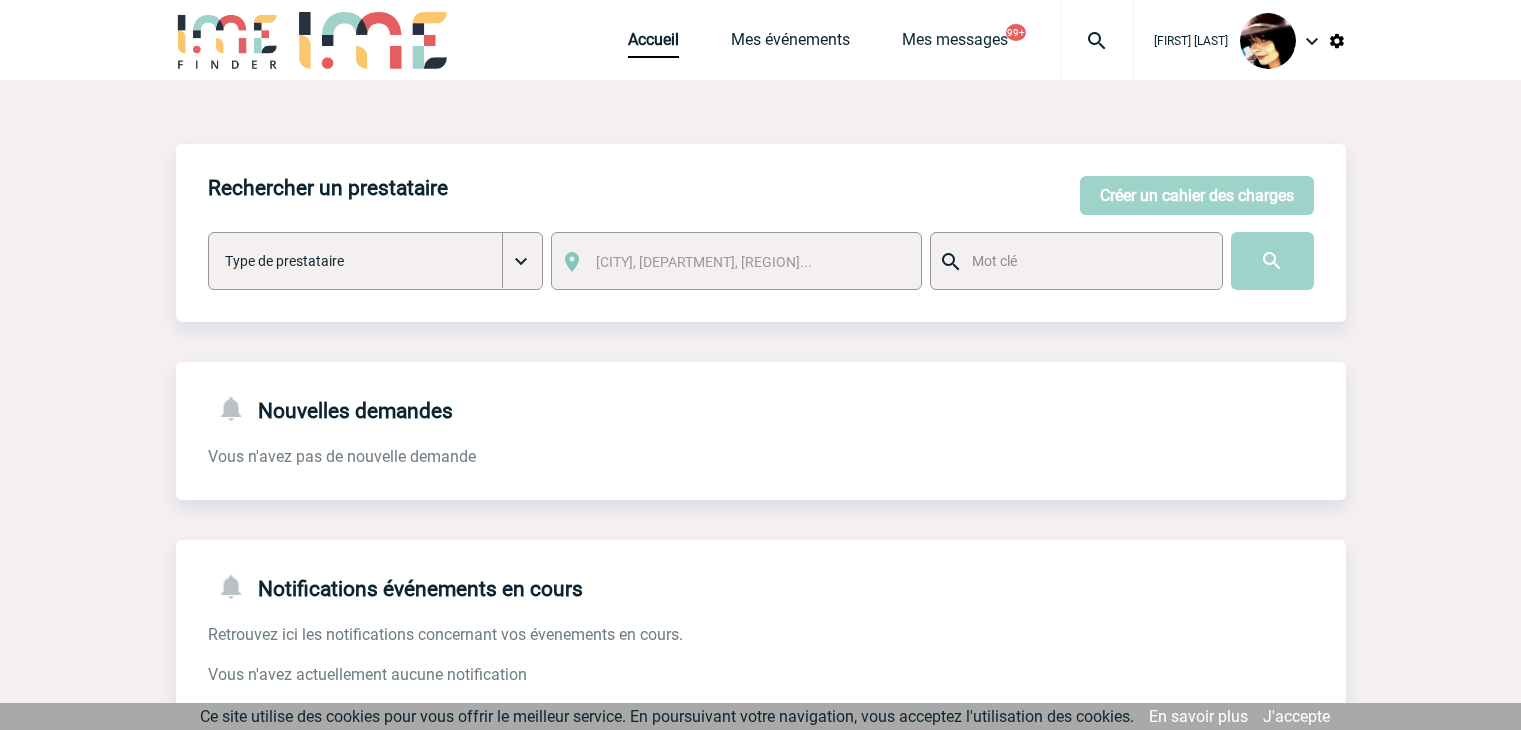 click on "Accueil" at bounding box center (653, 44) 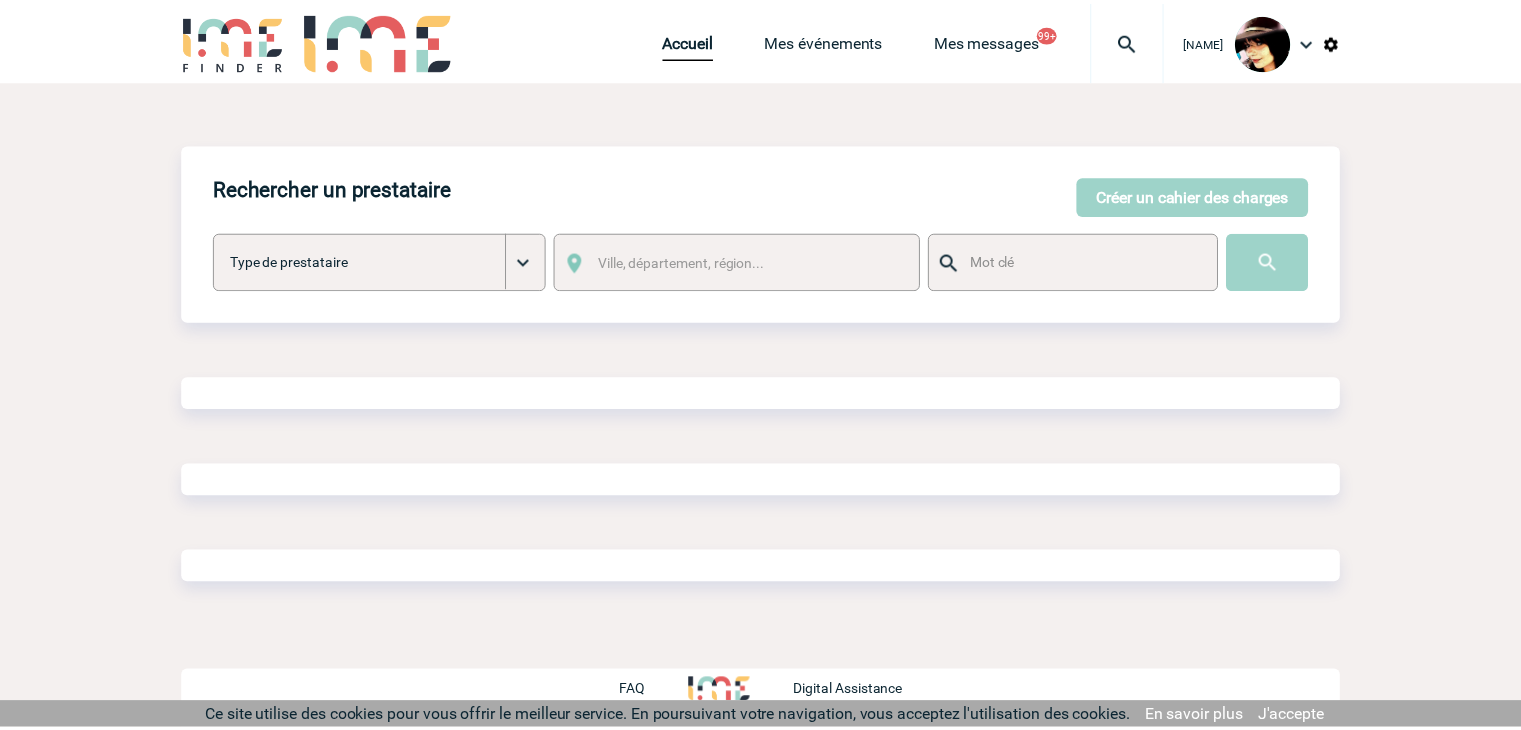 scroll, scrollTop: 0, scrollLeft: 0, axis: both 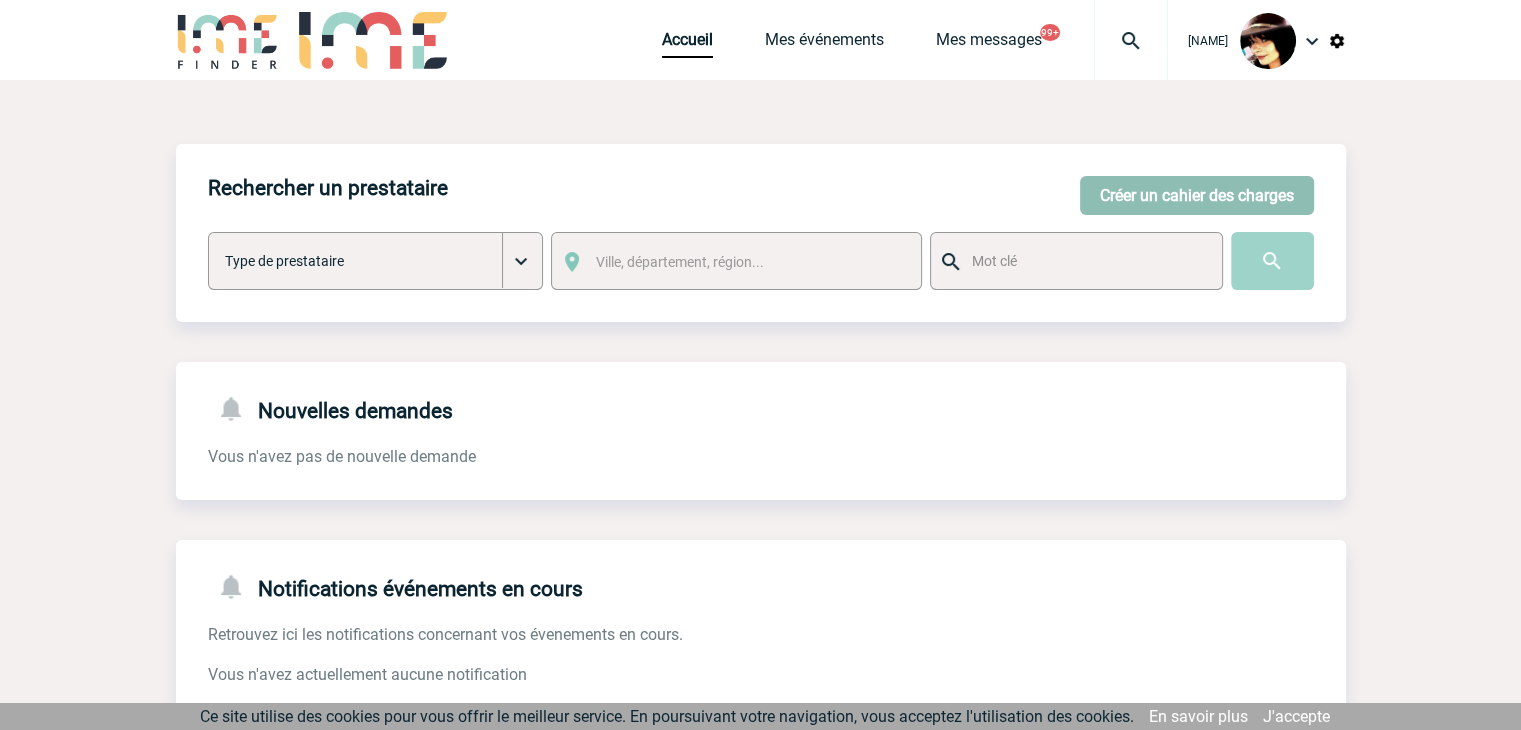 click on "Créer un cahier des charges" at bounding box center [1197, 195] 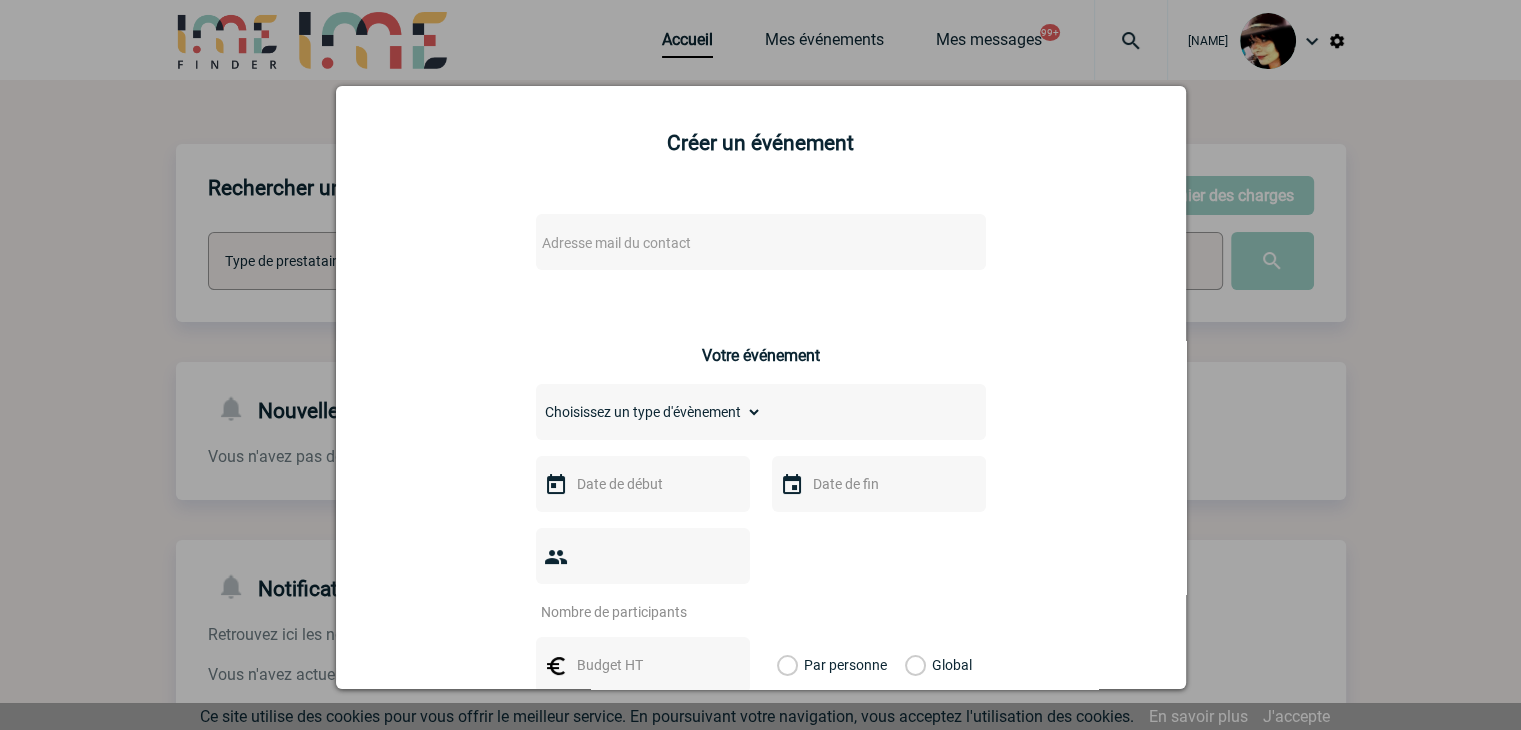 click on "Adresse mail du contact" at bounding box center (709, 243) 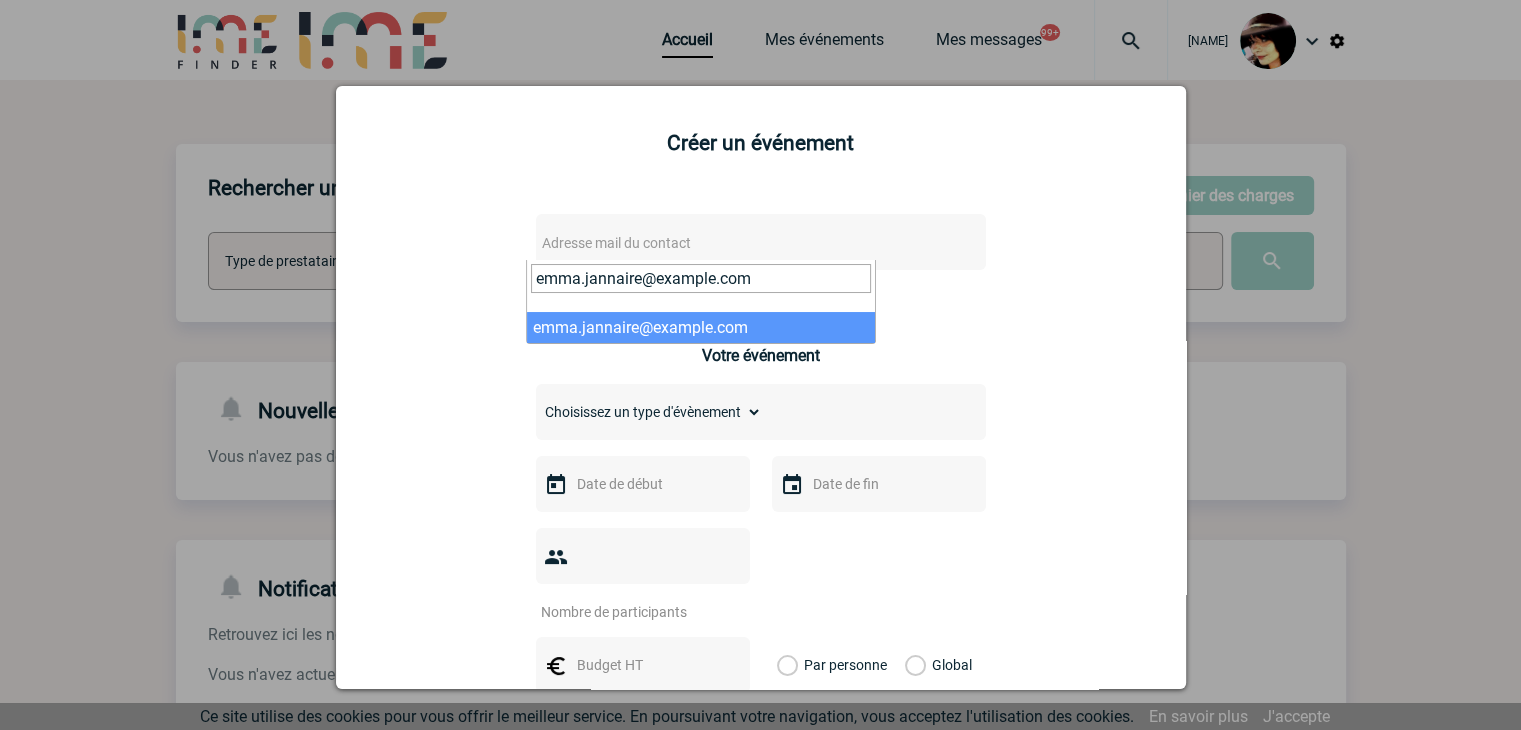 type on "emma.jannaire@philips.com" 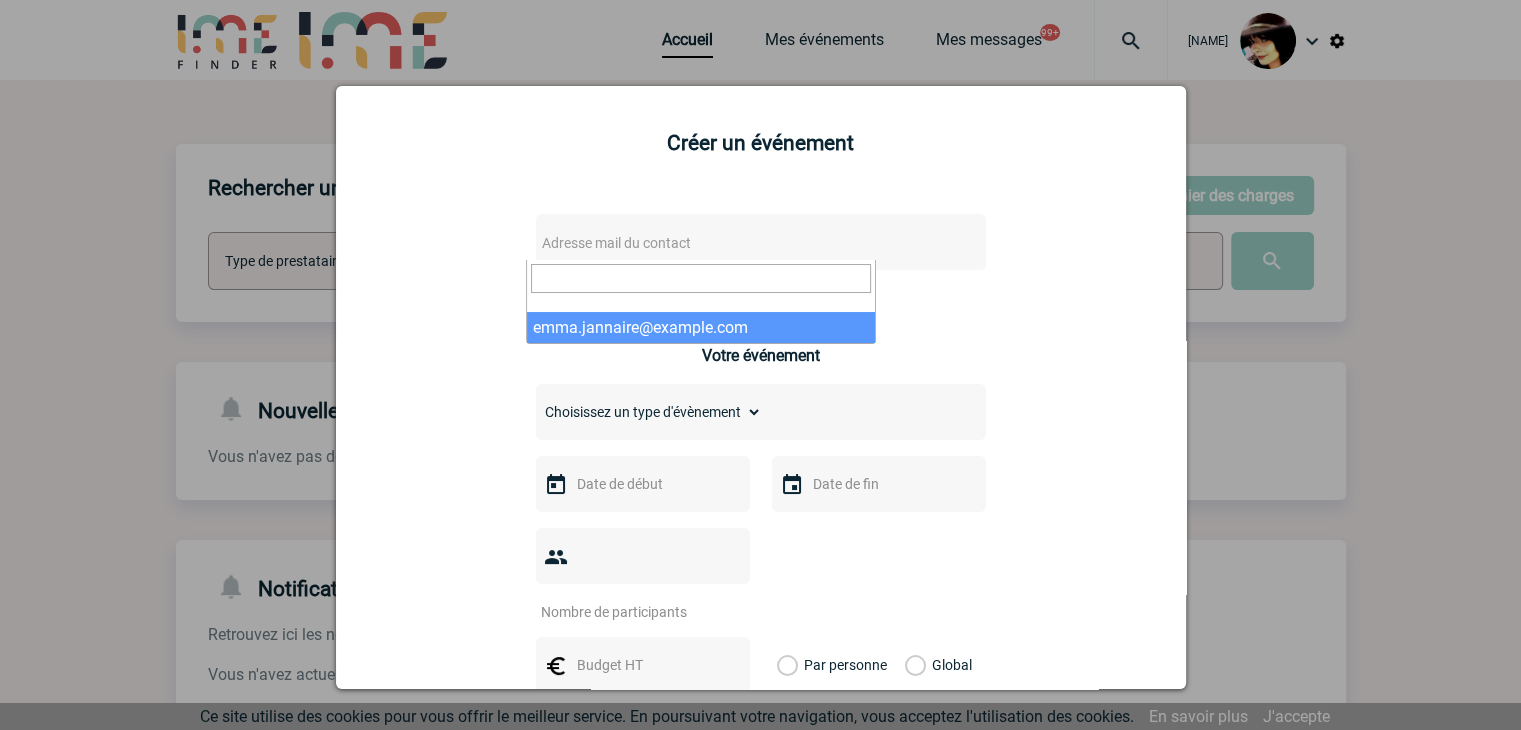 select on "130857" 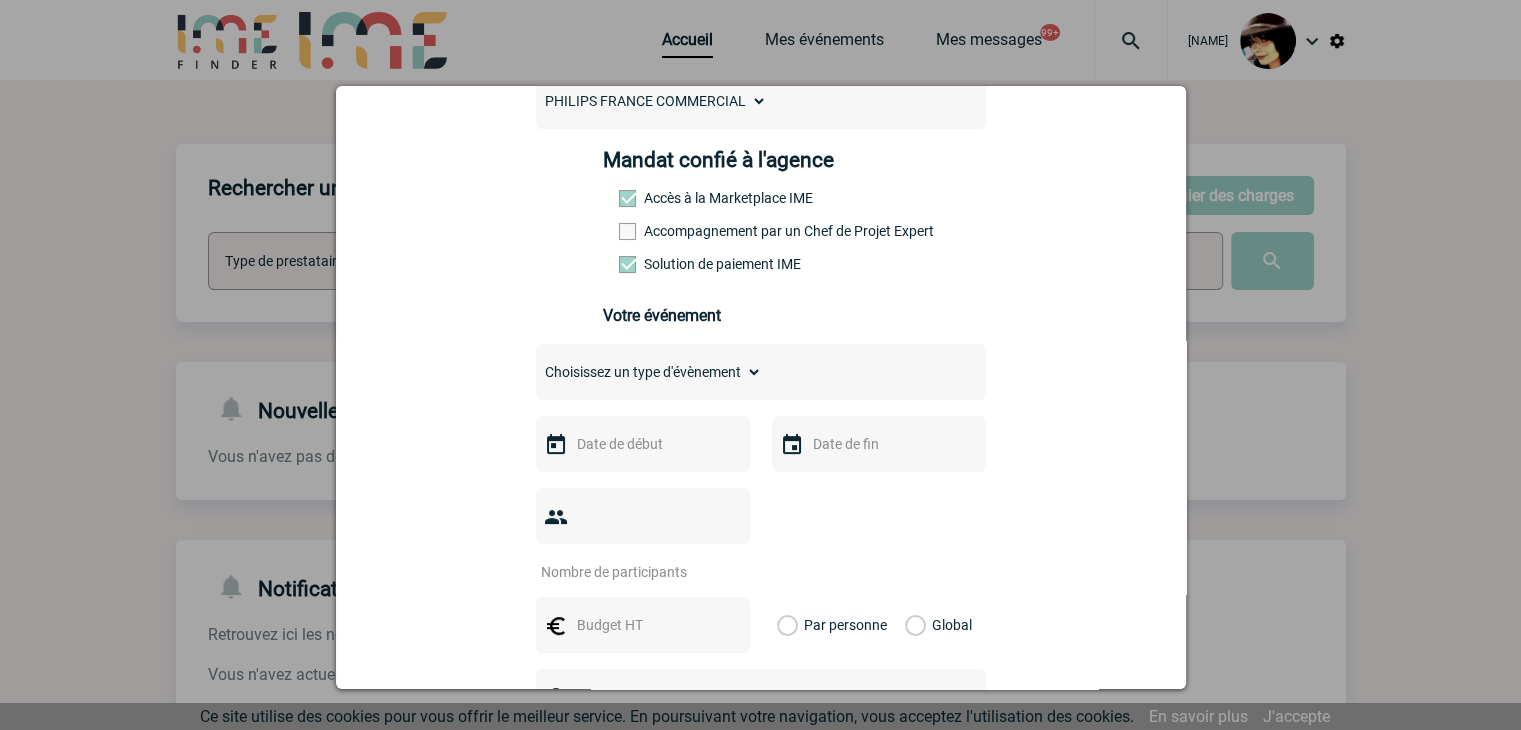scroll, scrollTop: 300, scrollLeft: 0, axis: vertical 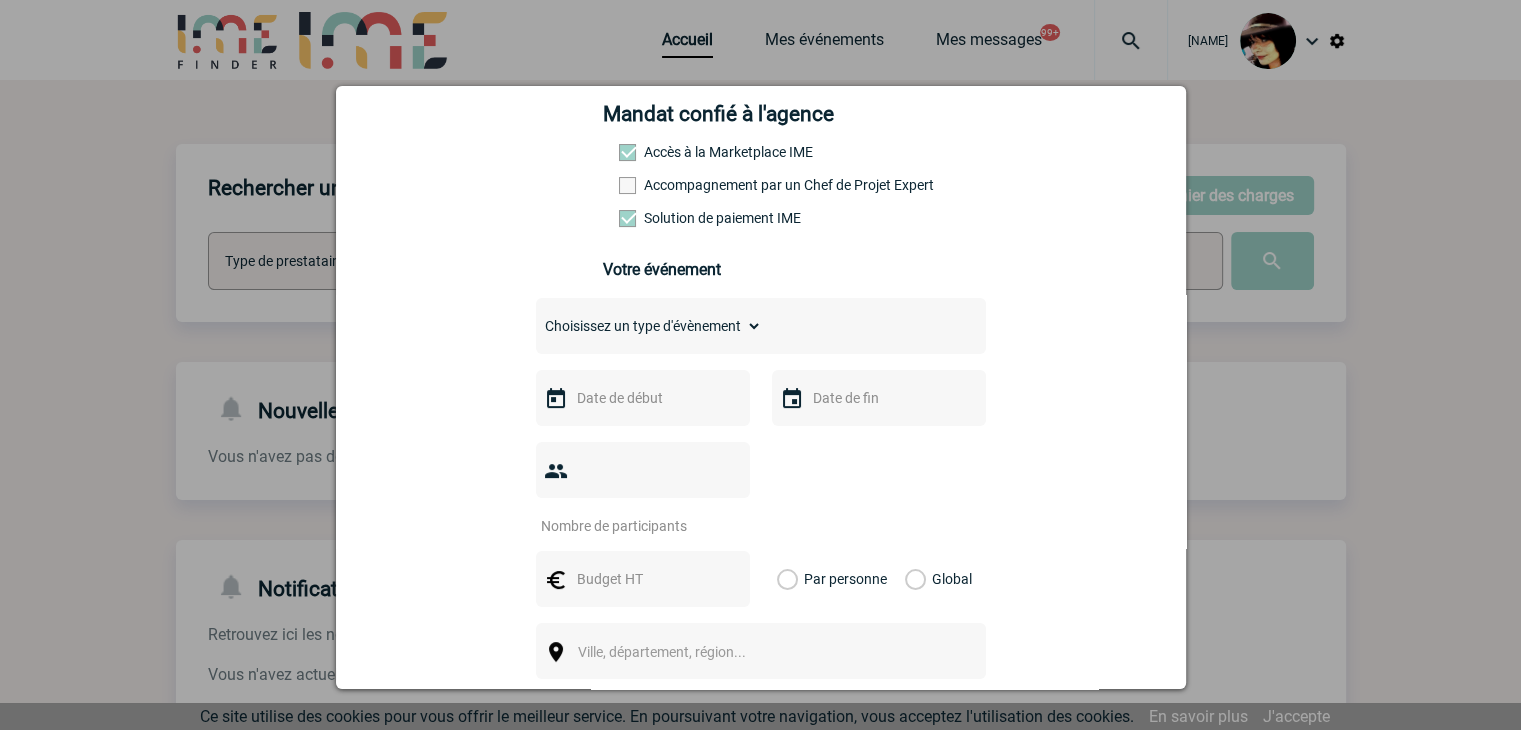click on "Choisissez un type d'évènement
Séminaire avec nuitée Séminaire sans nuitée Repas de groupe Team Building & animation Prestation traiteur Divers" at bounding box center (649, 326) 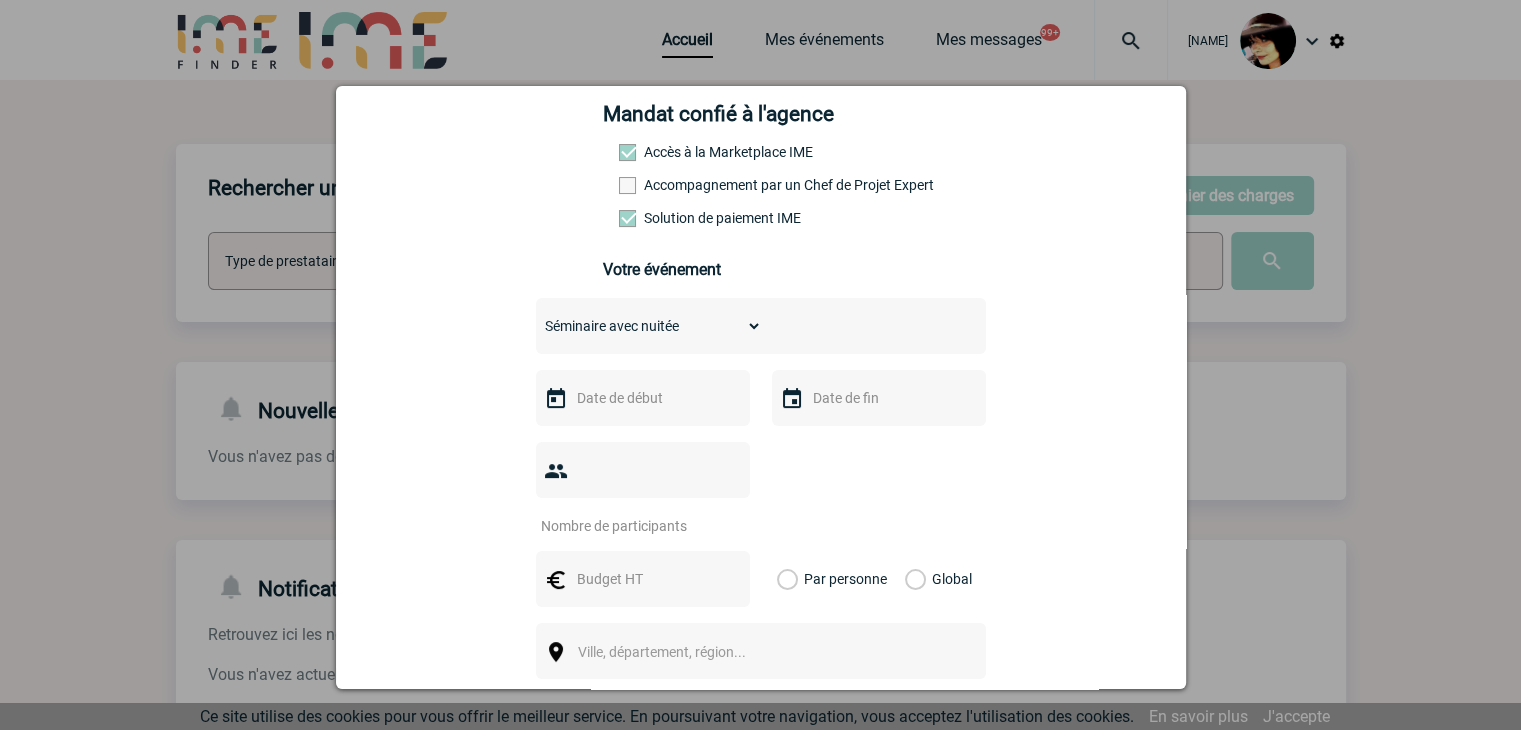 click on "Choisissez un type d'évènement
Séminaire avec nuitée Séminaire sans nuitée Repas de groupe Team Building & animation Prestation traiteur Divers" at bounding box center [649, 326] 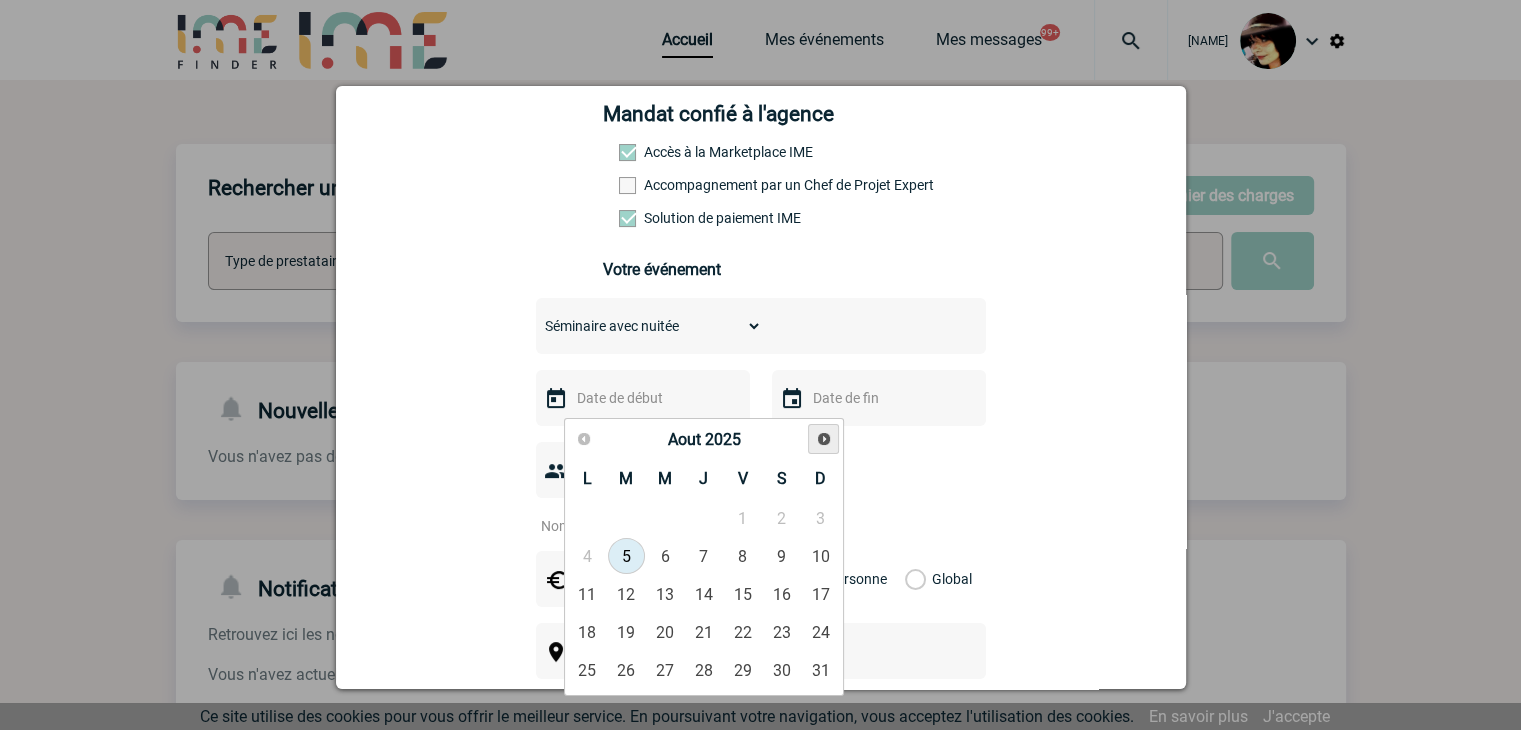 click on "Suivant" at bounding box center [824, 439] 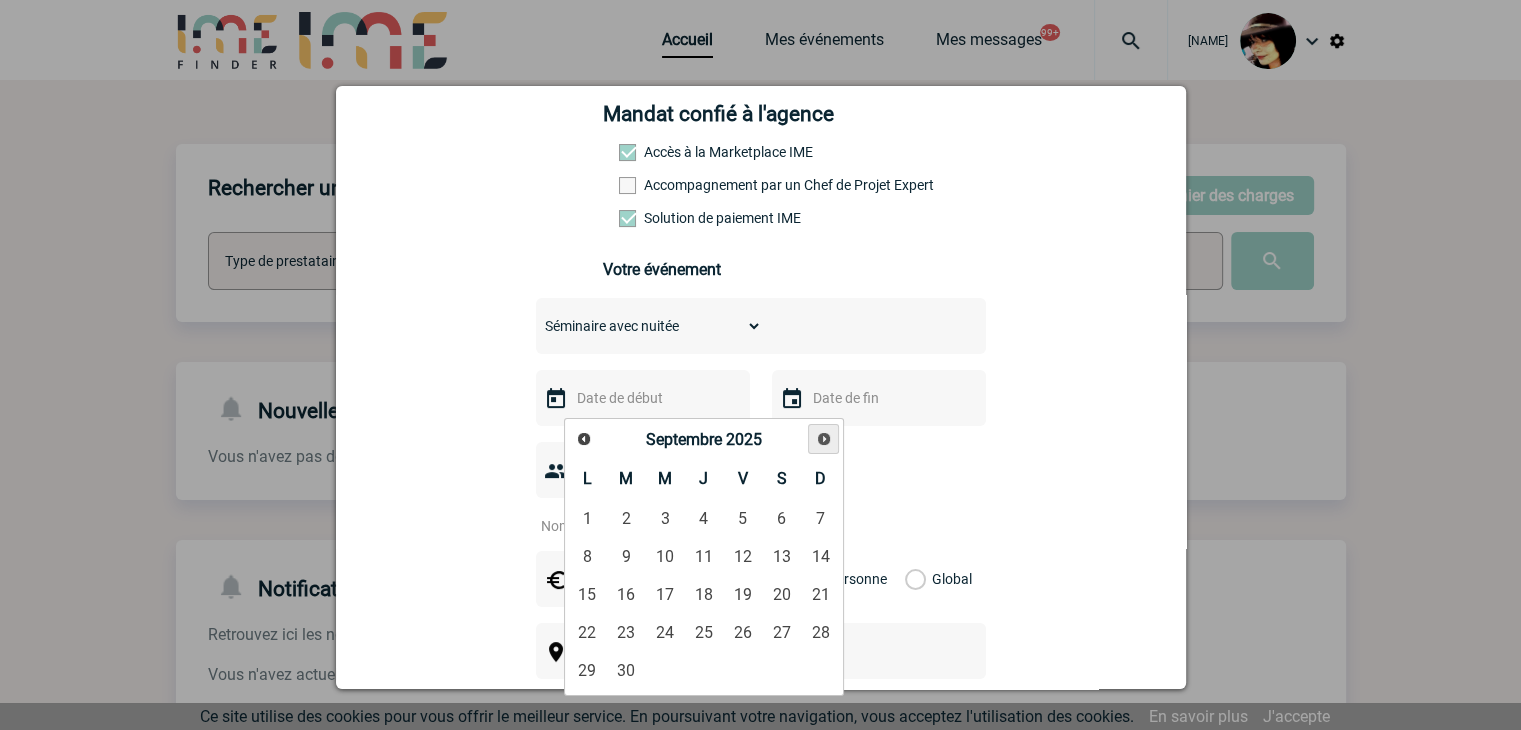 click on "Suivant" at bounding box center [824, 439] 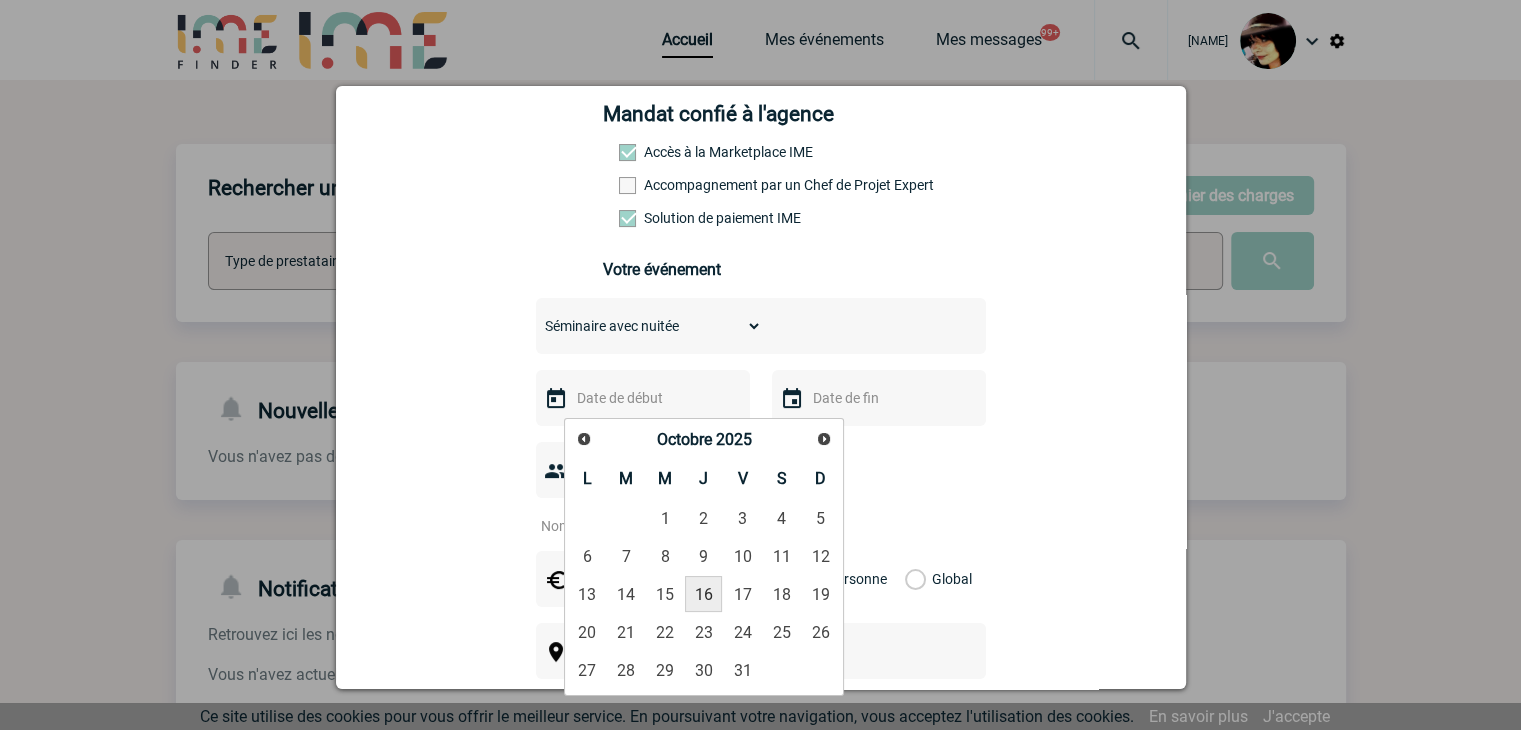 click on "16" at bounding box center [703, 594] 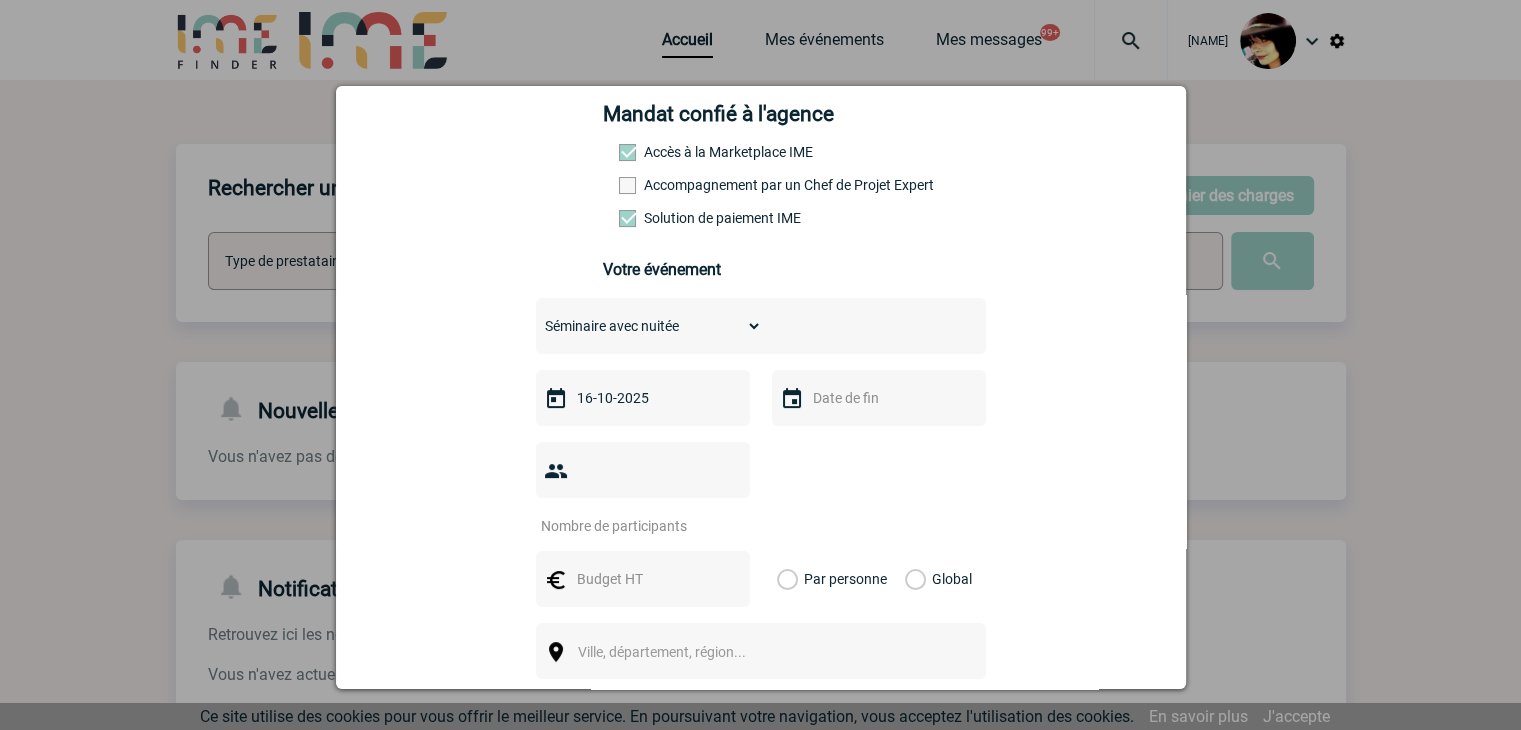 click at bounding box center [877, 398] 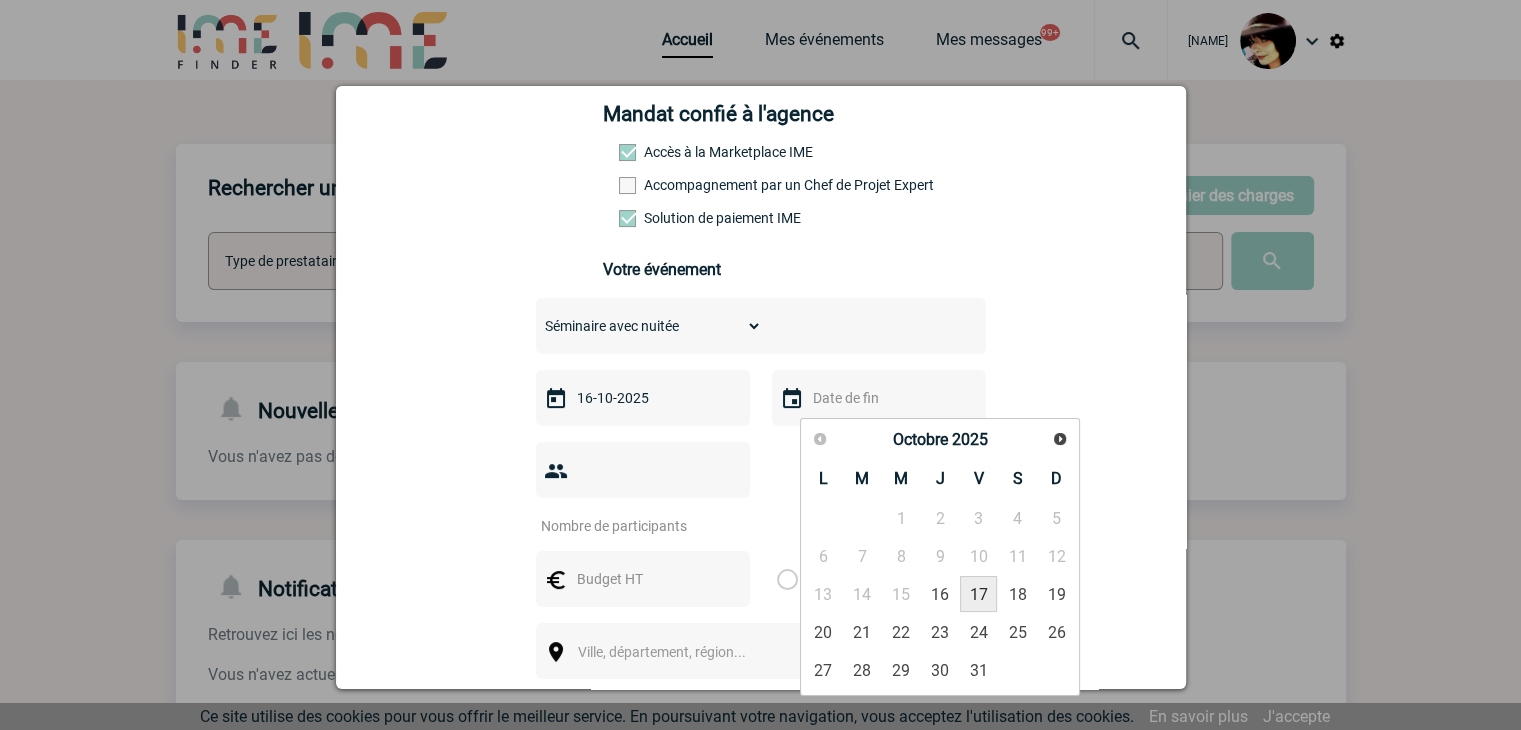 click on "17" at bounding box center (978, 594) 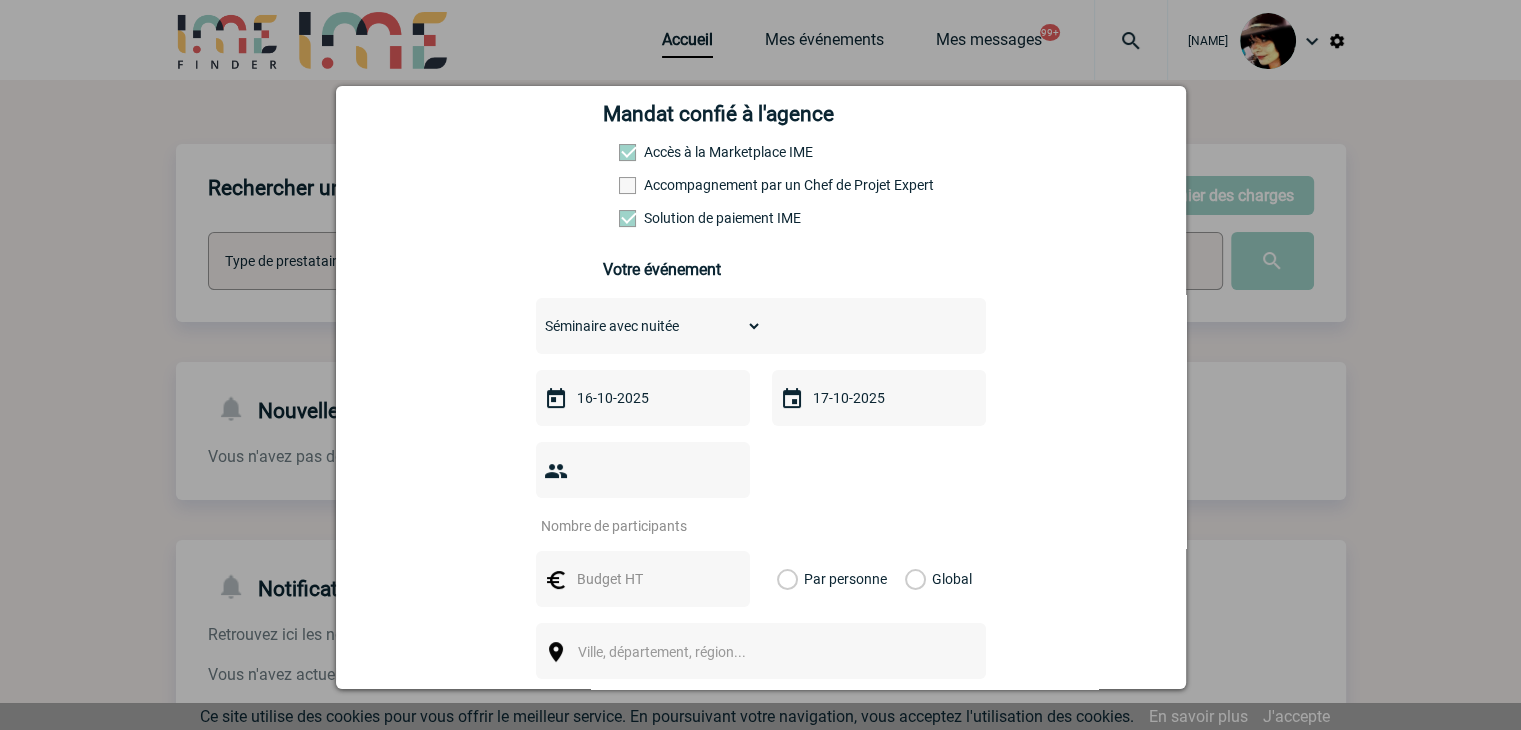 click at bounding box center [630, 526] 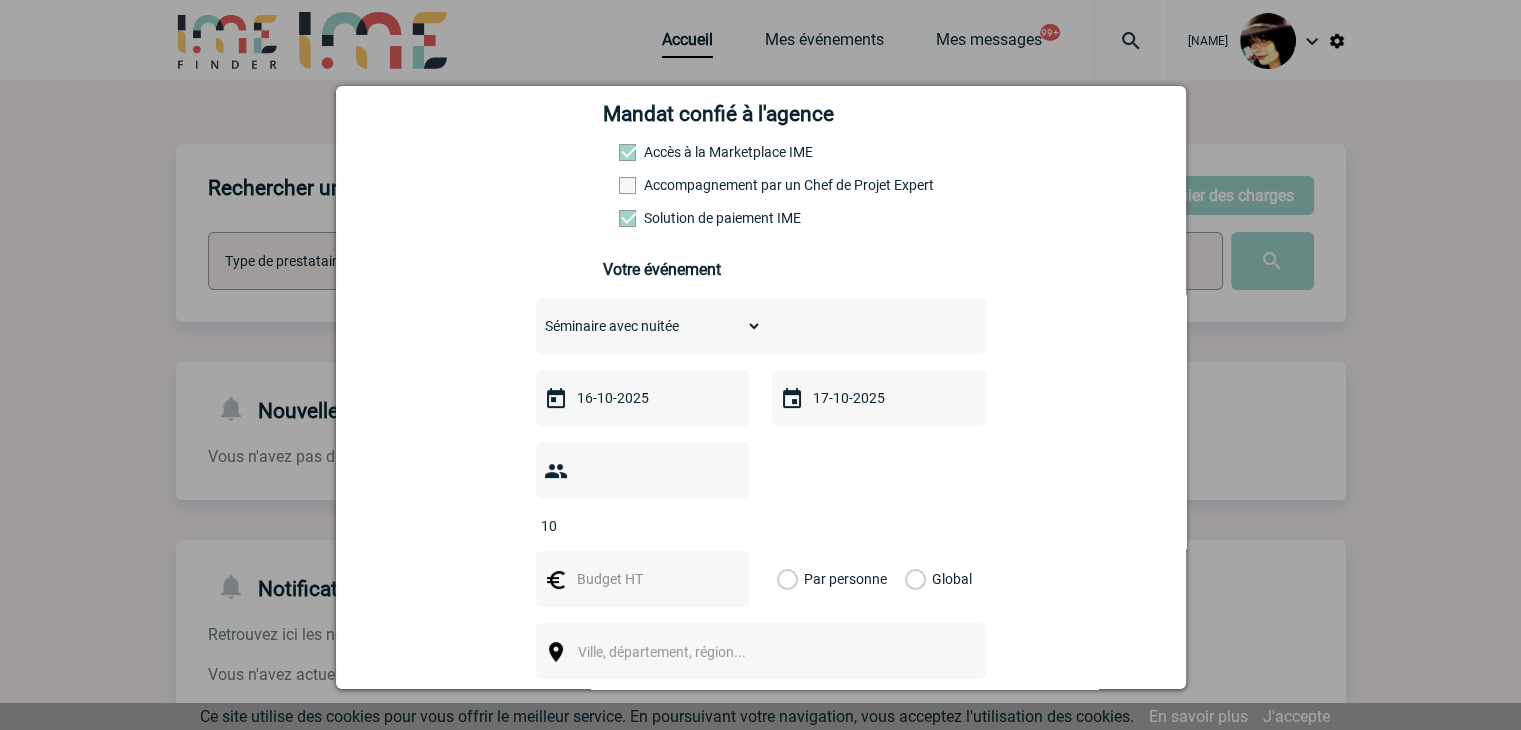 type on "10" 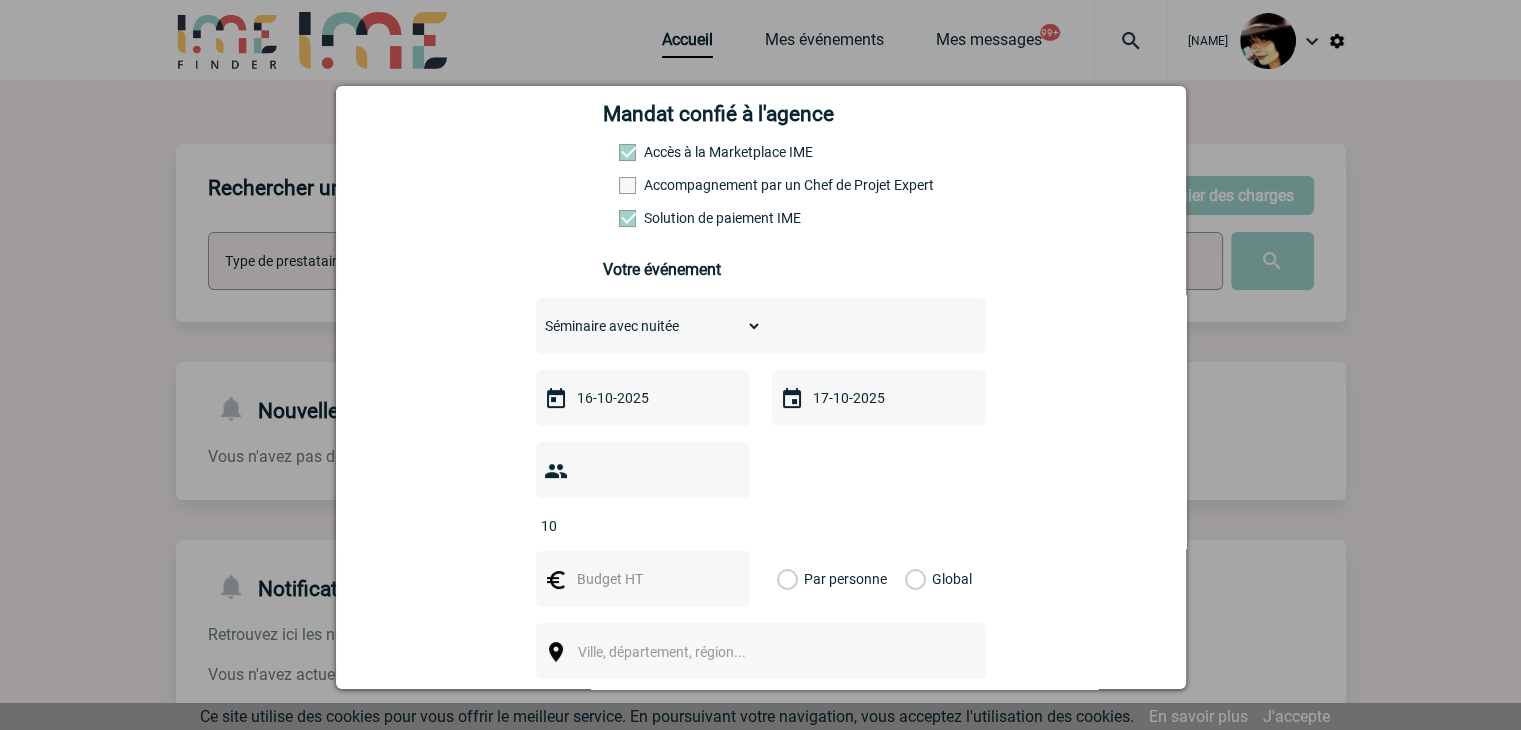 click at bounding box center [641, 579] 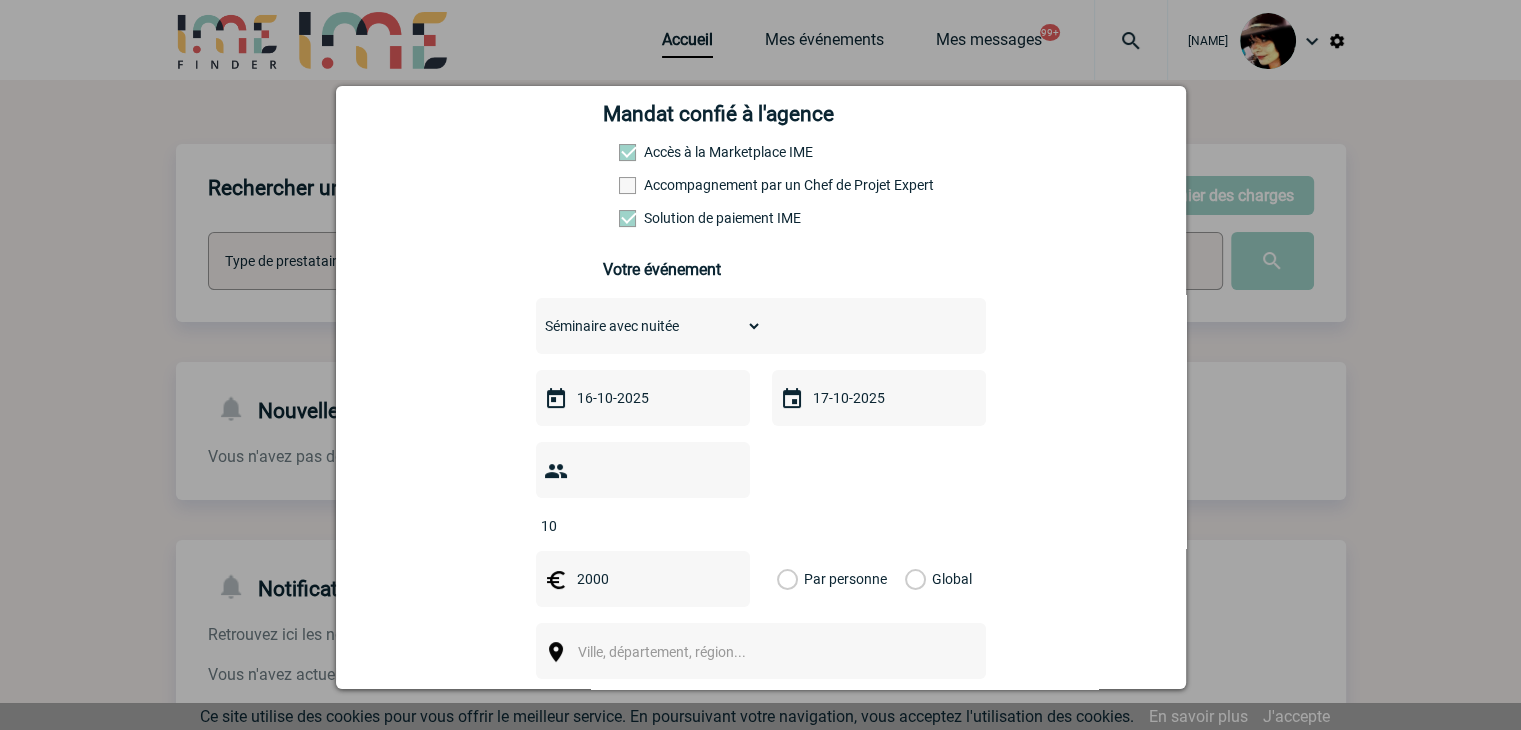 type on "2000" 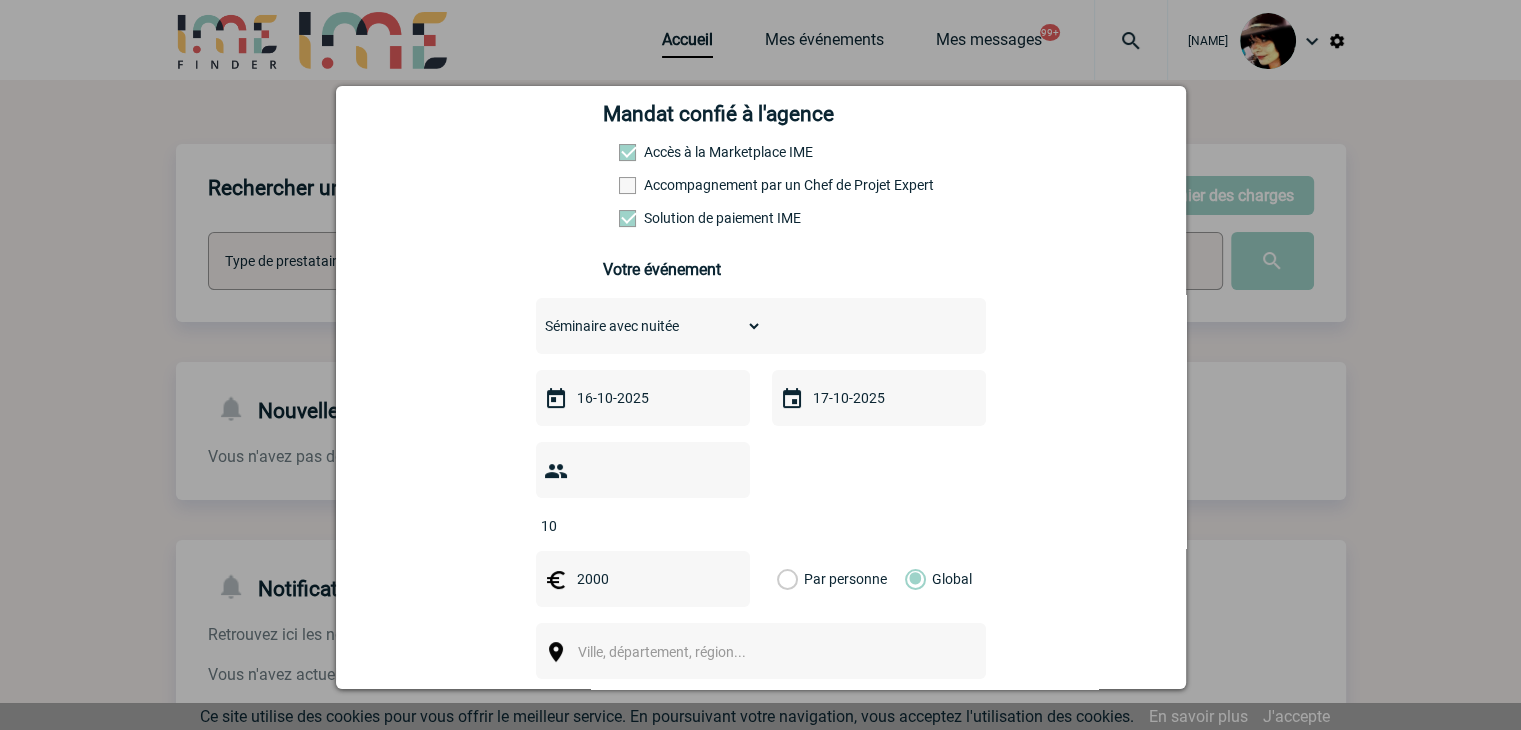 click on "Ville, département, région..." at bounding box center [662, 652] 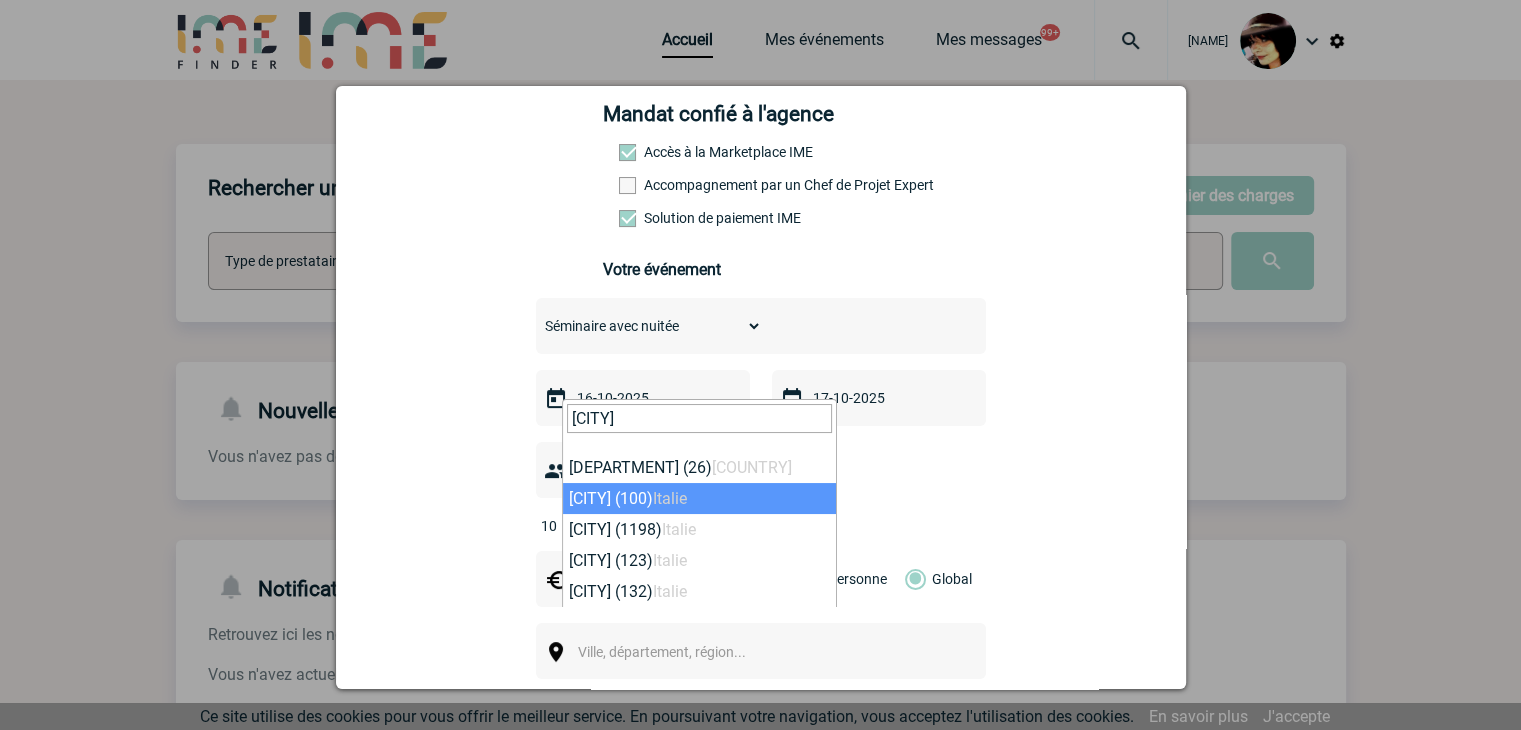 type on "rome" 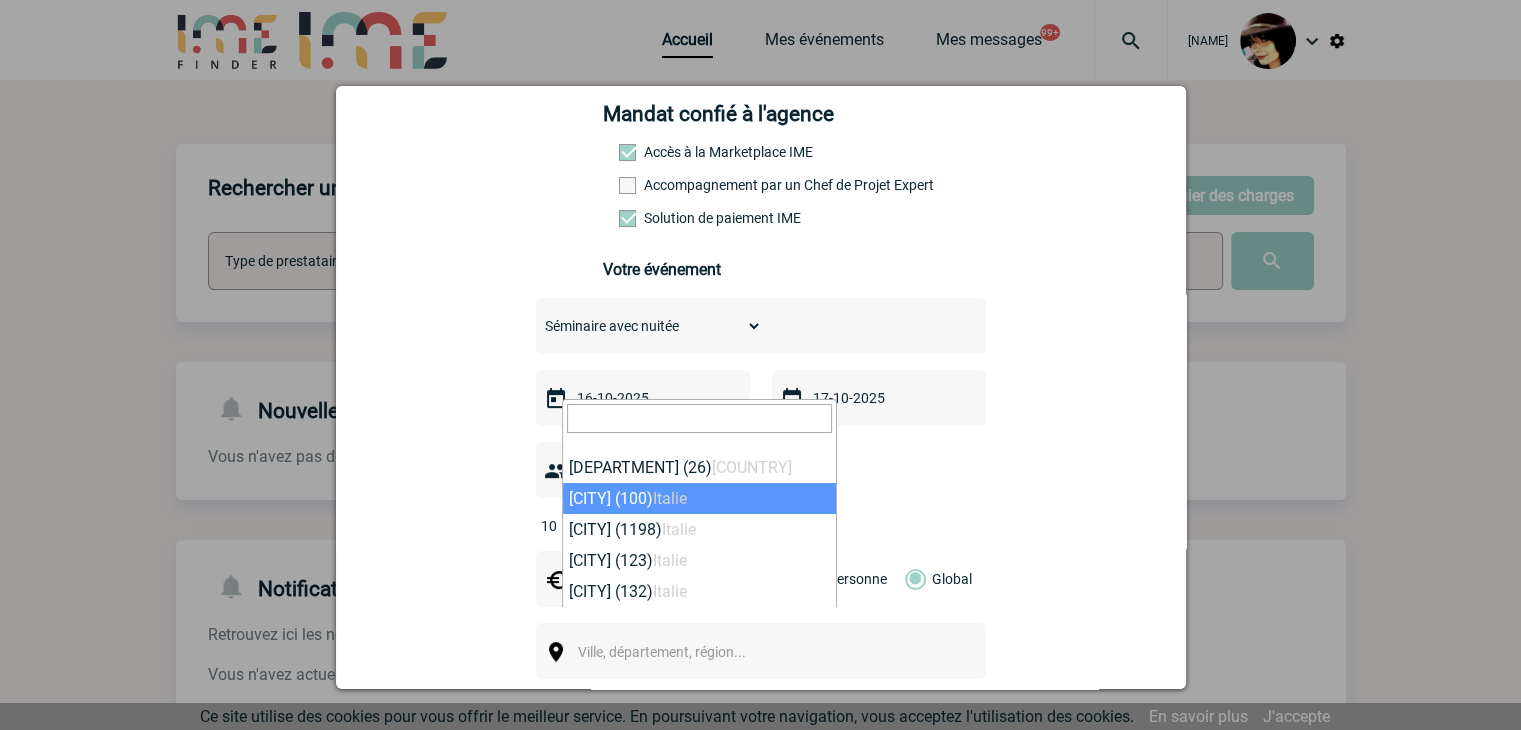 select on "318291" 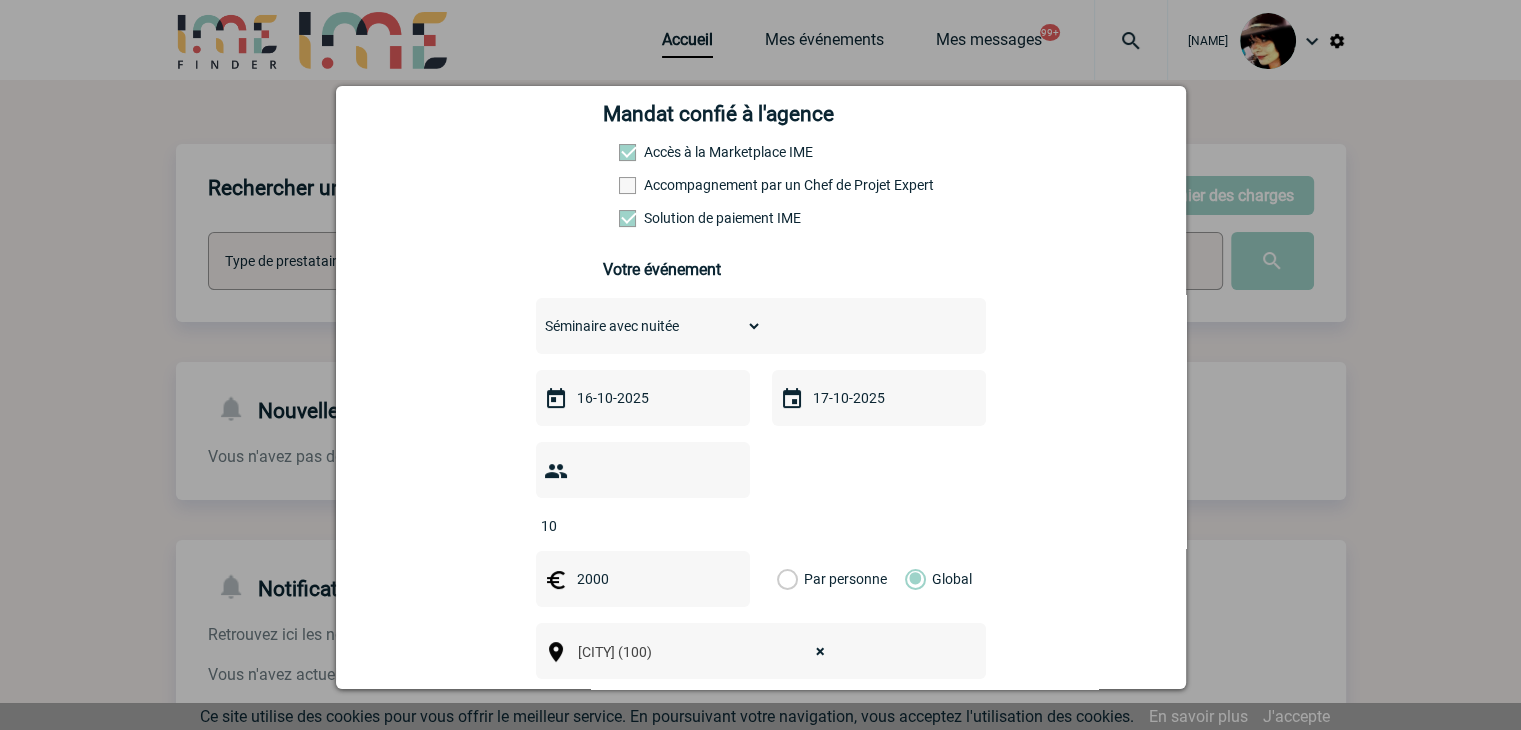 scroll, scrollTop: 500, scrollLeft: 0, axis: vertical 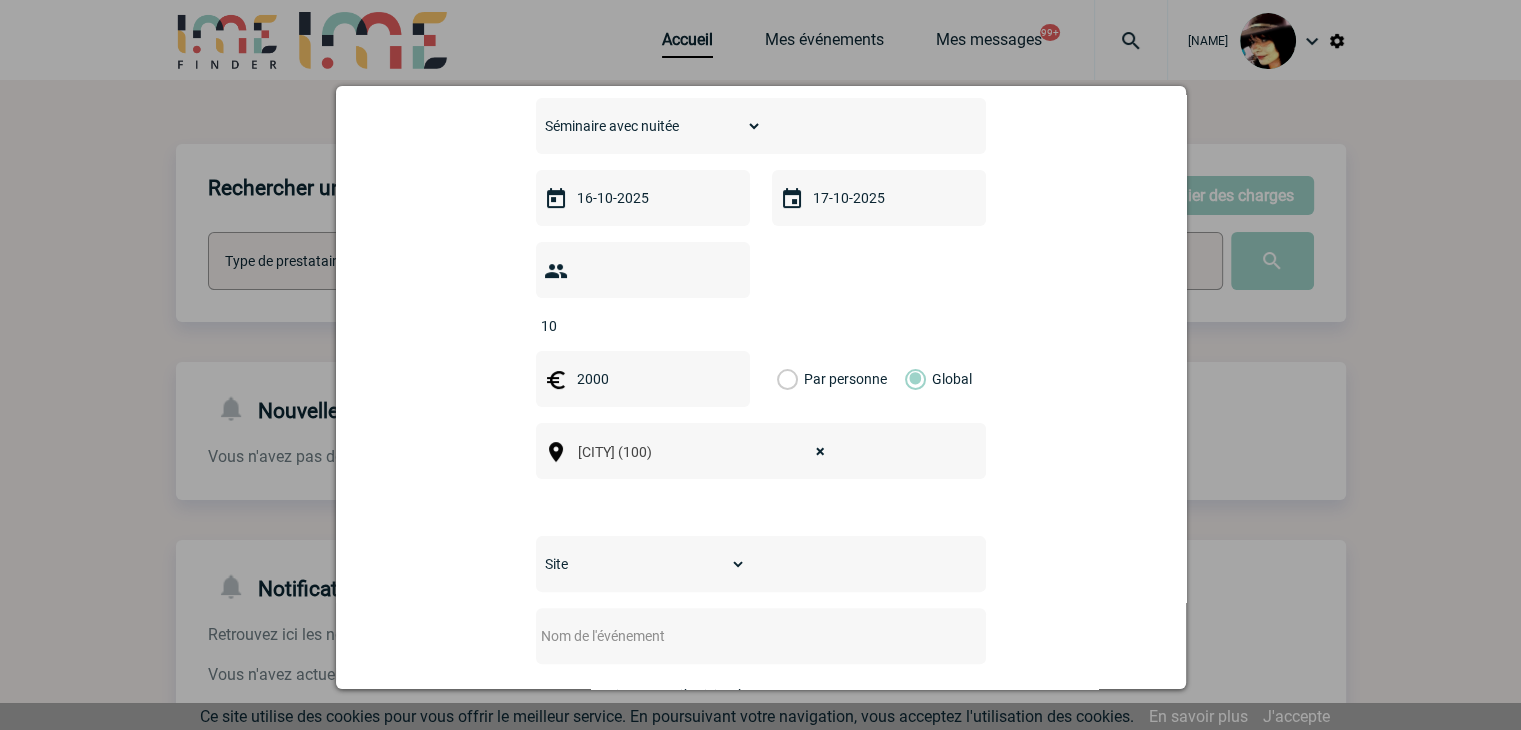 click on "Site HEALTH SYSTEMS PHILIPS PERSONAL HEALTH" at bounding box center [641, 564] 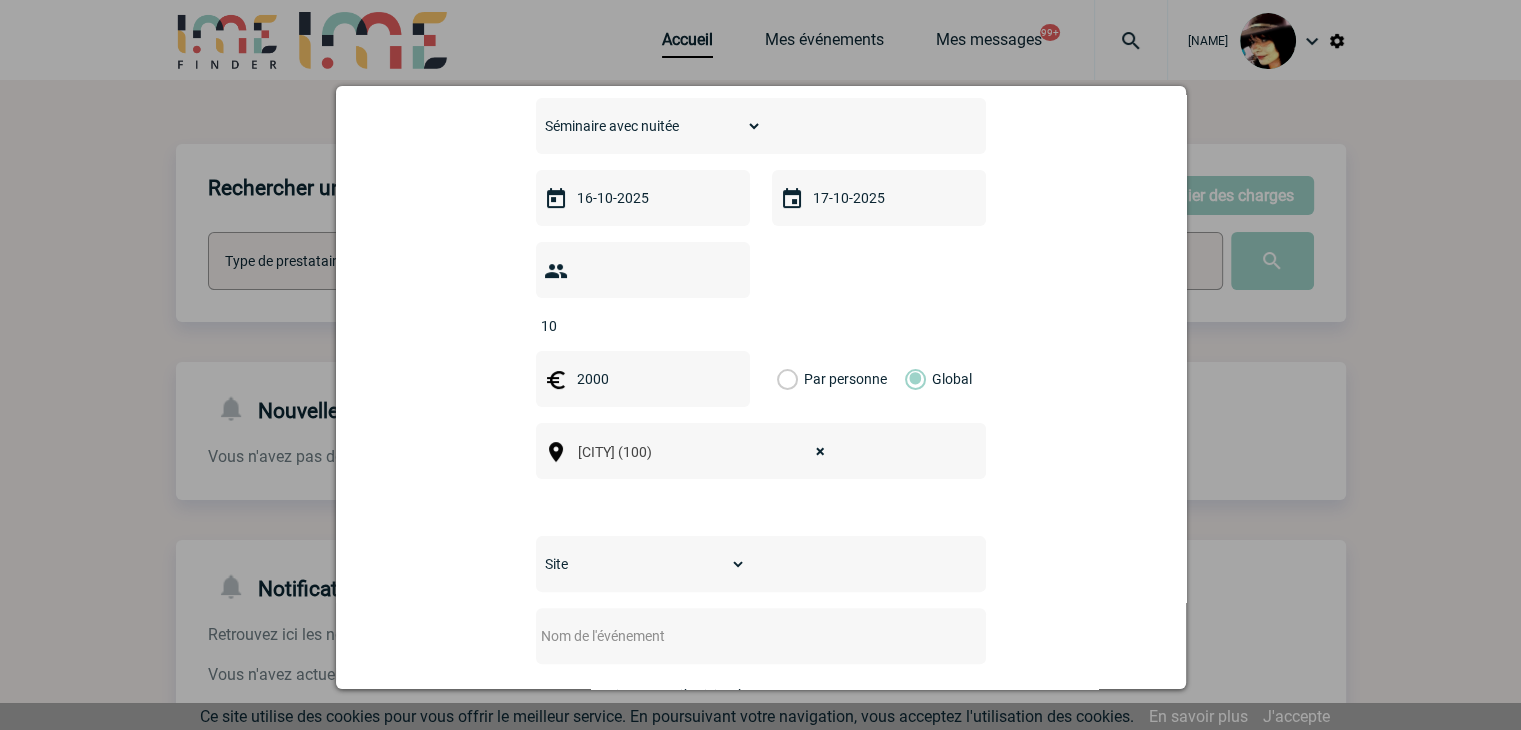 select on "30" 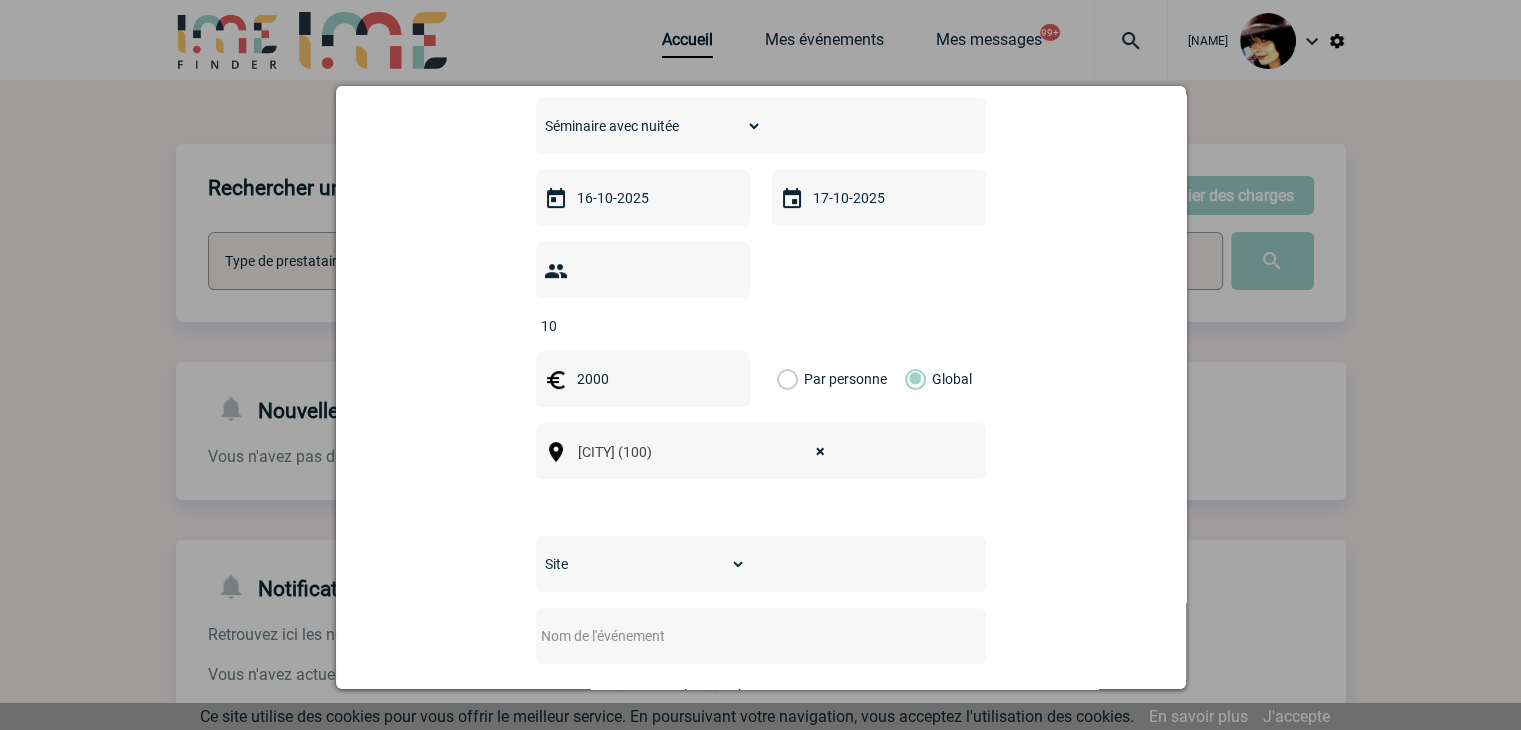 click on "Site HEALTH SYSTEMS PHILIPS PERSONAL HEALTH" at bounding box center [641, 564] 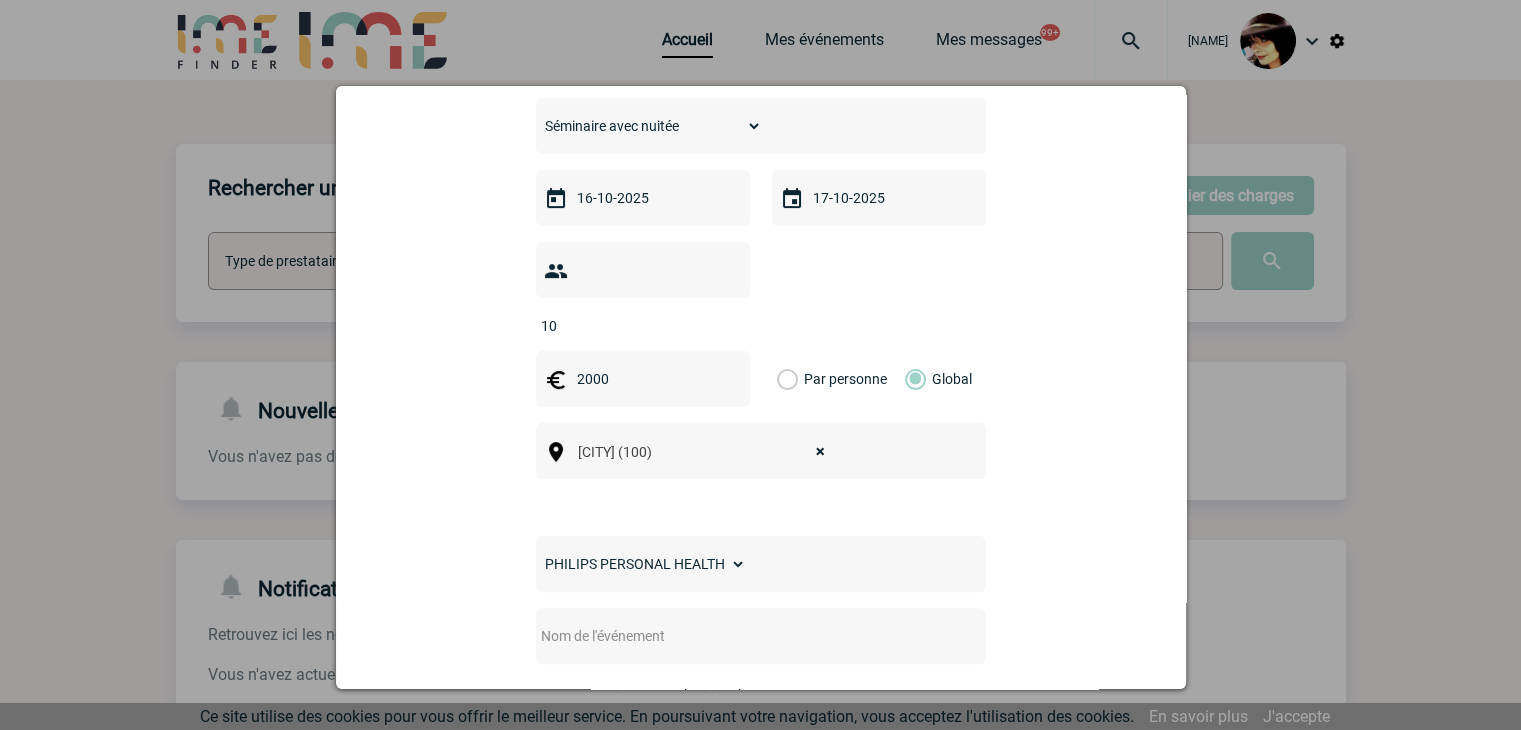 click at bounding box center [734, 636] 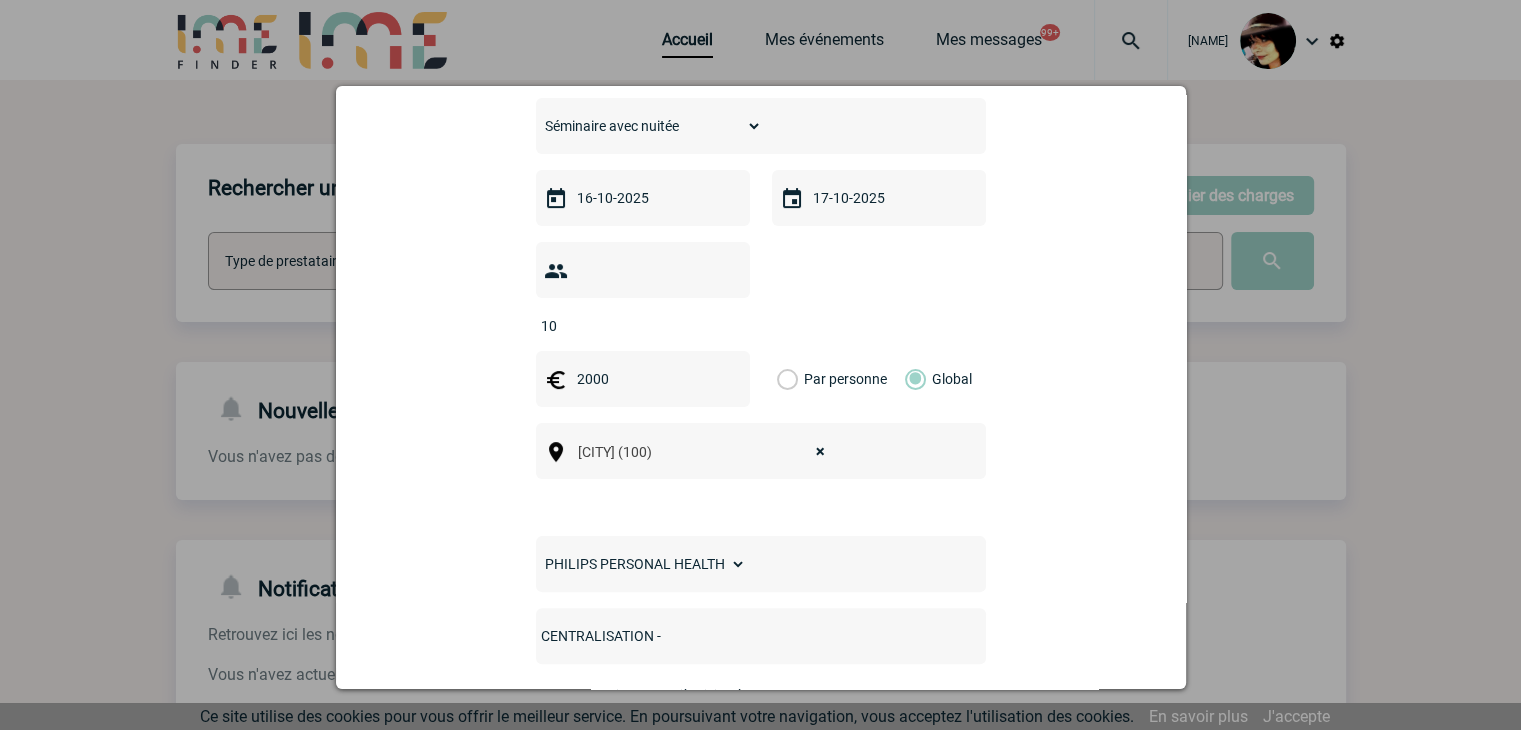 click on "CENTRALISATION -" at bounding box center [734, 636] 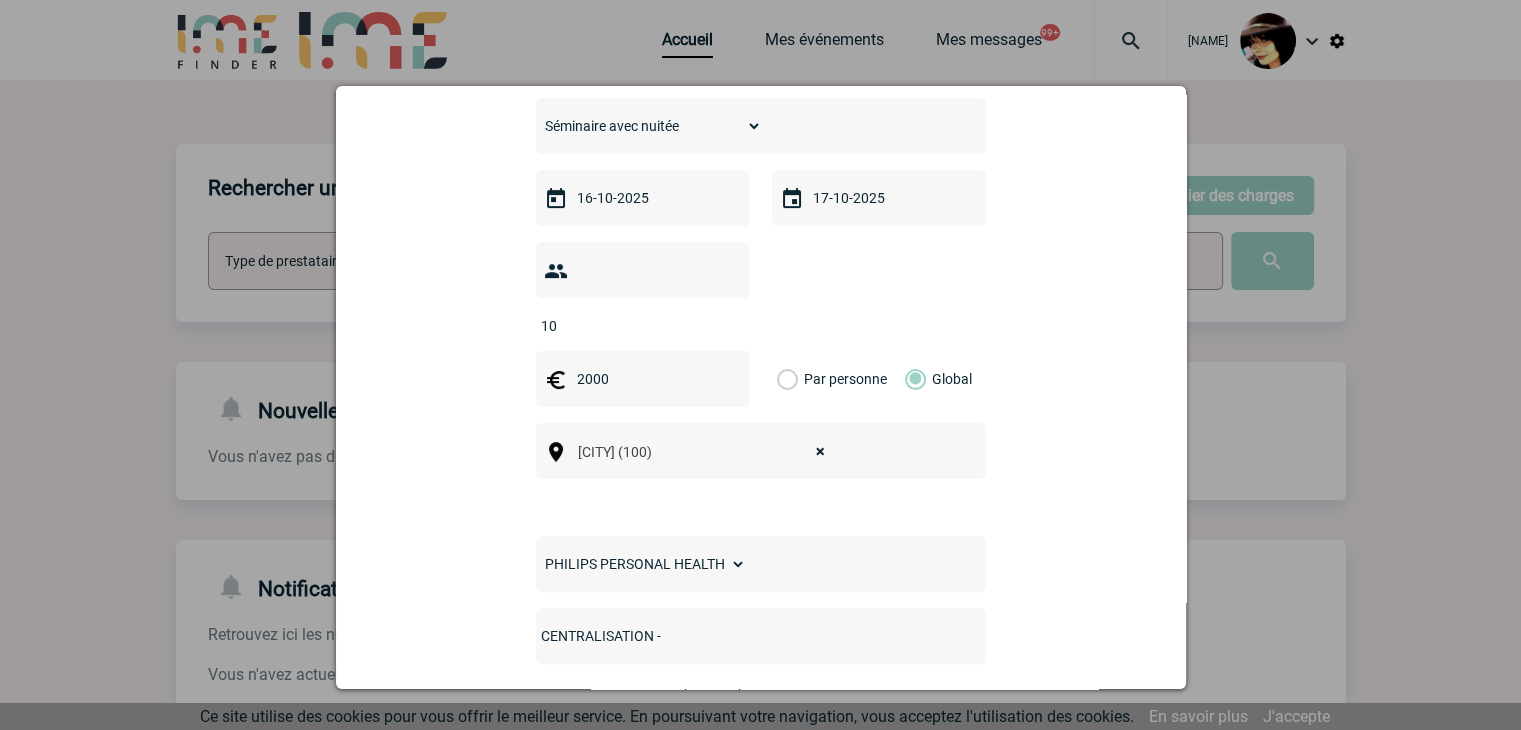 paste on "nuits du 16 et 17 octobre à Rome" 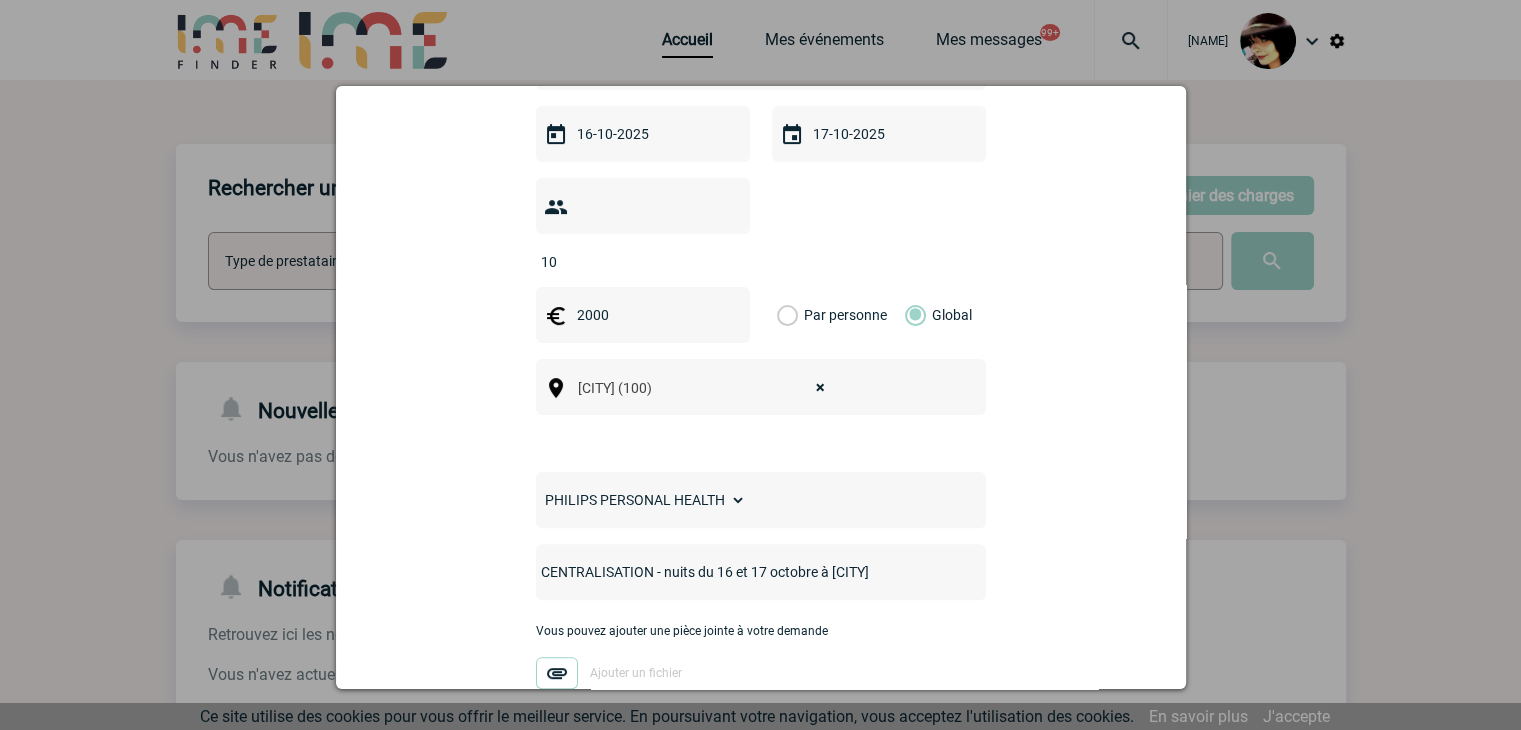 scroll, scrollTop: 600, scrollLeft: 0, axis: vertical 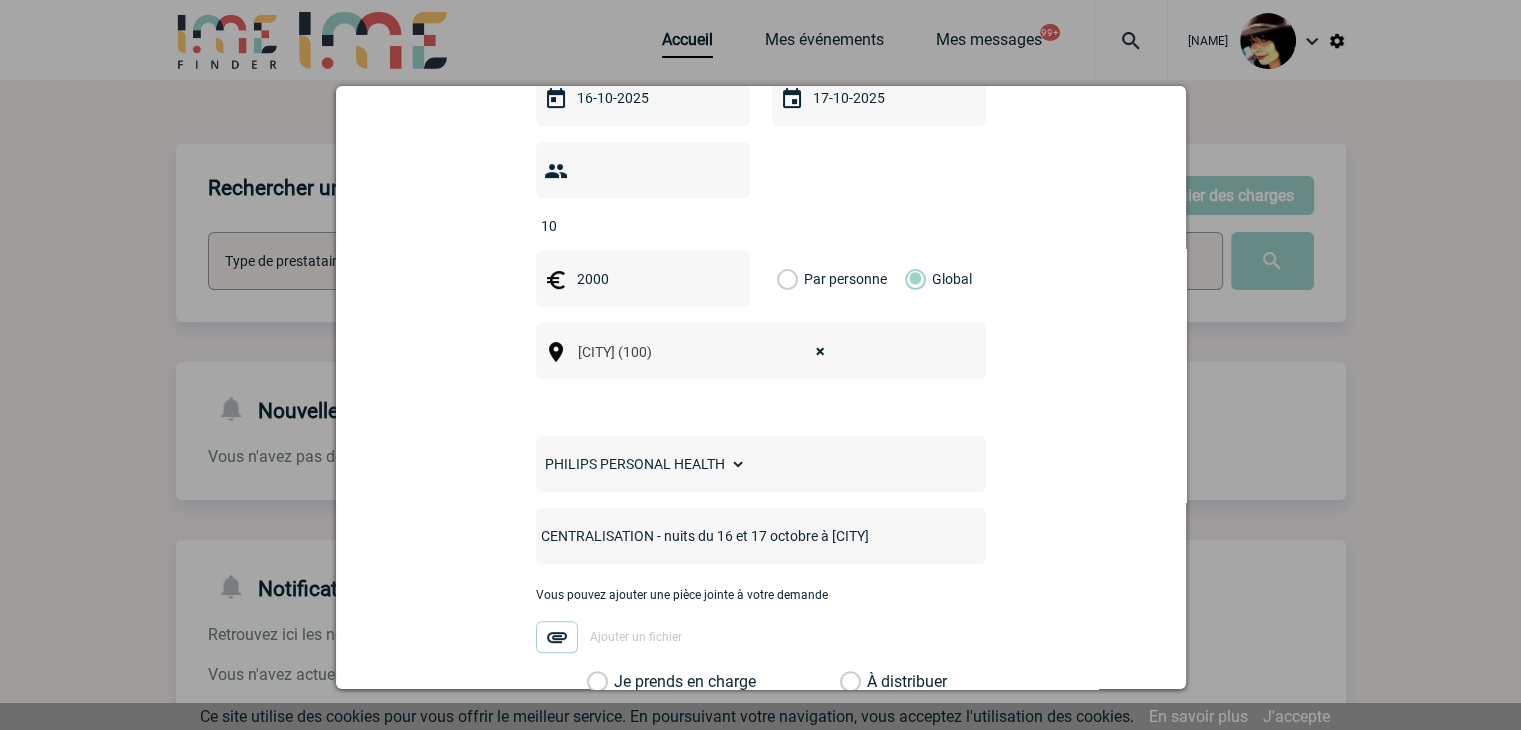 type on "CENTRALISATION - nuits du 16 et 17 octobre à Rome" 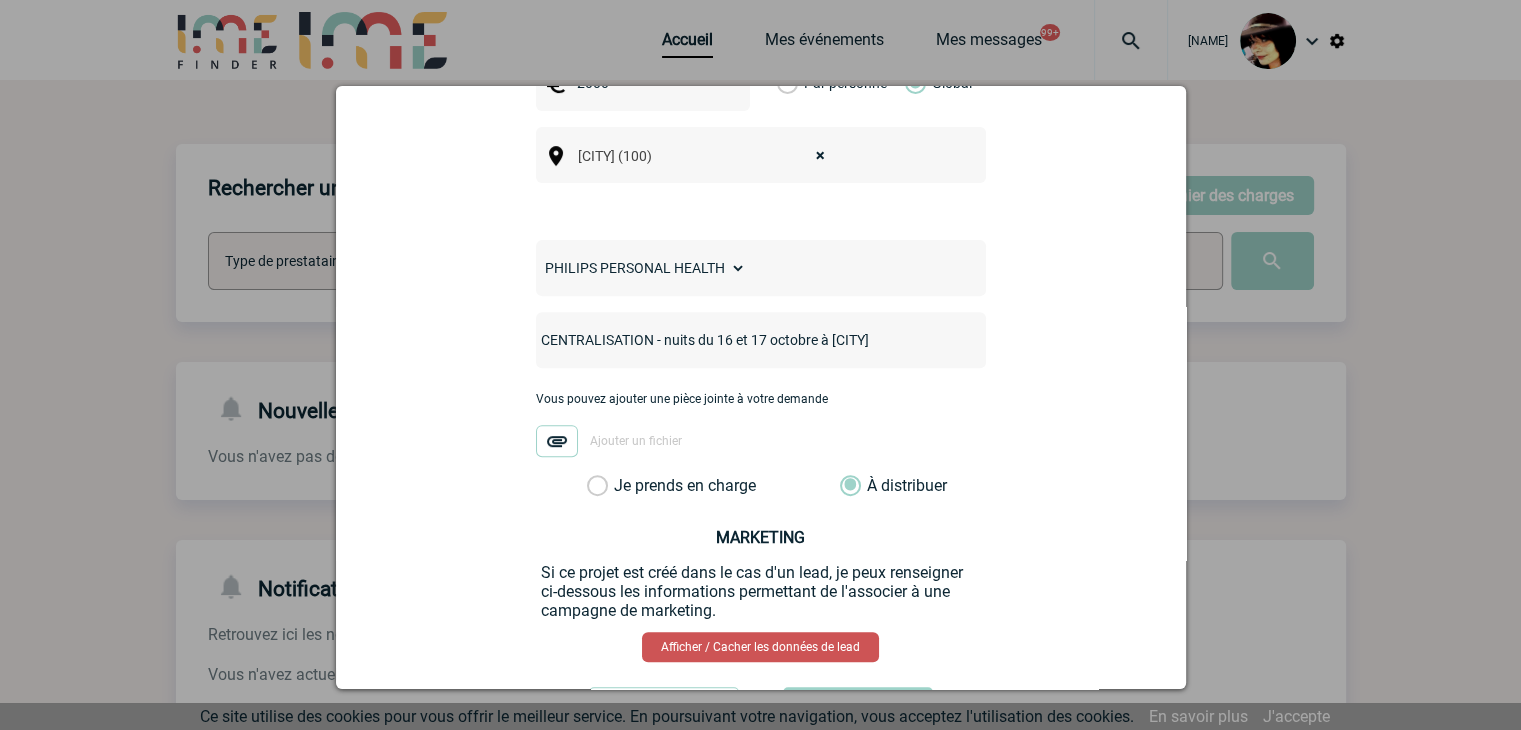 scroll, scrollTop: 866, scrollLeft: 0, axis: vertical 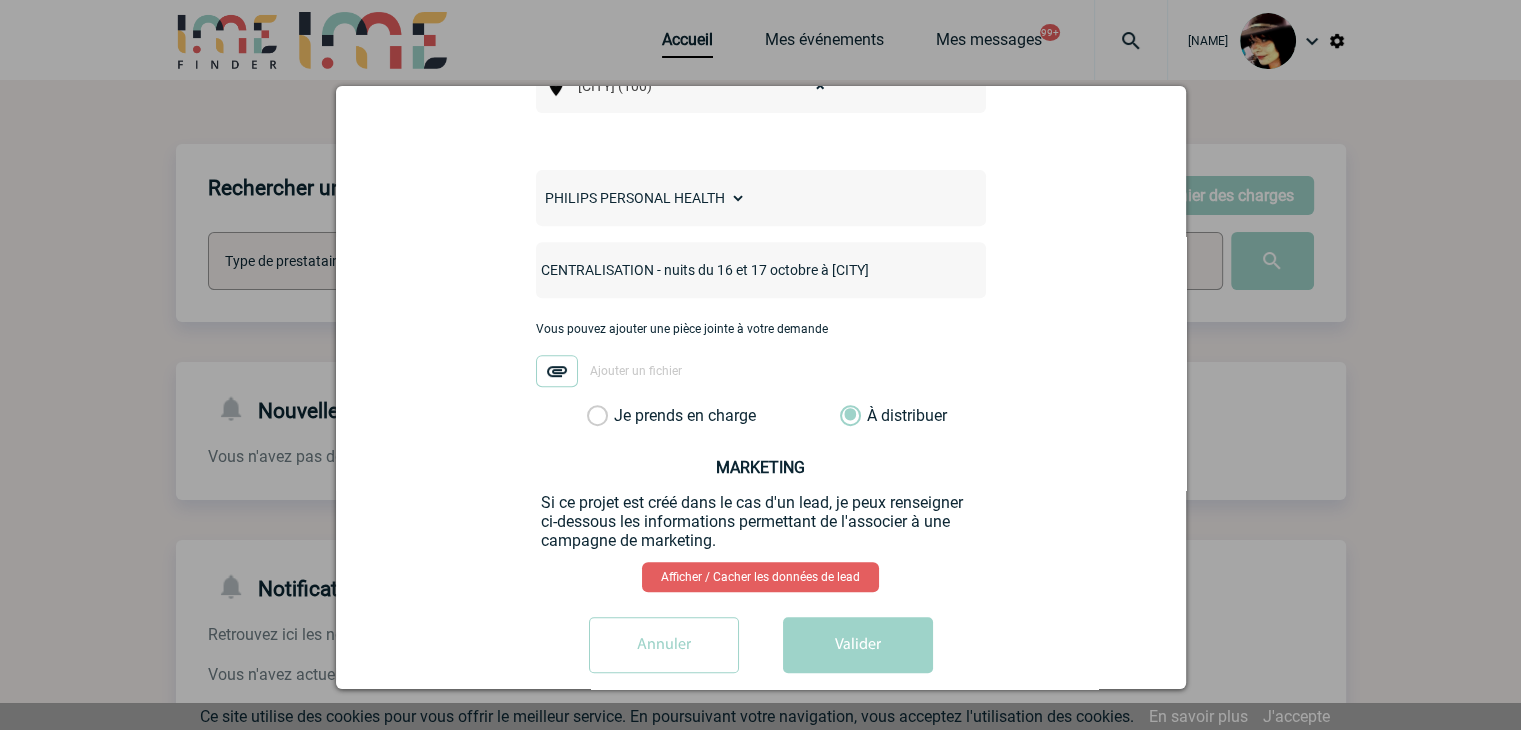 drag, startPoint x: 851, startPoint y: 625, endPoint x: 848, endPoint y: 613, distance: 12.369317 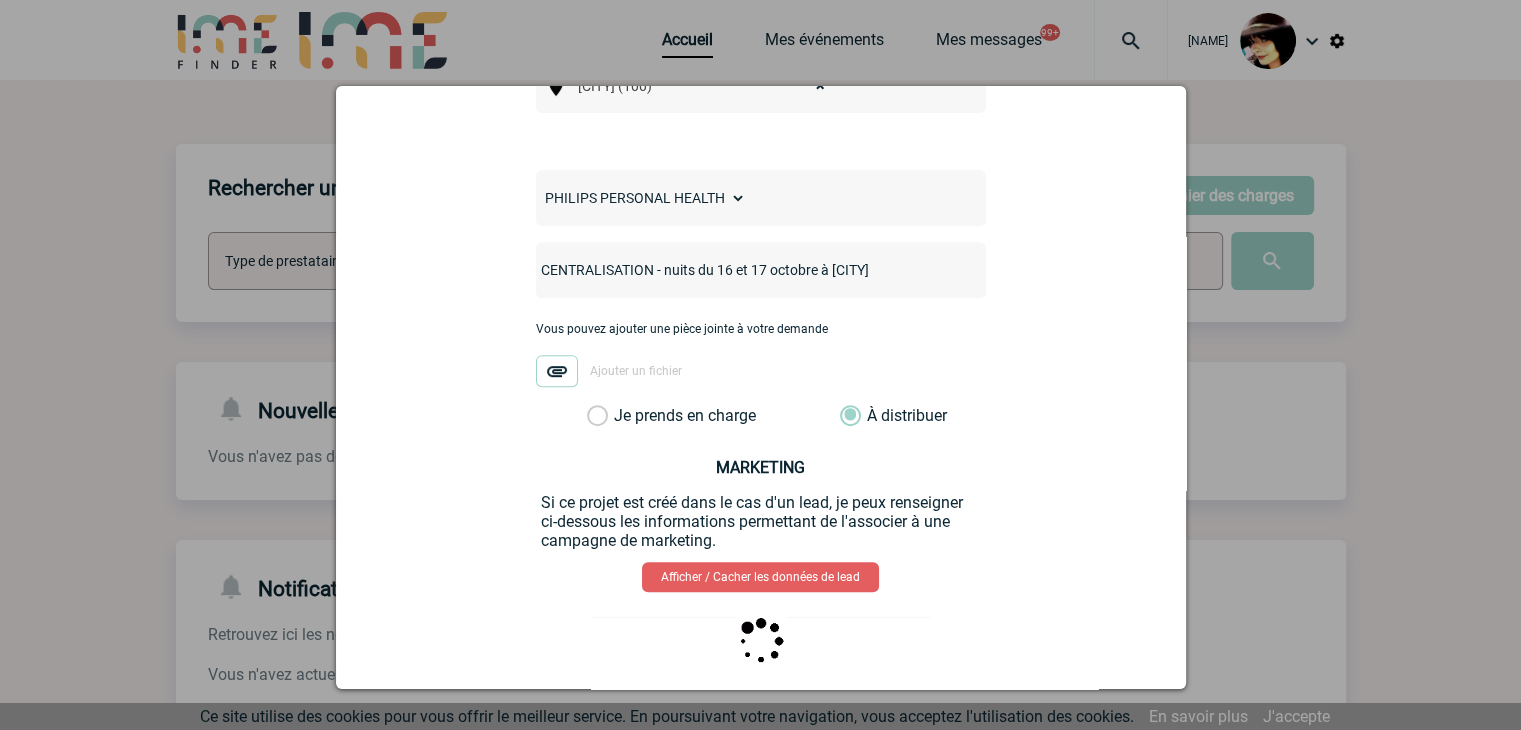 scroll, scrollTop: 0, scrollLeft: 0, axis: both 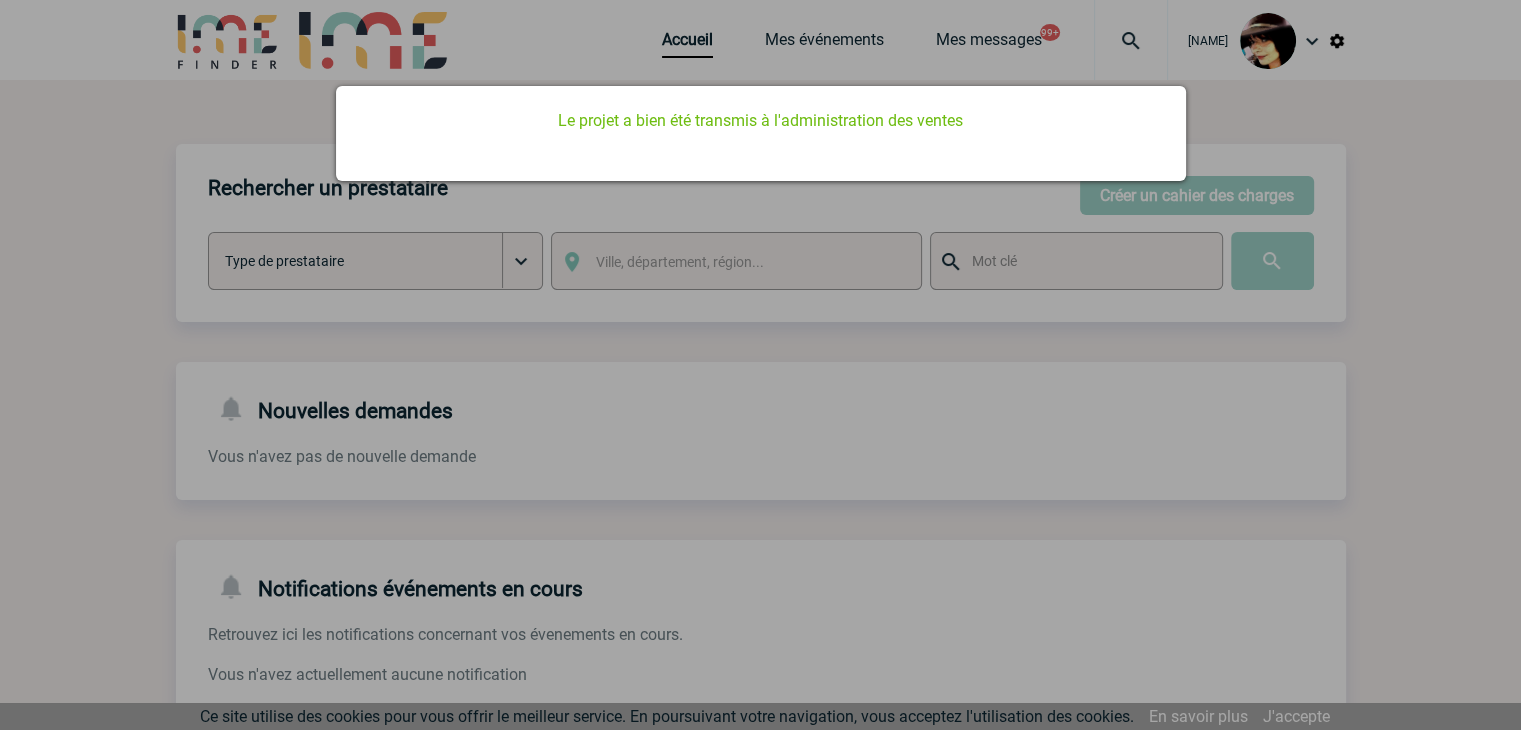 click at bounding box center (760, 365) 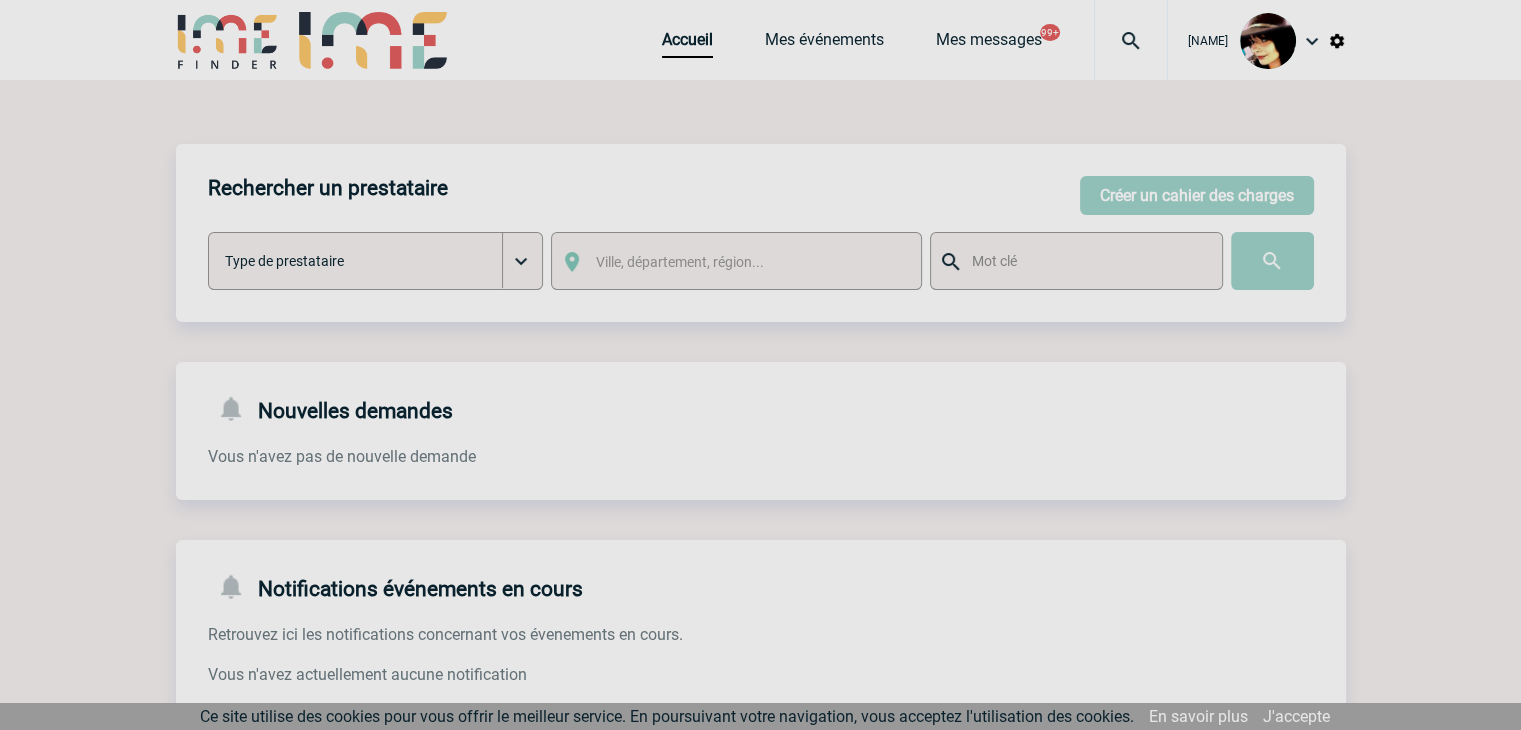 click on "[FIRST] [LAST]
Accueil
Mes événements
99+" at bounding box center (760, 612) 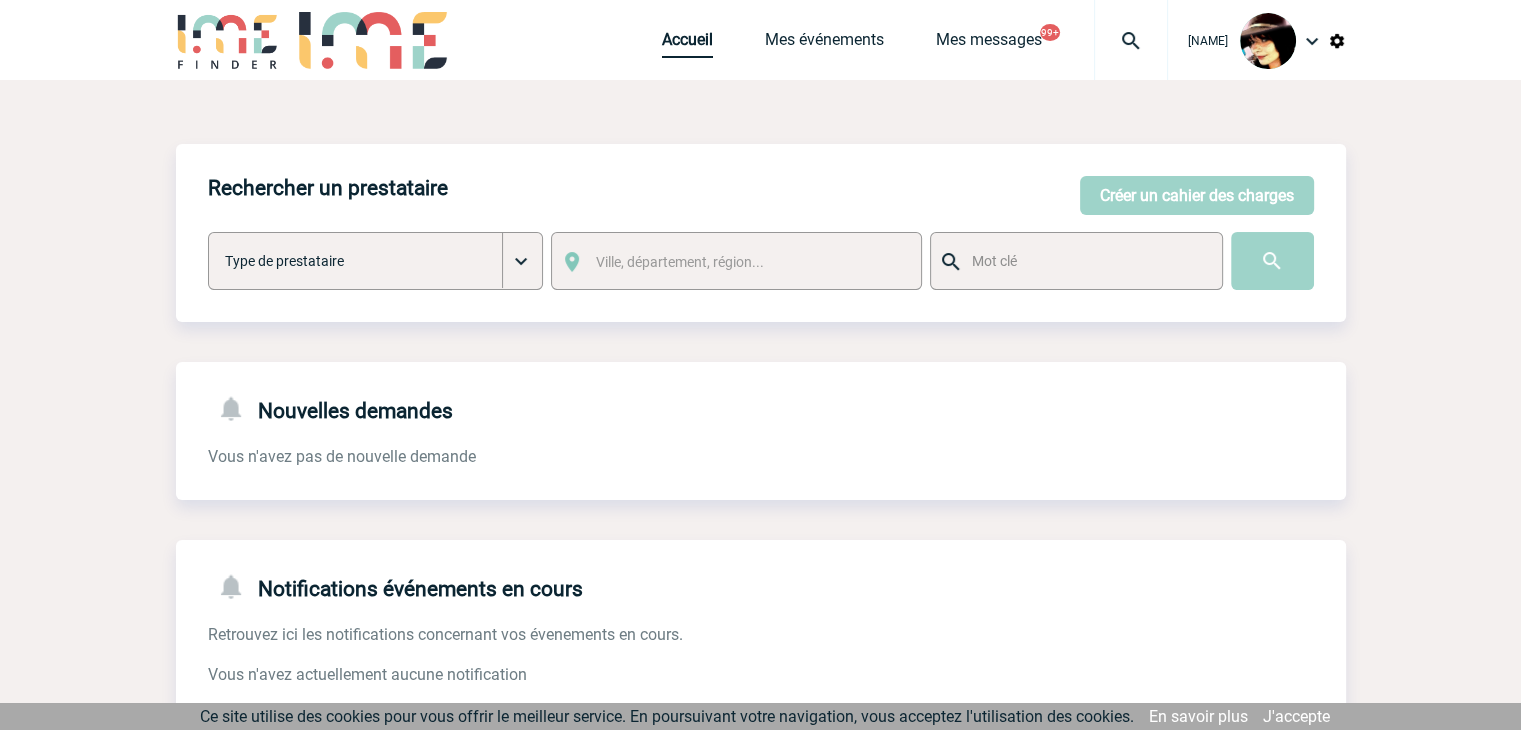 click on "Accueil" at bounding box center [687, 44] 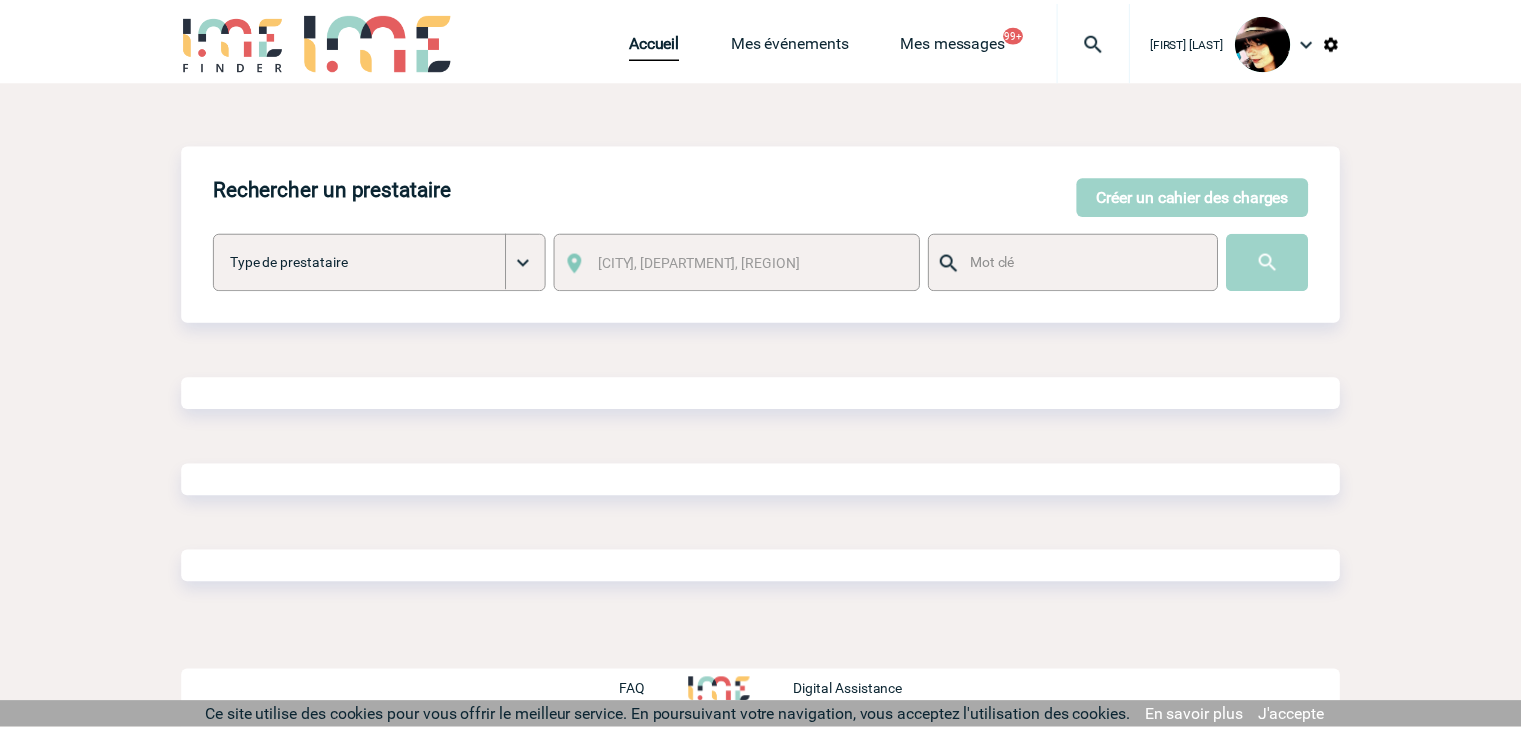 scroll, scrollTop: 0, scrollLeft: 0, axis: both 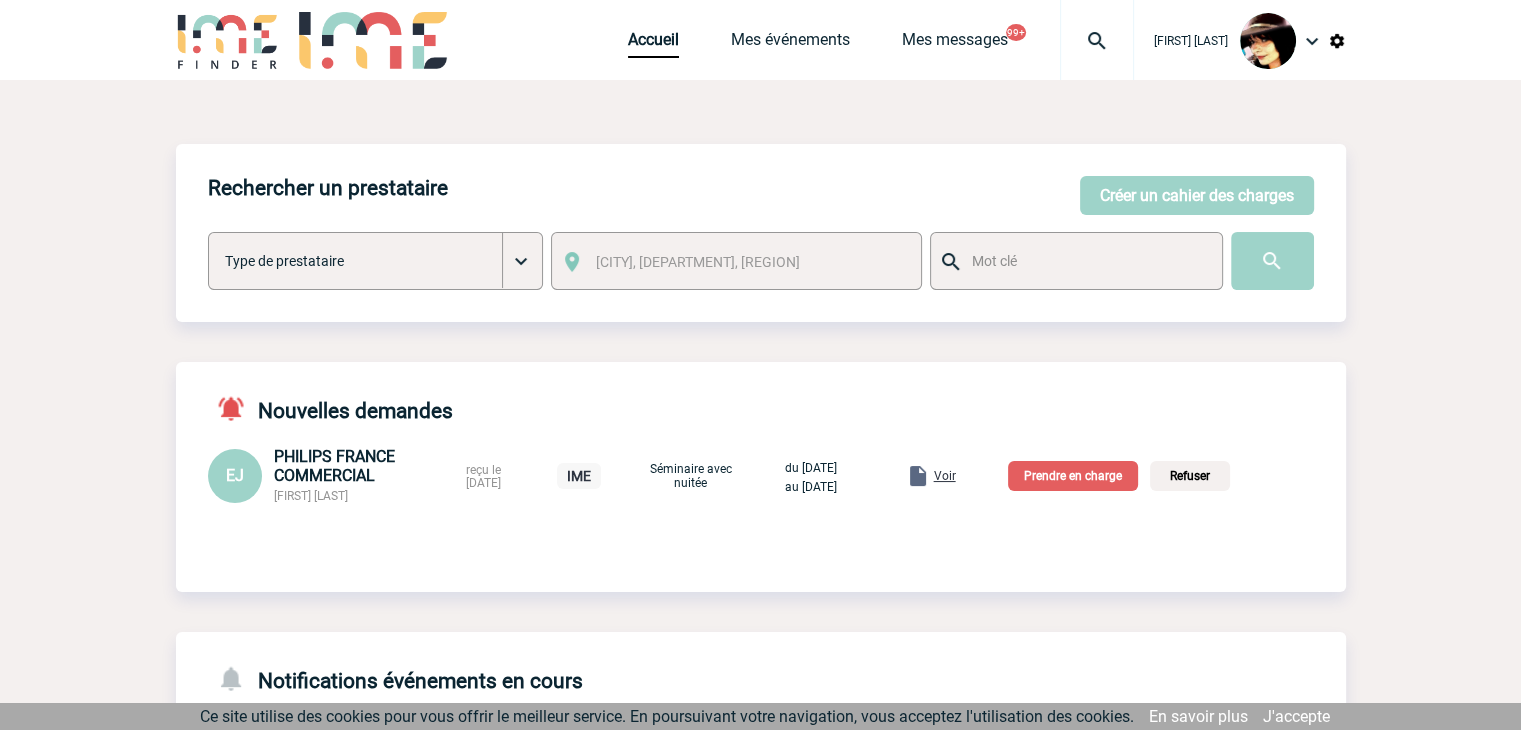click on "Voir" at bounding box center [945, 476] 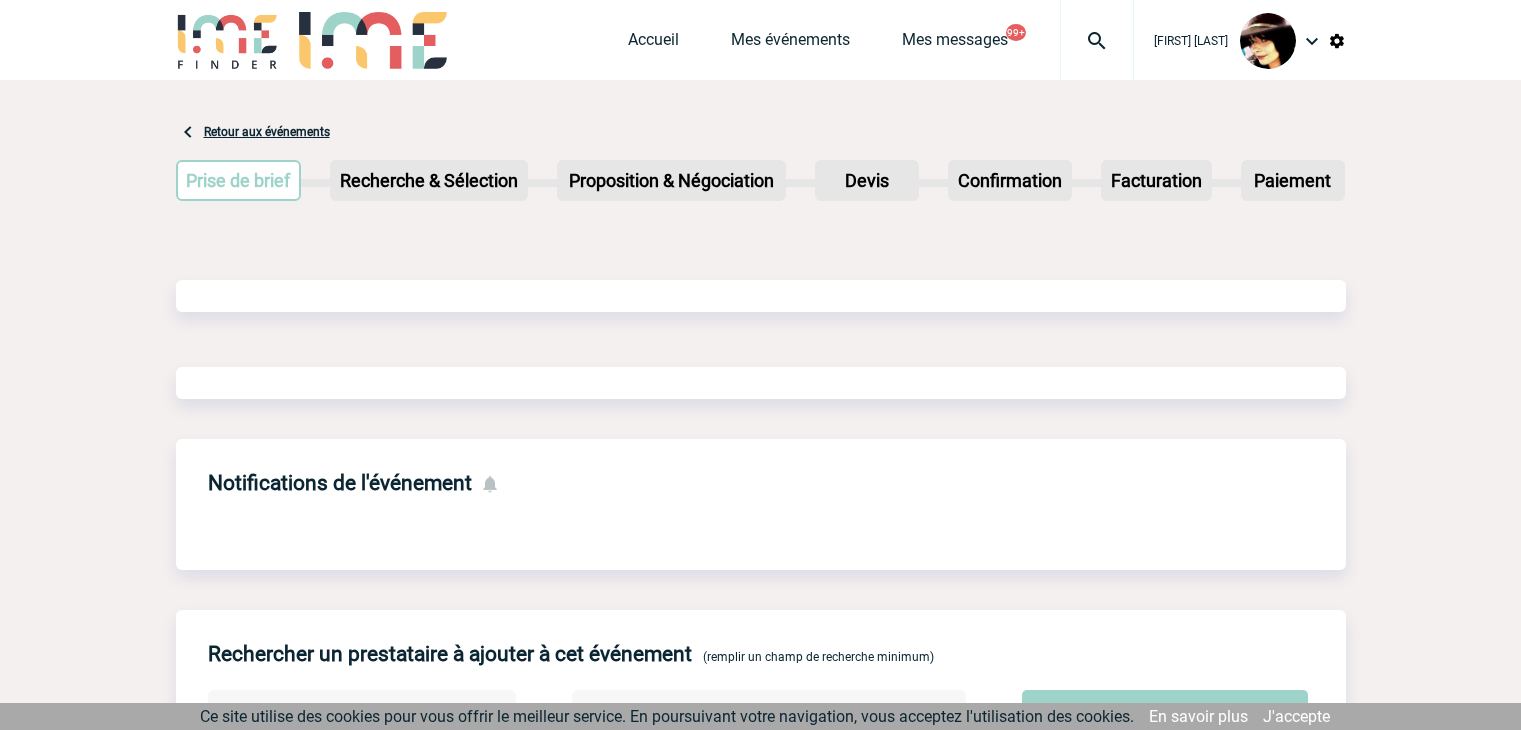 scroll, scrollTop: 0, scrollLeft: 0, axis: both 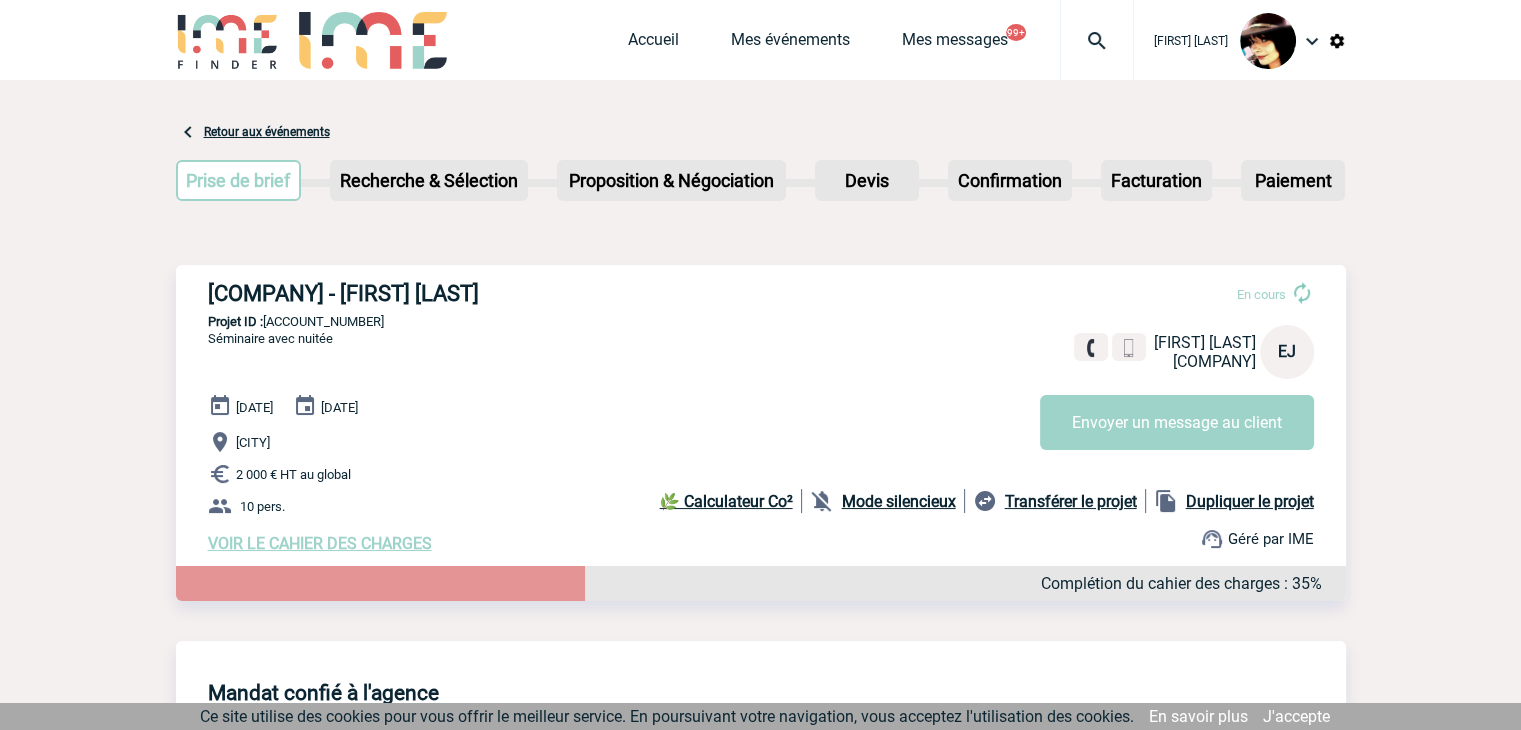 drag, startPoint x: 1346, startPoint y: 617, endPoint x: 1084, endPoint y: 470, distance: 300.42136 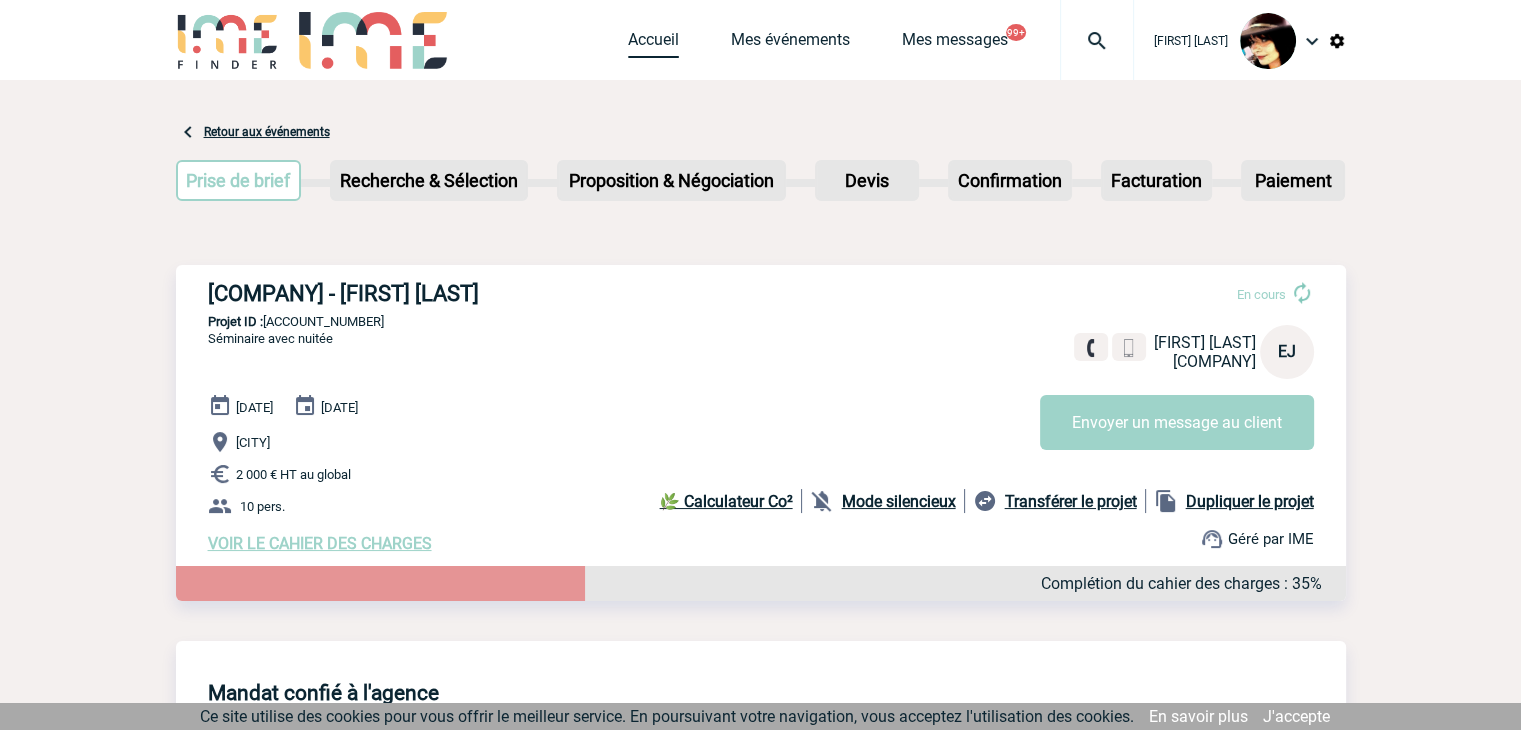 click on "Accueil" at bounding box center (653, 44) 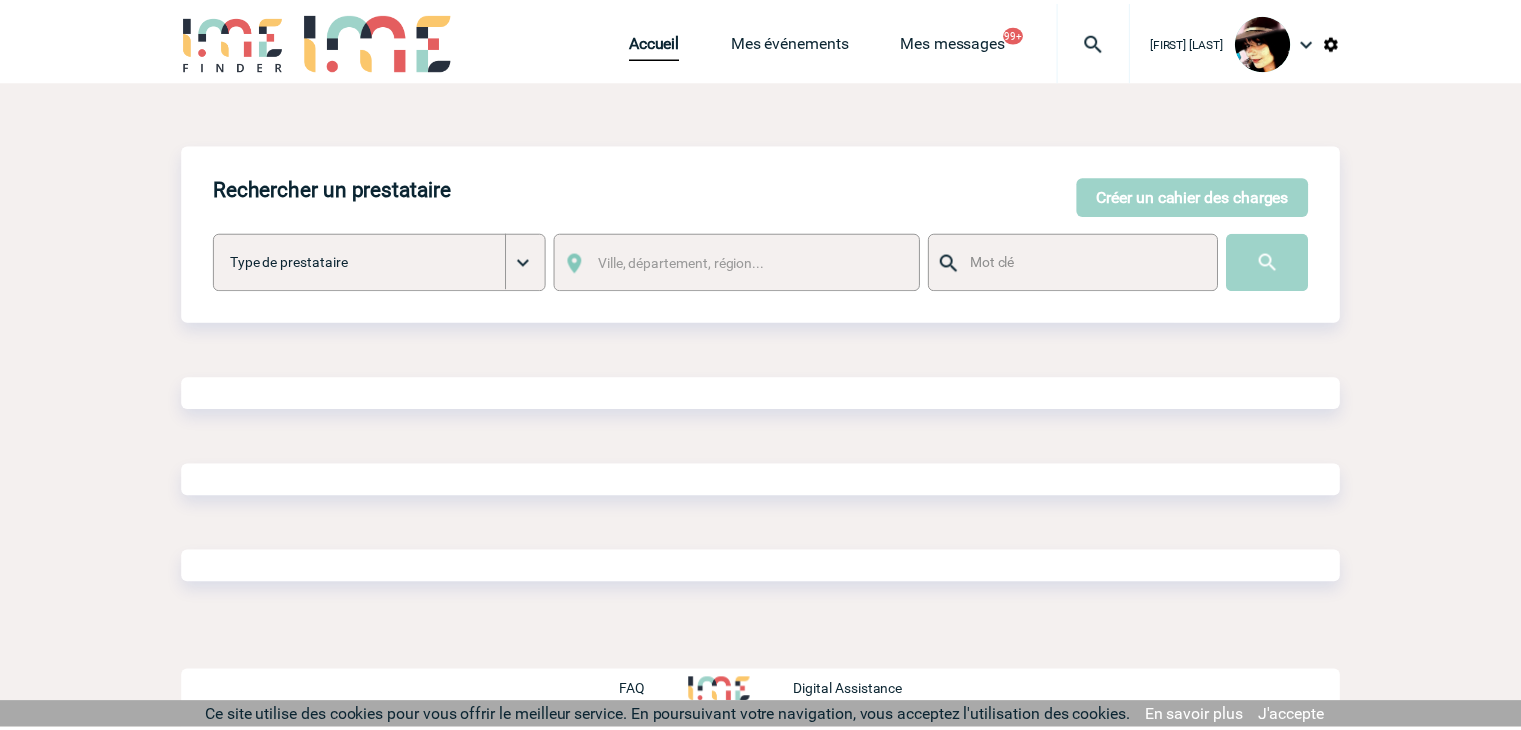 scroll, scrollTop: 0, scrollLeft: 0, axis: both 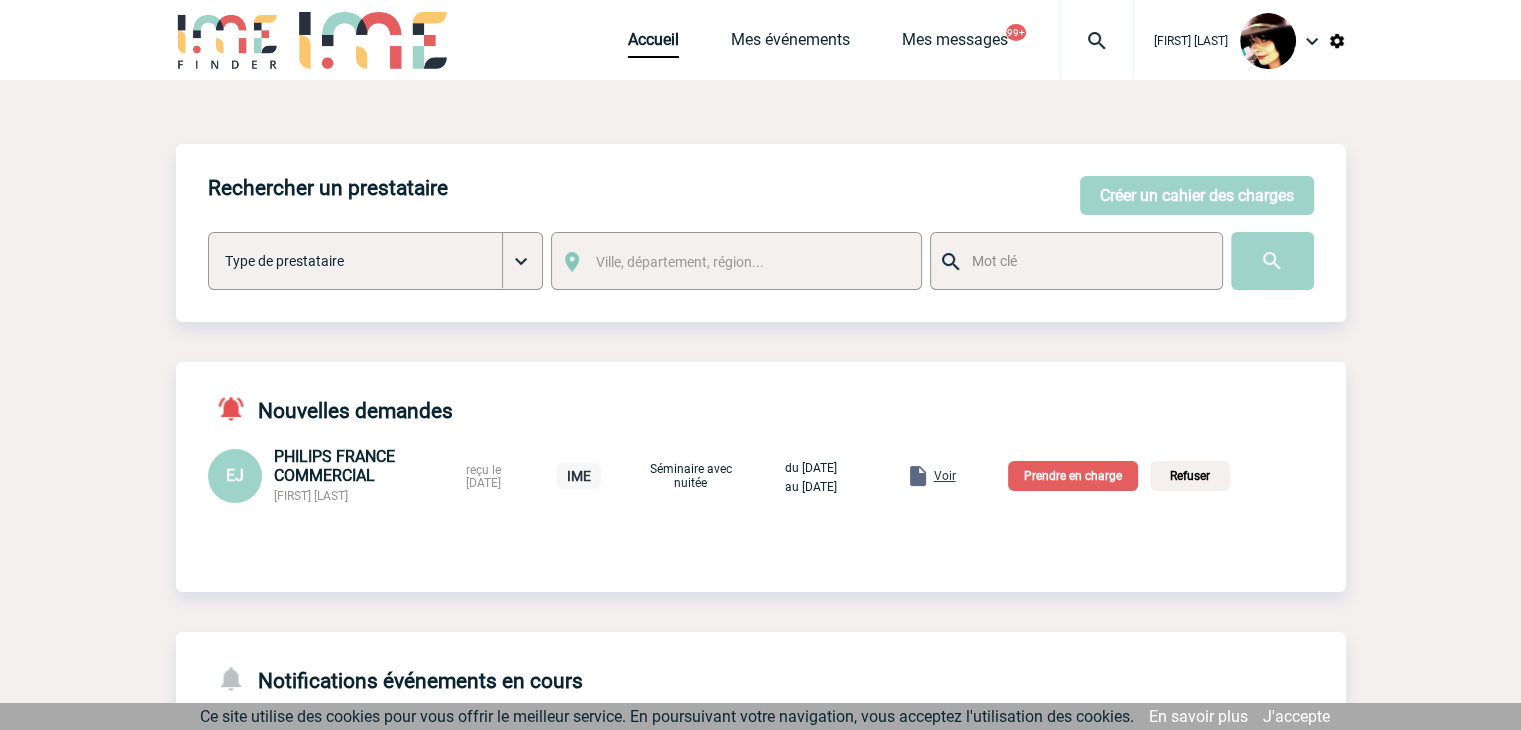 click on "Prendre en charge" at bounding box center (1073, 476) 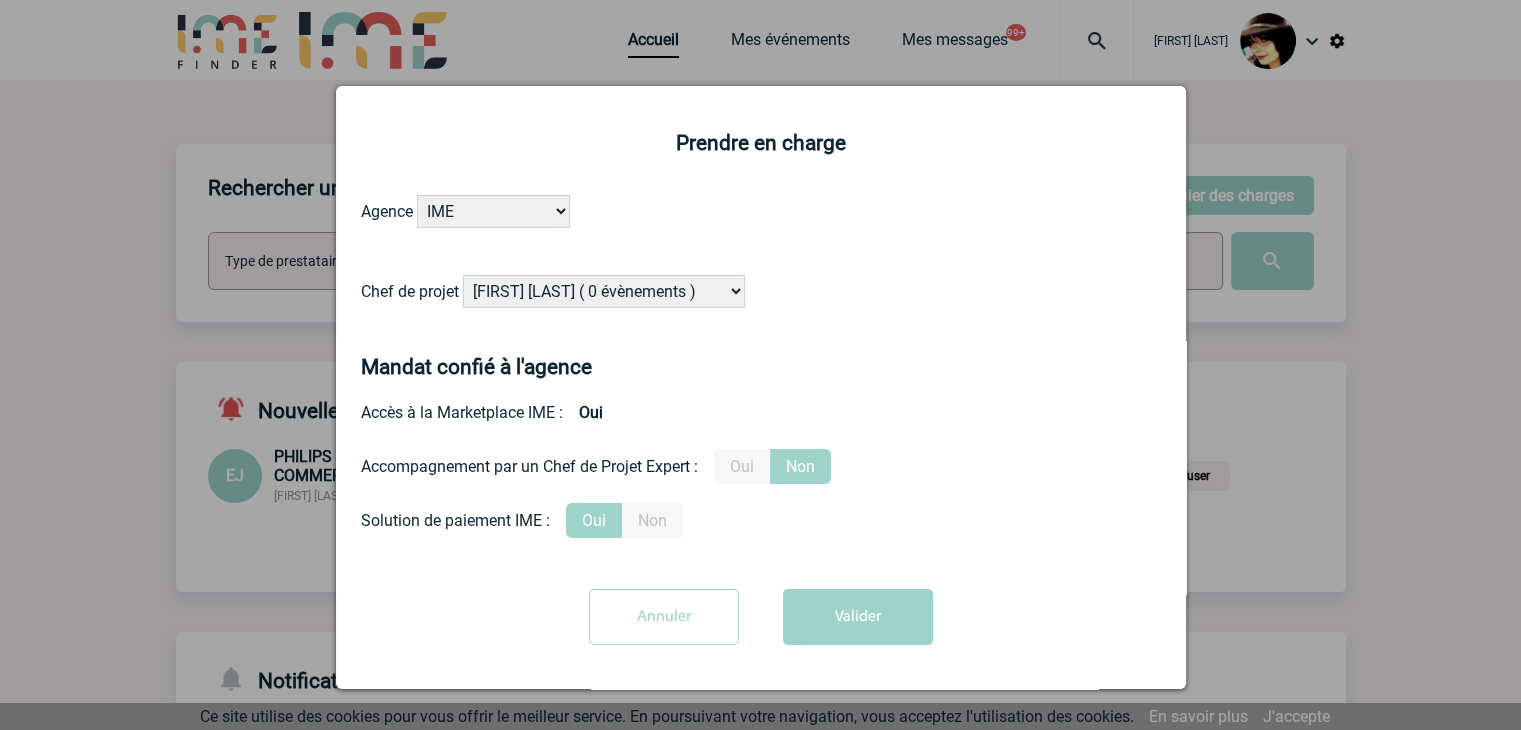 click on "[FIRST] [LAST] ( 0 évènements )
[FIRST] [LAST] ( 1196 évènements )
[FIRST] [LAST] ( 169 évènements )
[FIRST] [LAST] ( 0 évènements )
[FIRST] [LAST] ( 0 évènements )
[FIRST] [LAST] ( 1046 évènements )
[FIRST] [LAST] ( 1005 évènements )
[FIRST] [LAST] ( 0 évènements )
[FIRST] [LAST] ( 14 évènements )
[FIRST] [LAST] ( 5 évènements )
[FIRST] [LAST] ( 0 évènements )" at bounding box center [604, 291] 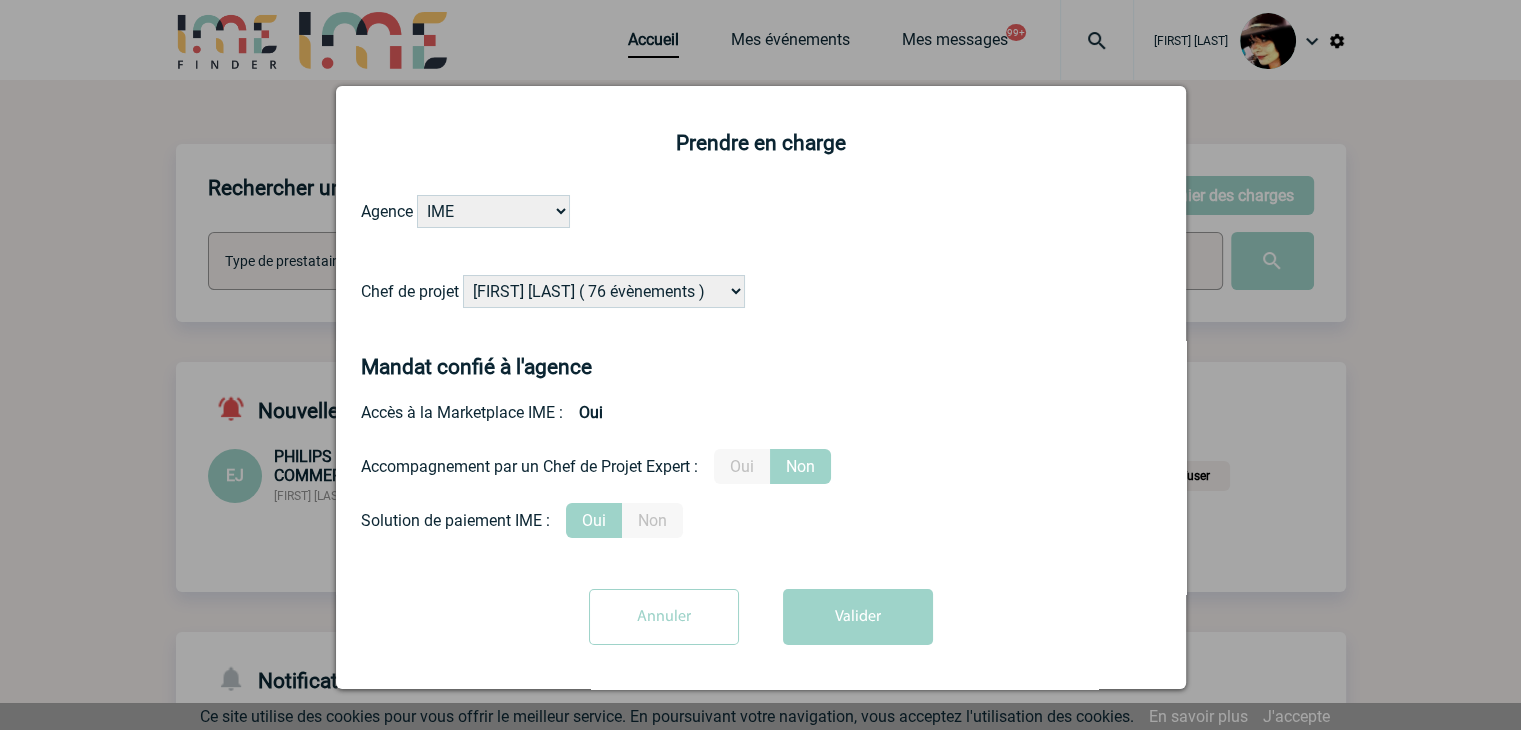 drag, startPoint x: 596, startPoint y: 293, endPoint x: 643, endPoint y: 330, distance: 59.816387 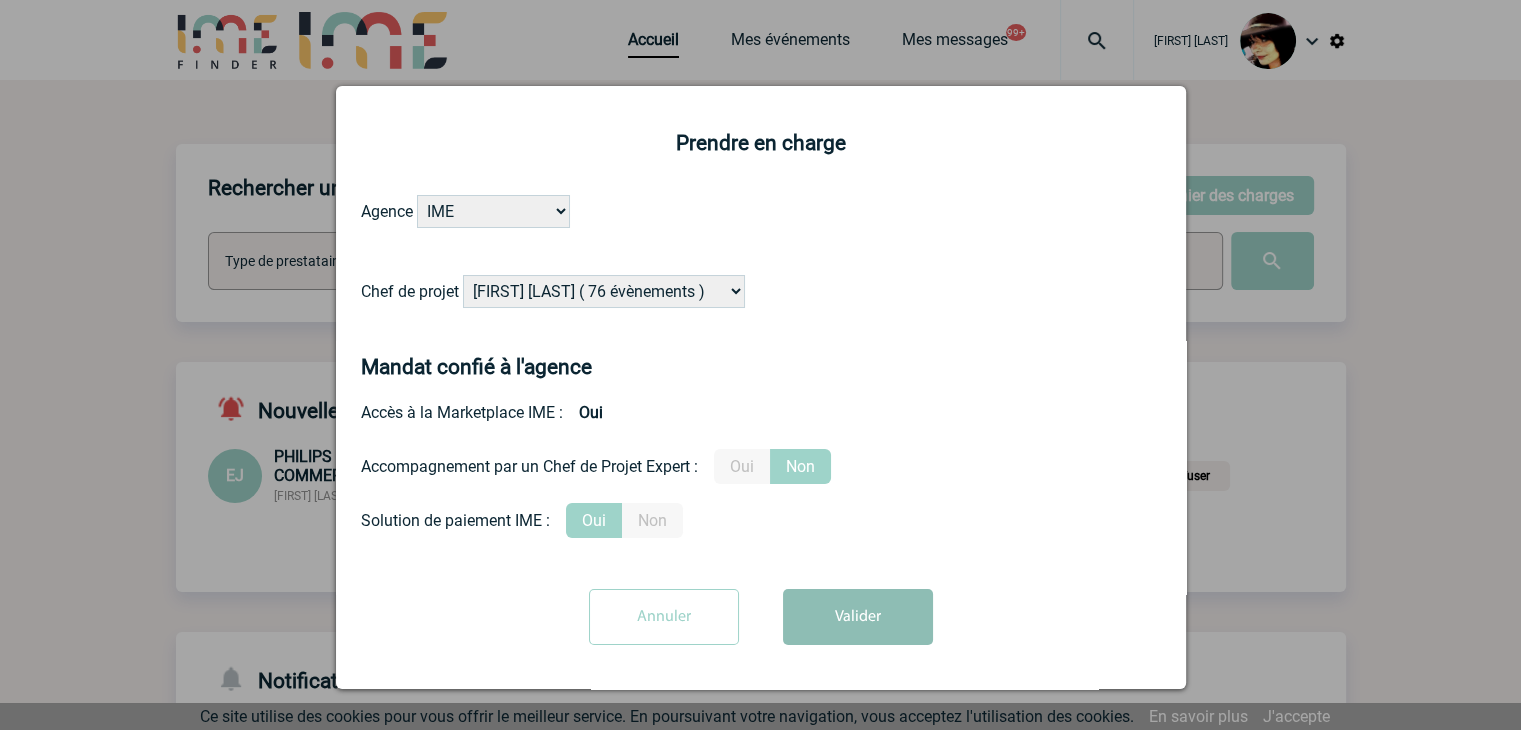 click on "Valider" at bounding box center (858, 617) 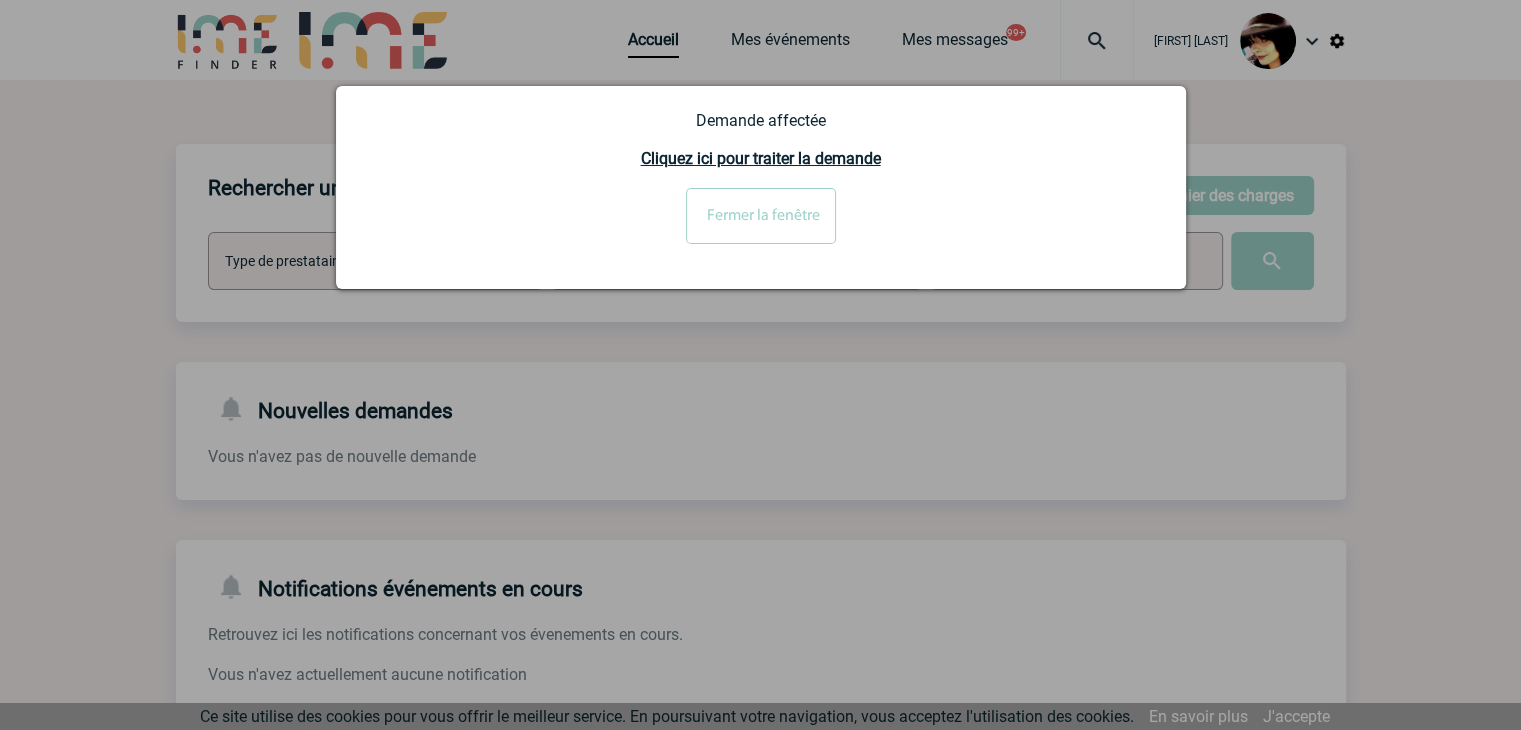 click at bounding box center [760, 365] 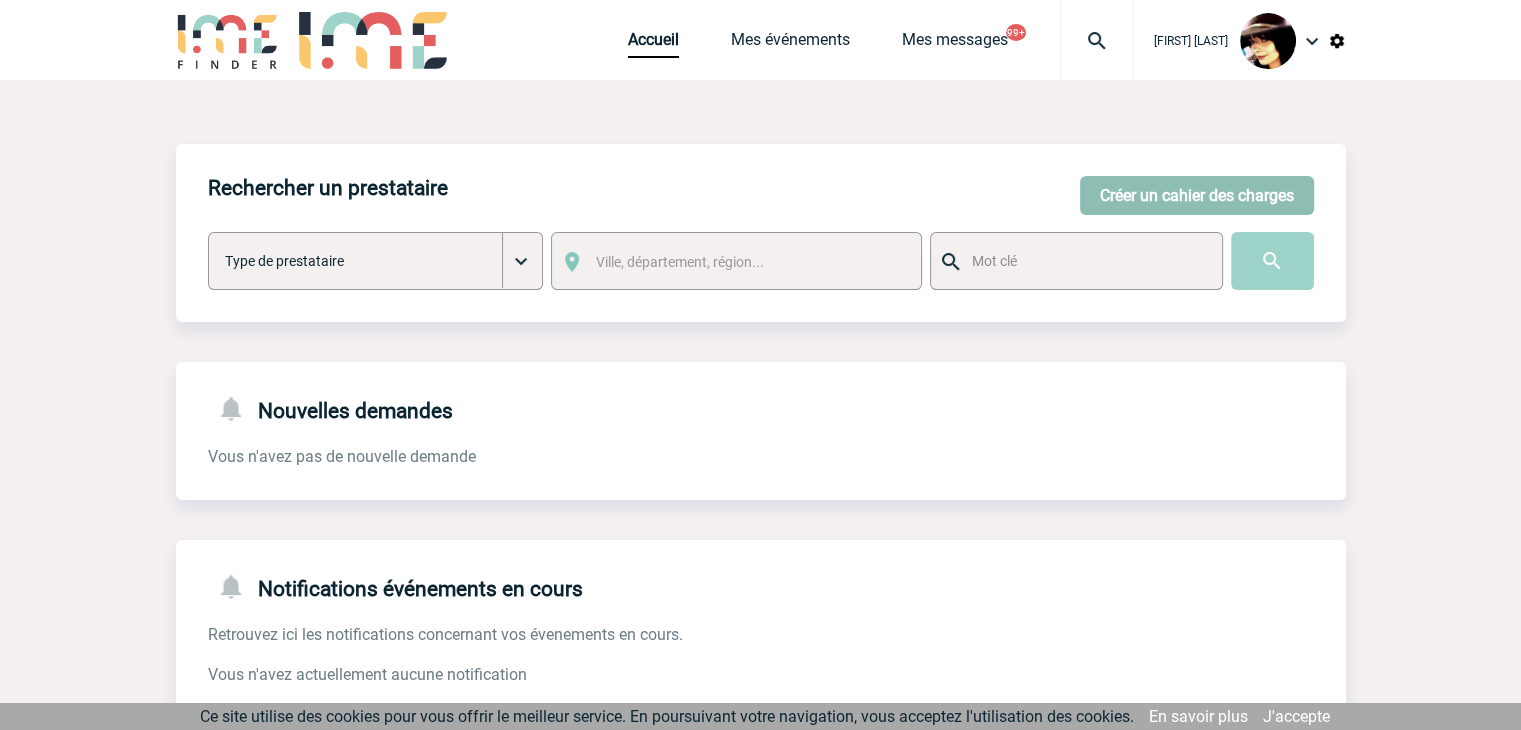 click on "Créer un cahier des charges" at bounding box center [1197, 195] 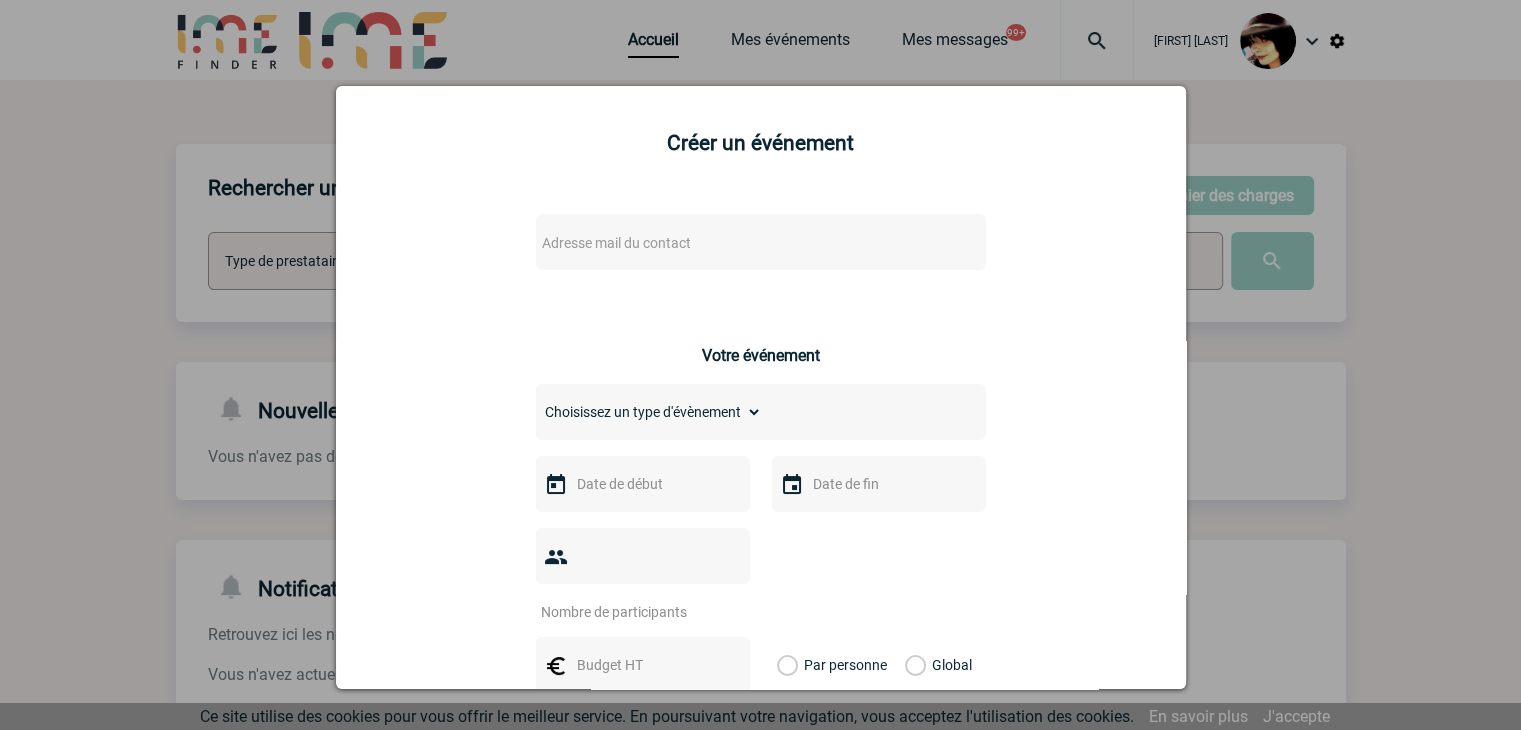 click on "Adresse mail du contact" at bounding box center (709, 243) 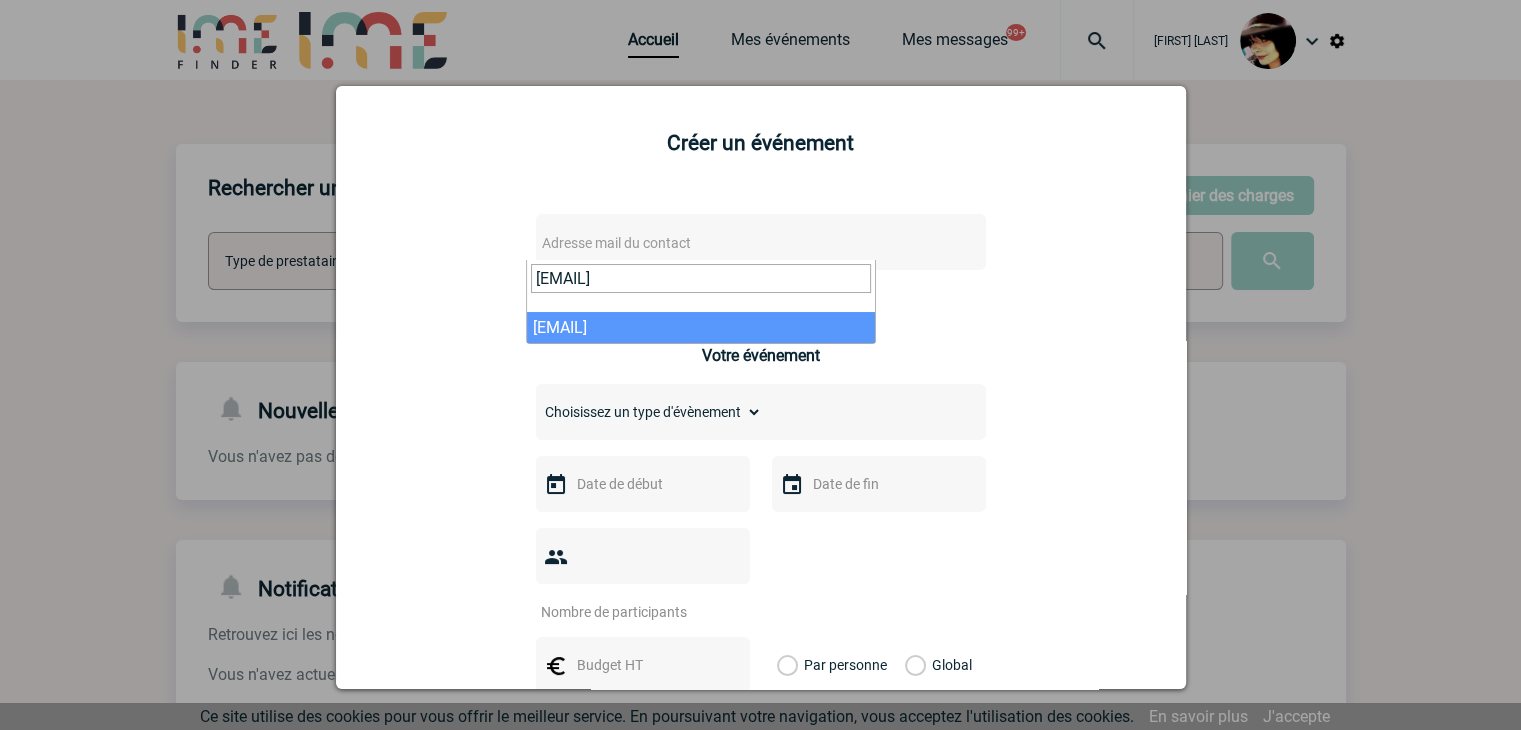 type on "mathilde.noppe@capgemini.com" 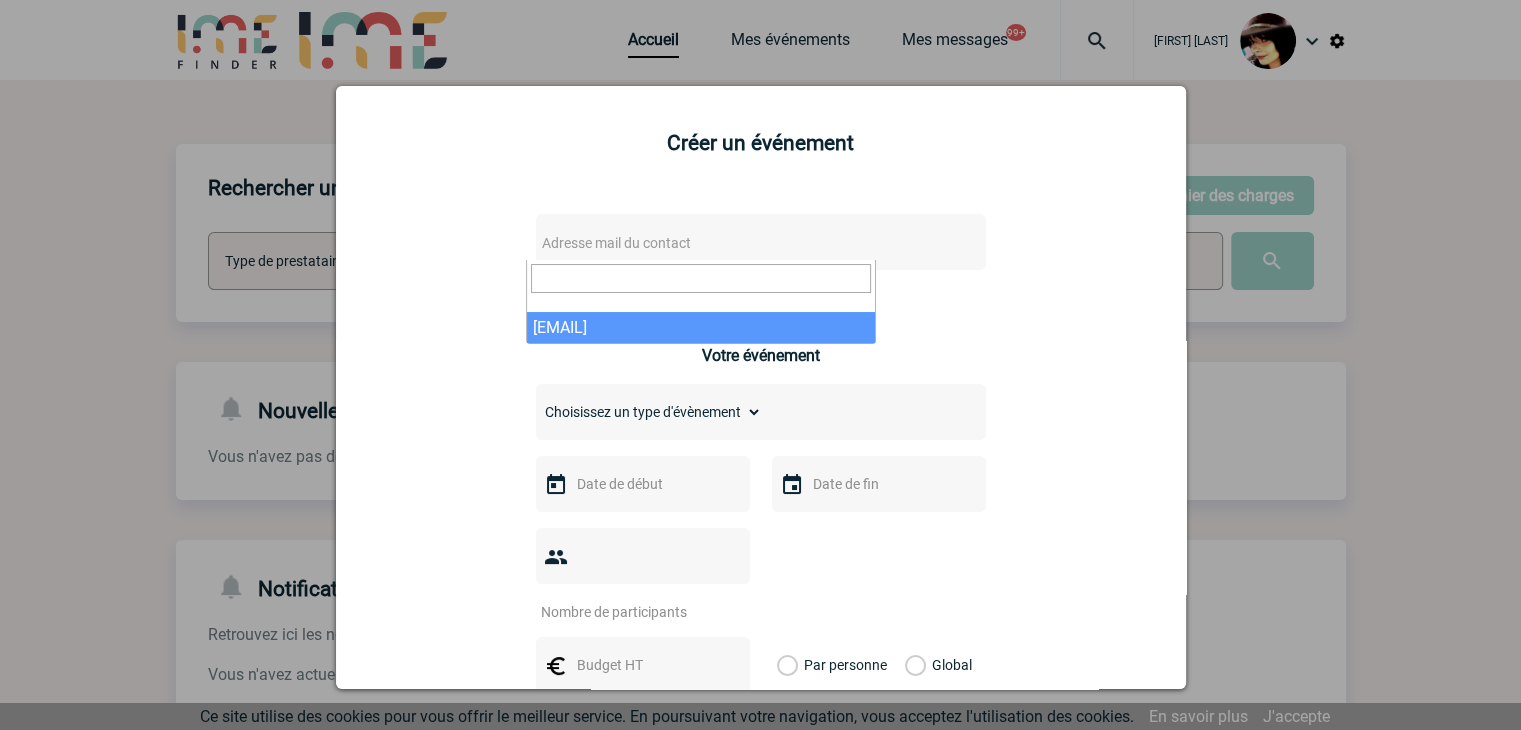 select on "122891" 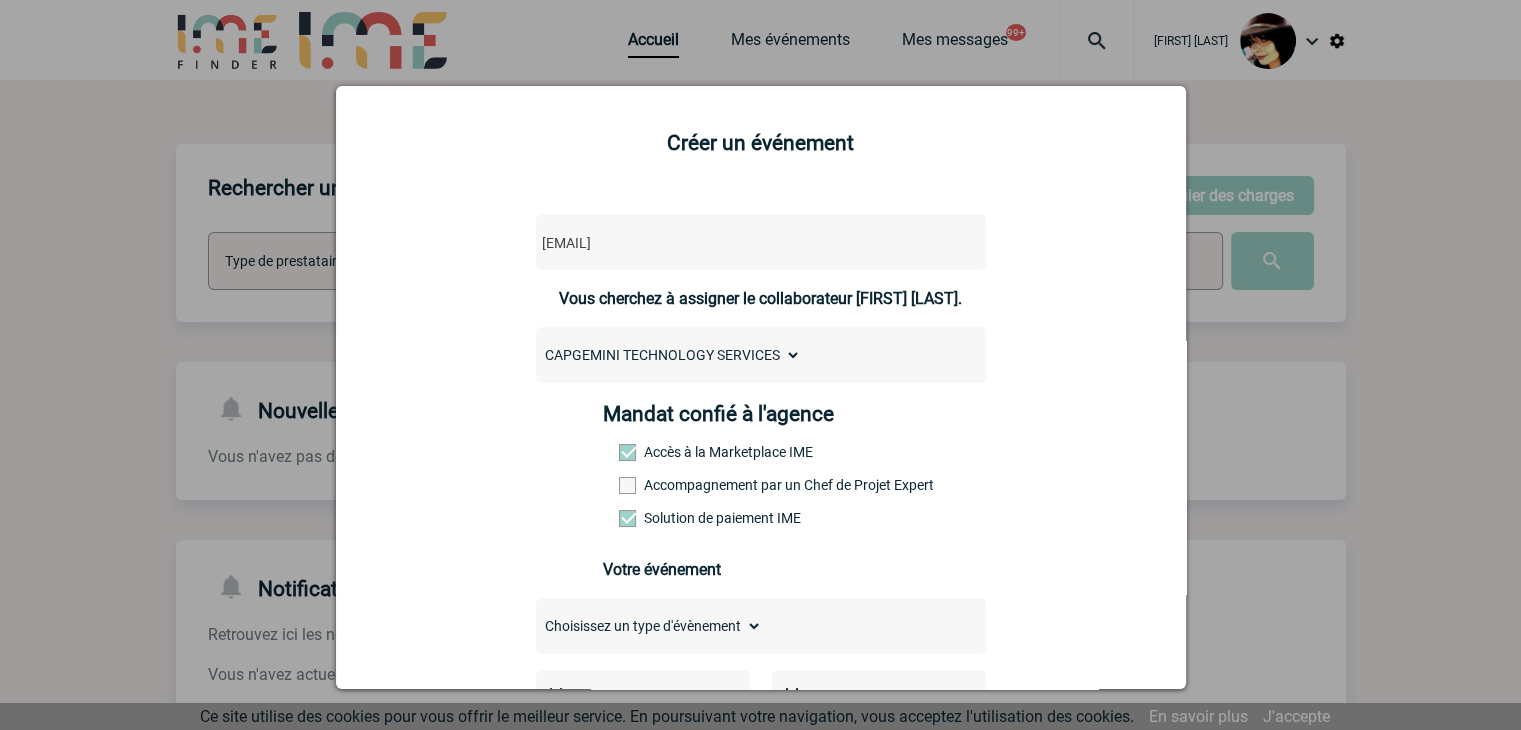 scroll, scrollTop: 100, scrollLeft: 0, axis: vertical 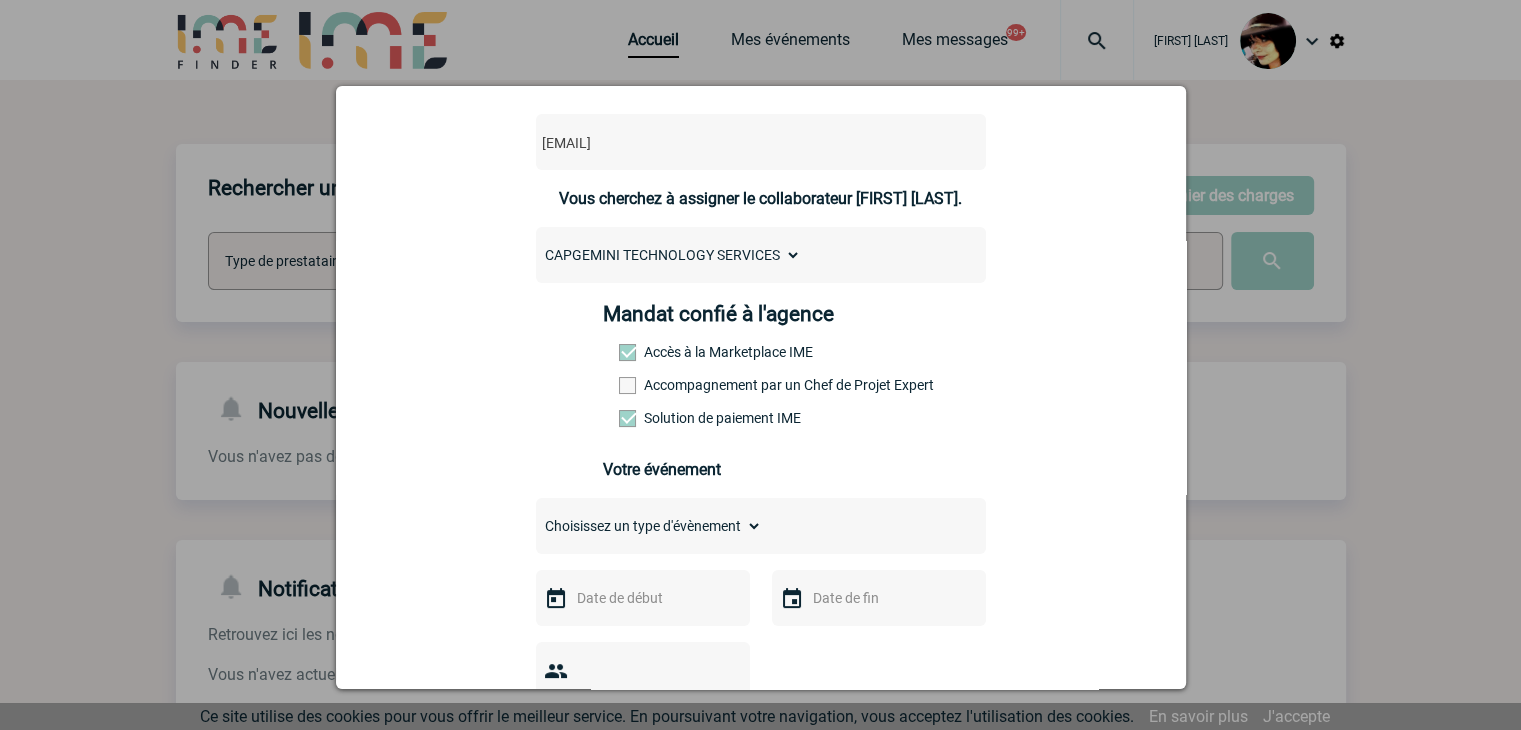 click on "Choisissez un type d'évènement
Séminaire avec nuitée Séminaire sans nuitée Repas de groupe Team Building & animation Prestation traiteur Divers" at bounding box center [649, 526] 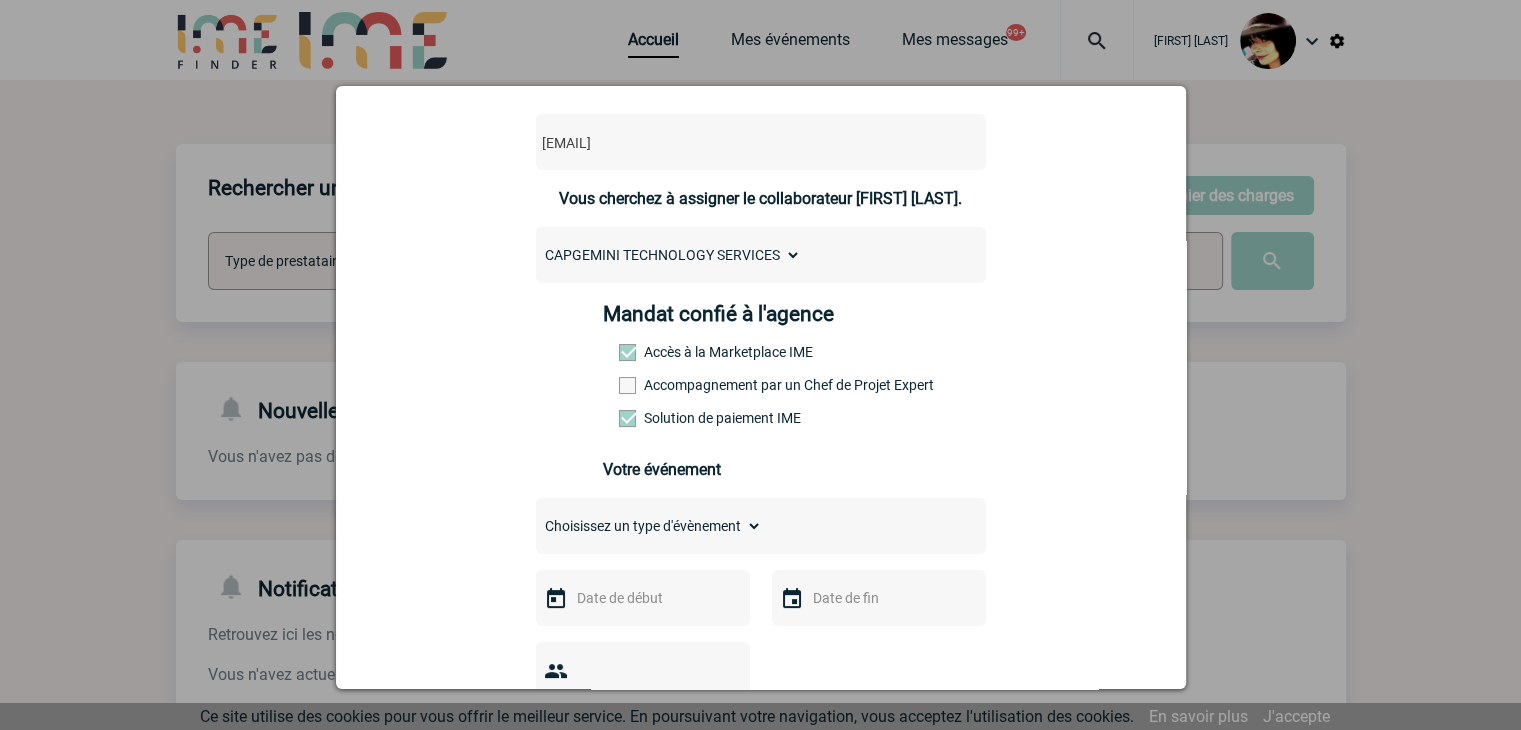 select on "5" 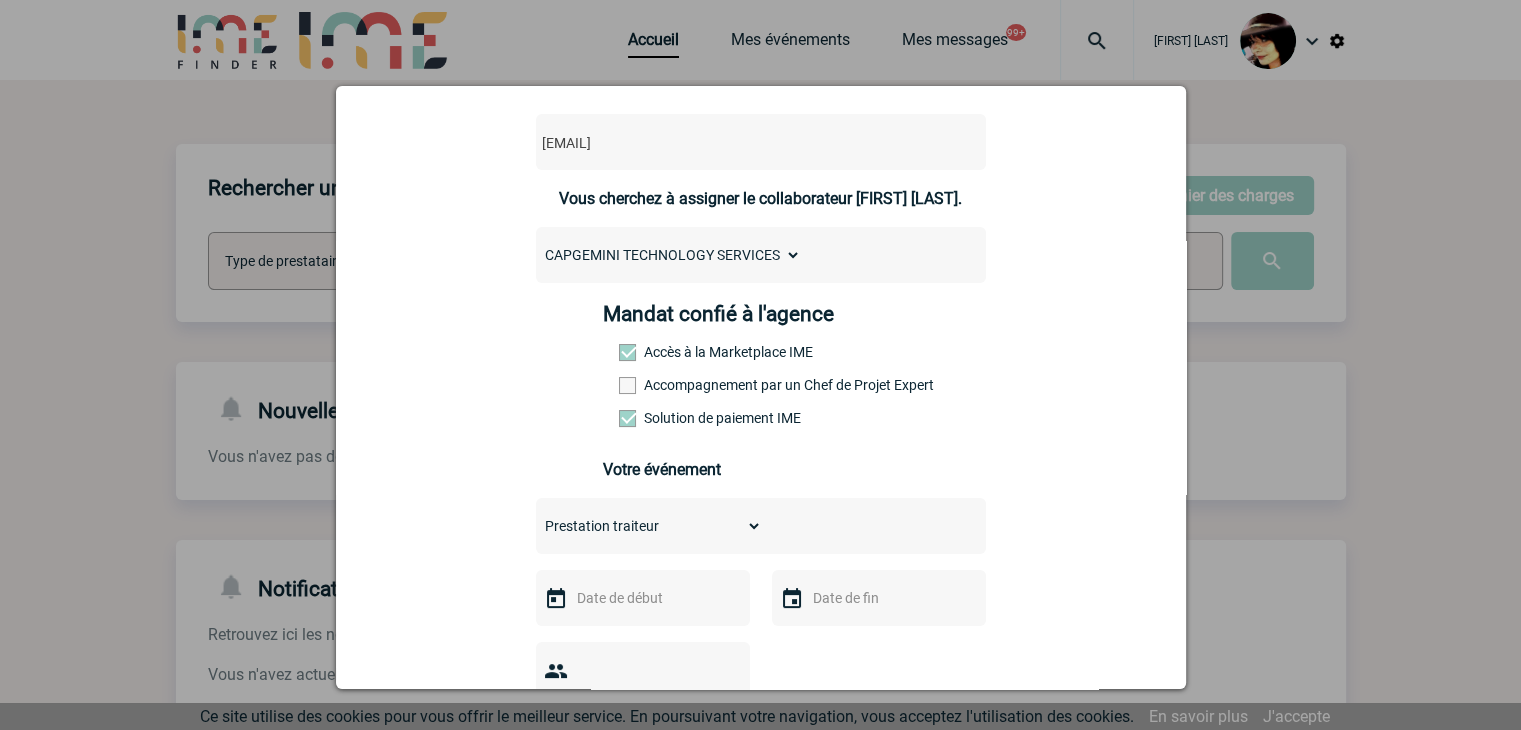 click on "Choisissez un type d'évènement
Séminaire avec nuitée Séminaire sans nuitée Repas de groupe Team Building & animation Prestation traiteur Divers" at bounding box center [649, 526] 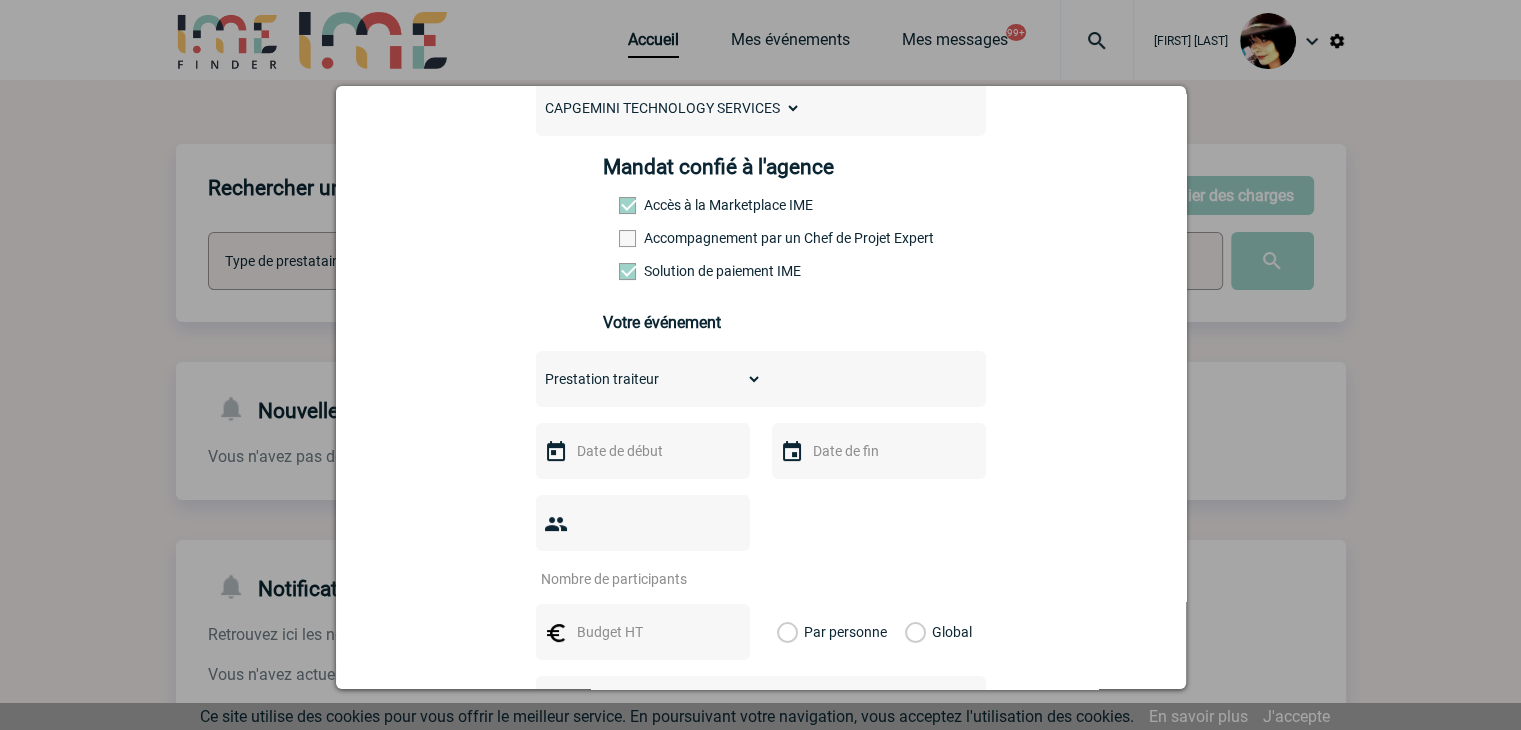scroll, scrollTop: 300, scrollLeft: 0, axis: vertical 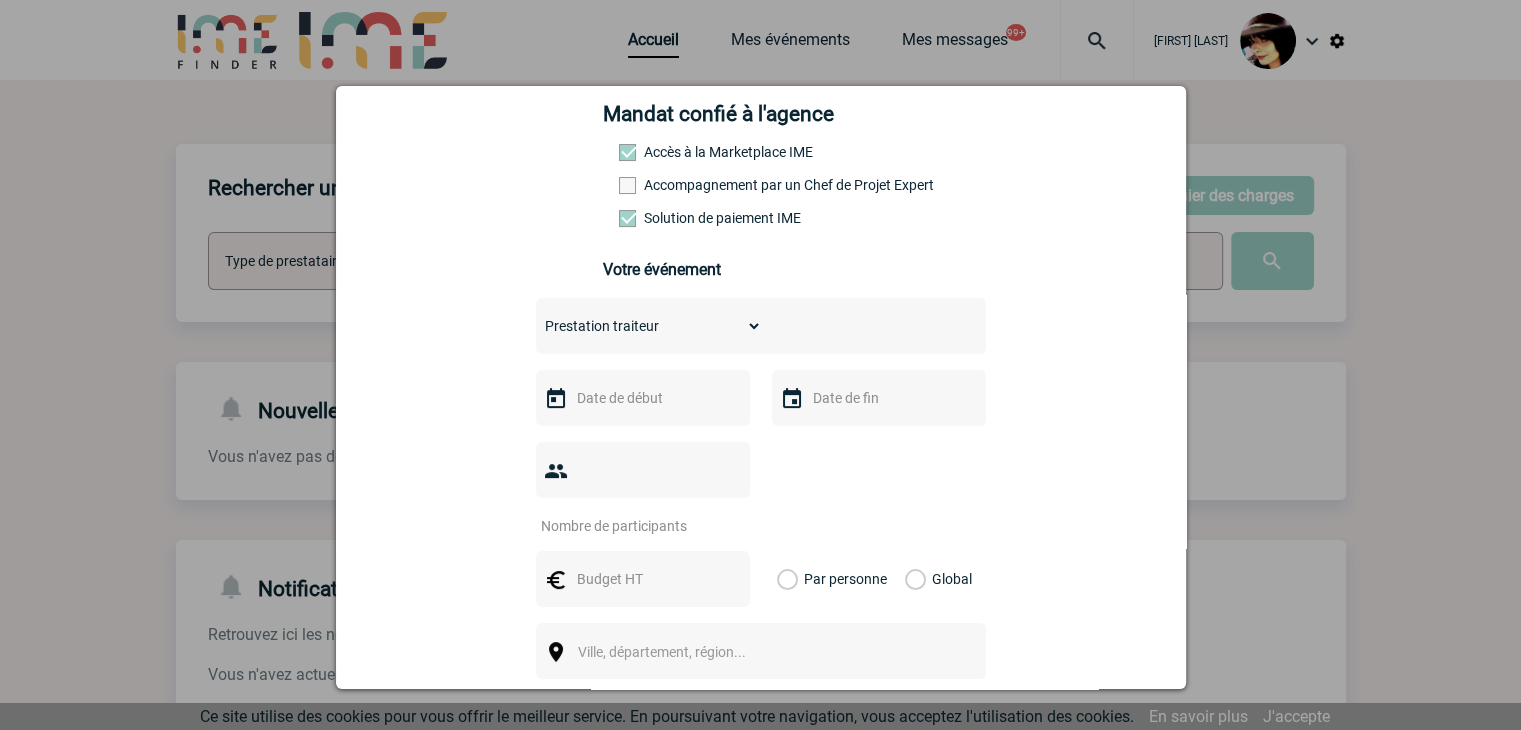 click at bounding box center [641, 398] 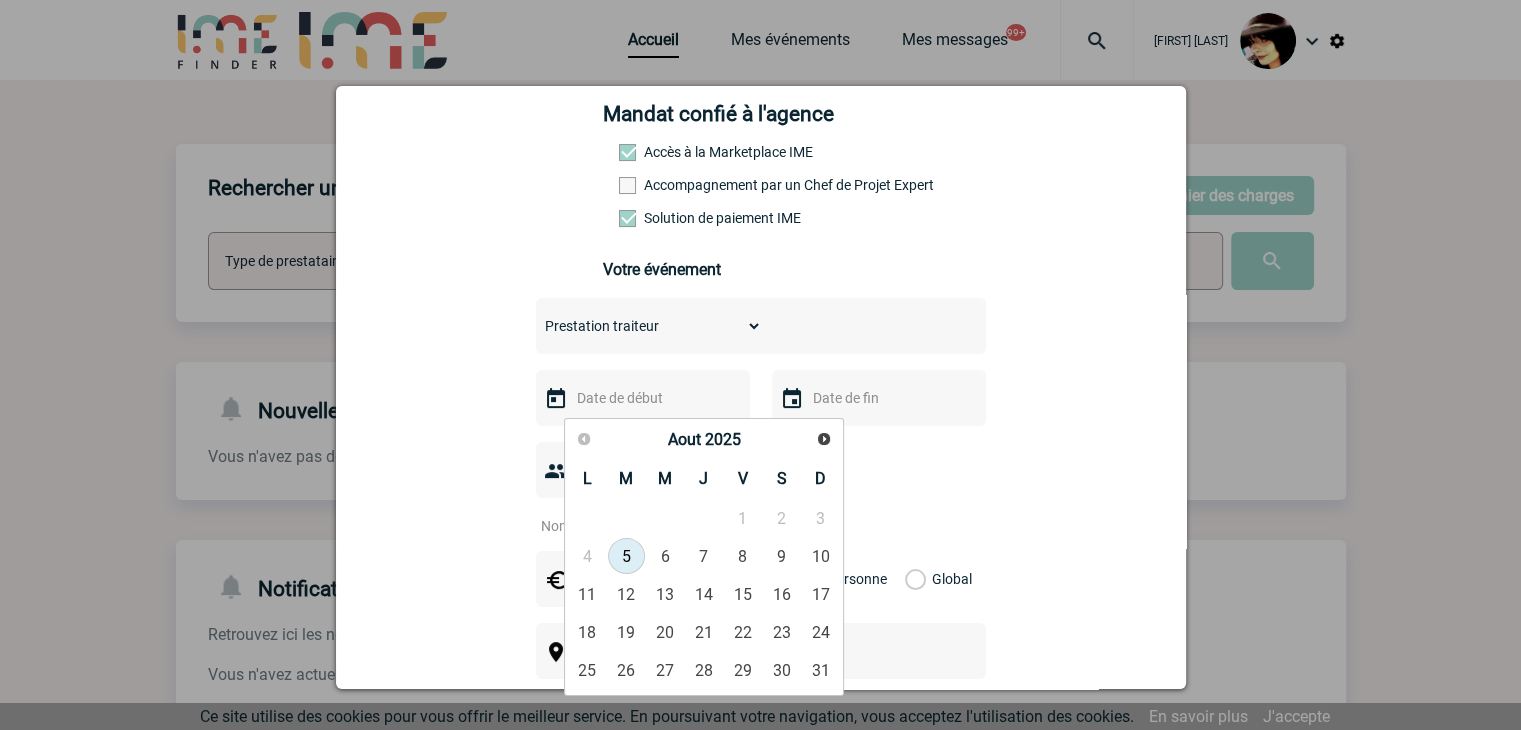 click on "5" at bounding box center [626, 556] 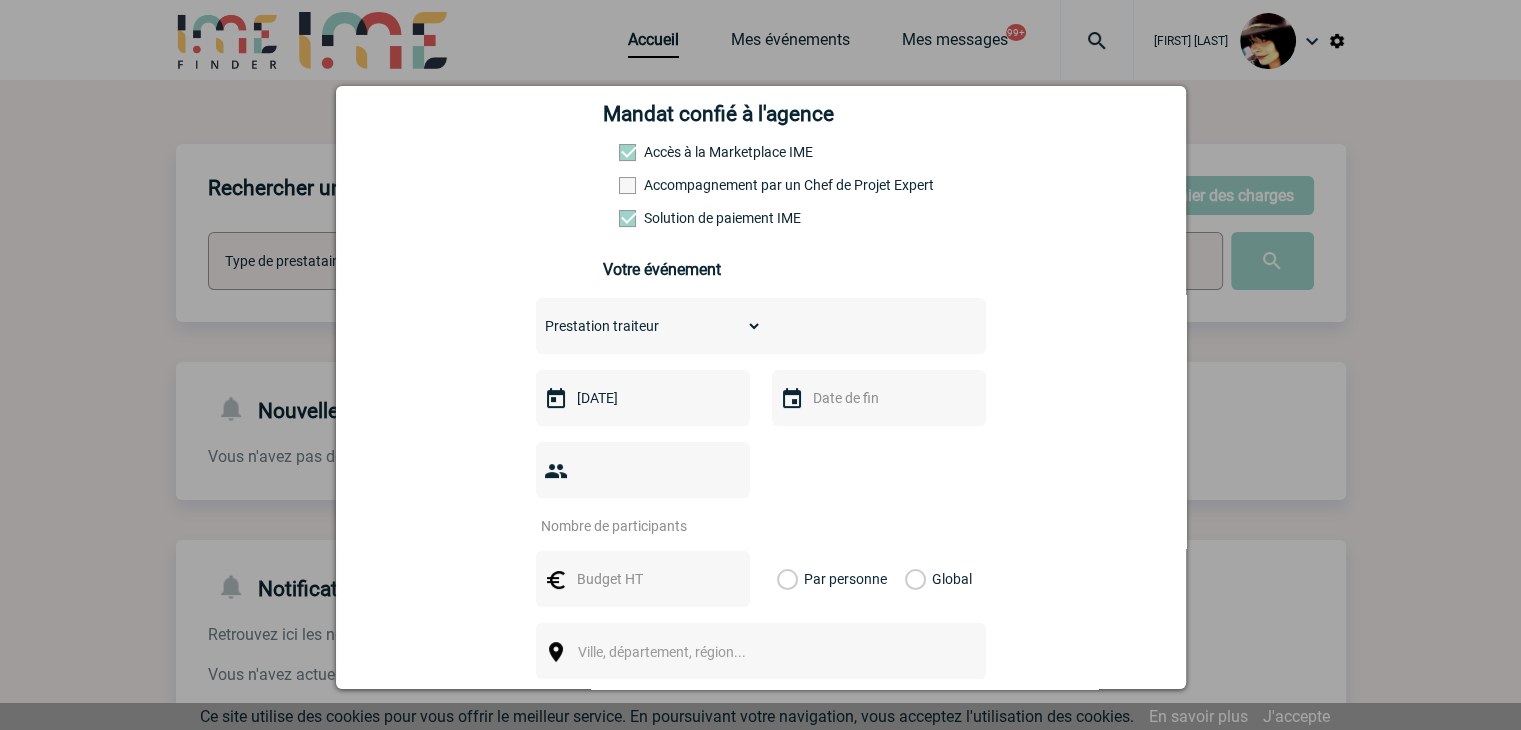 click at bounding box center [630, 526] 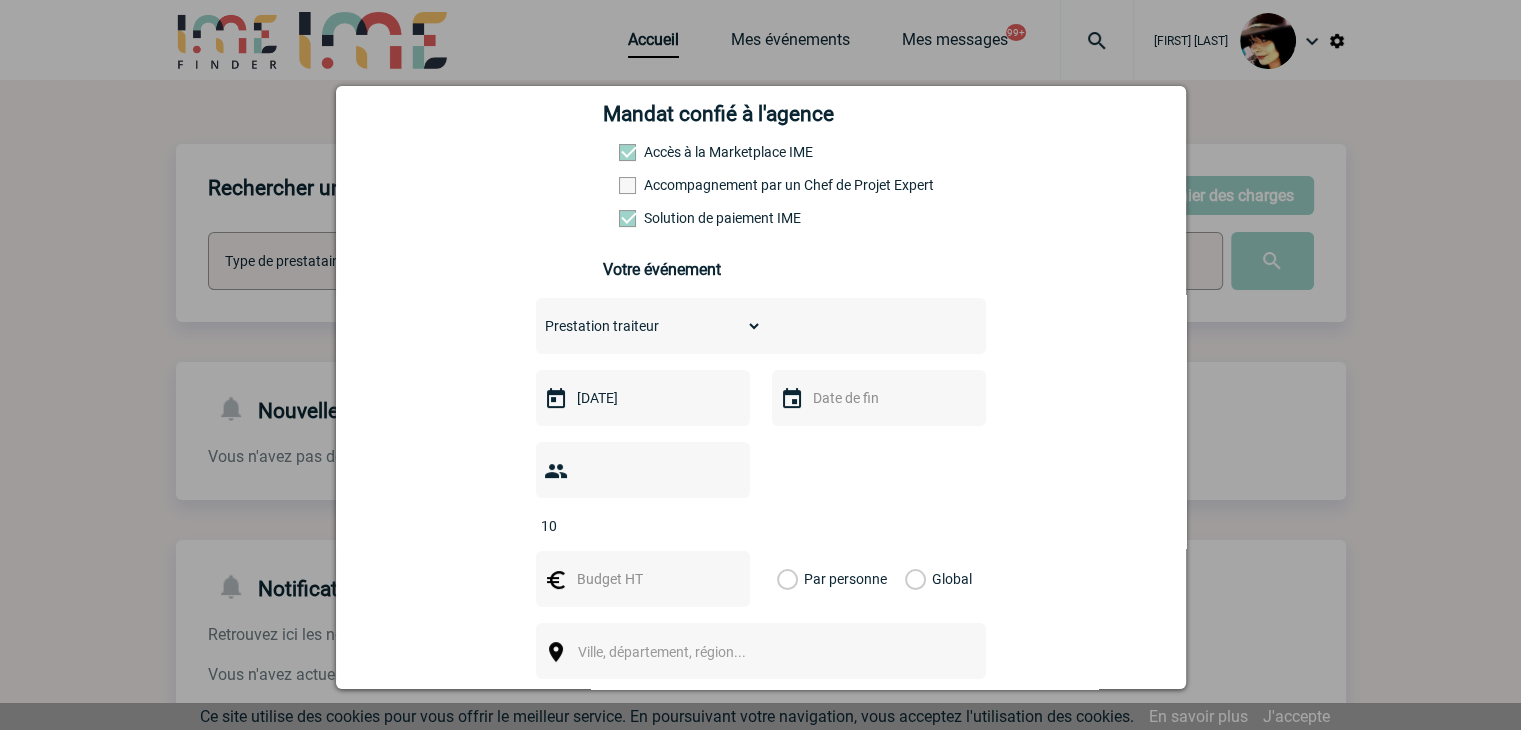 type on "10" 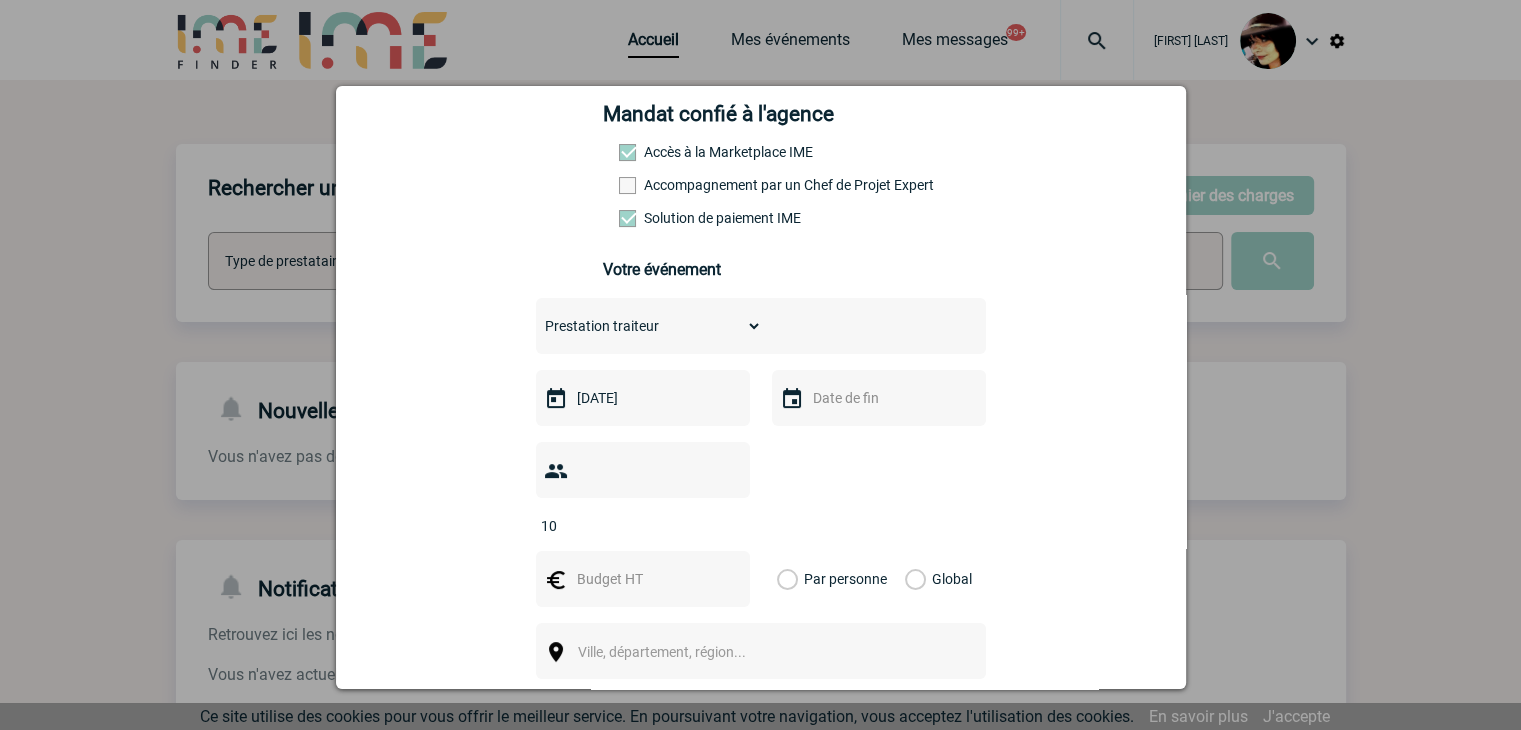 click at bounding box center [641, 579] 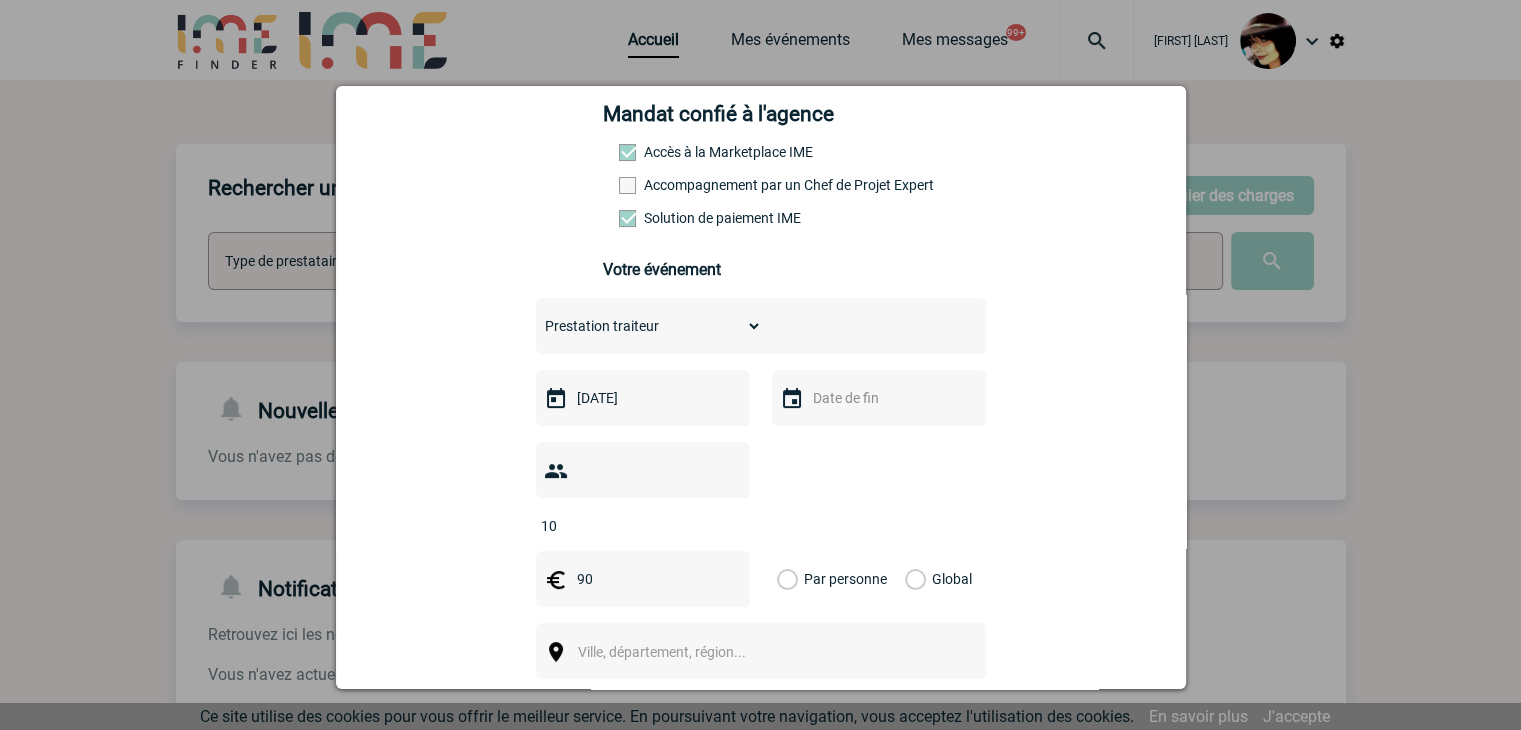 type on "90" 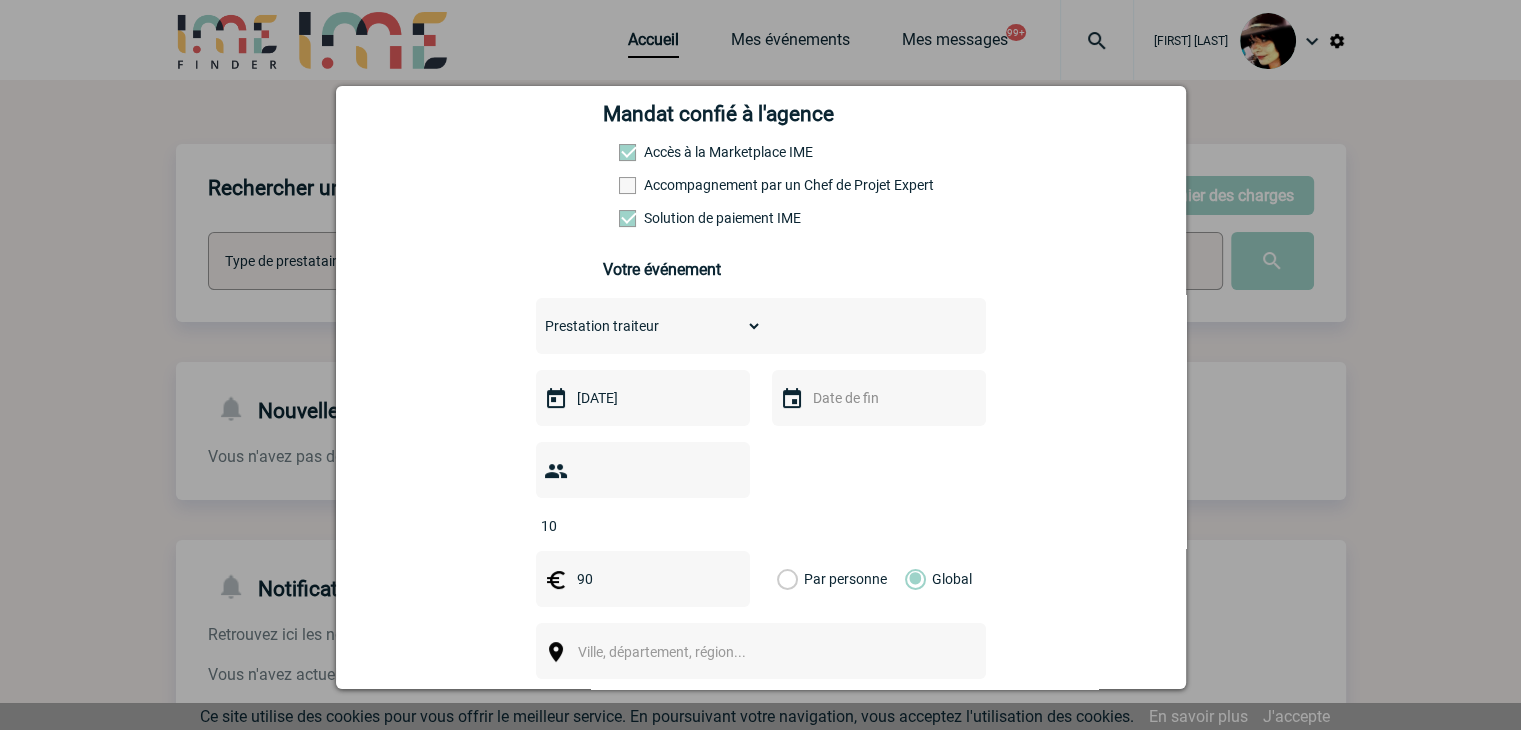 click on "Ville, département, région..." at bounding box center [707, 652] 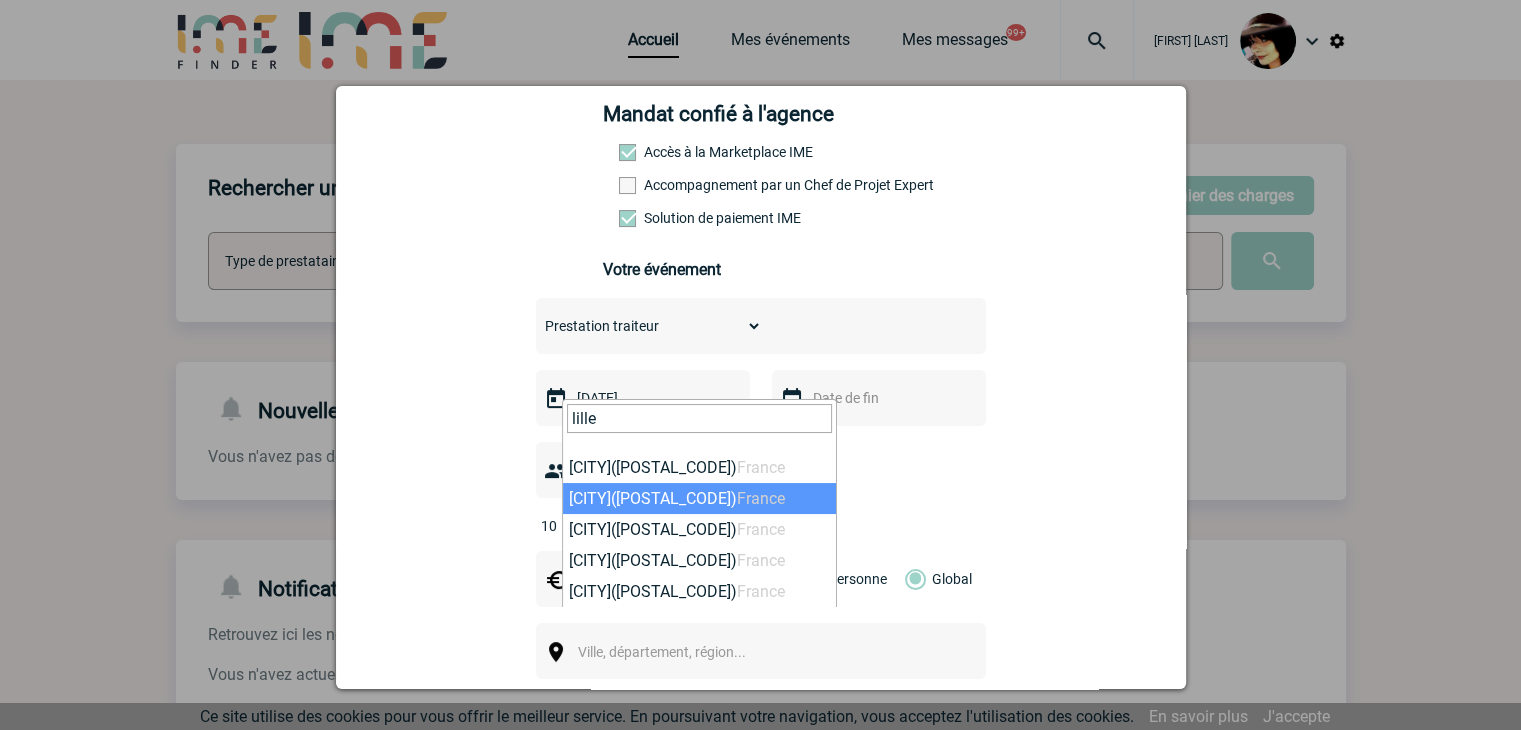 type on "lille" 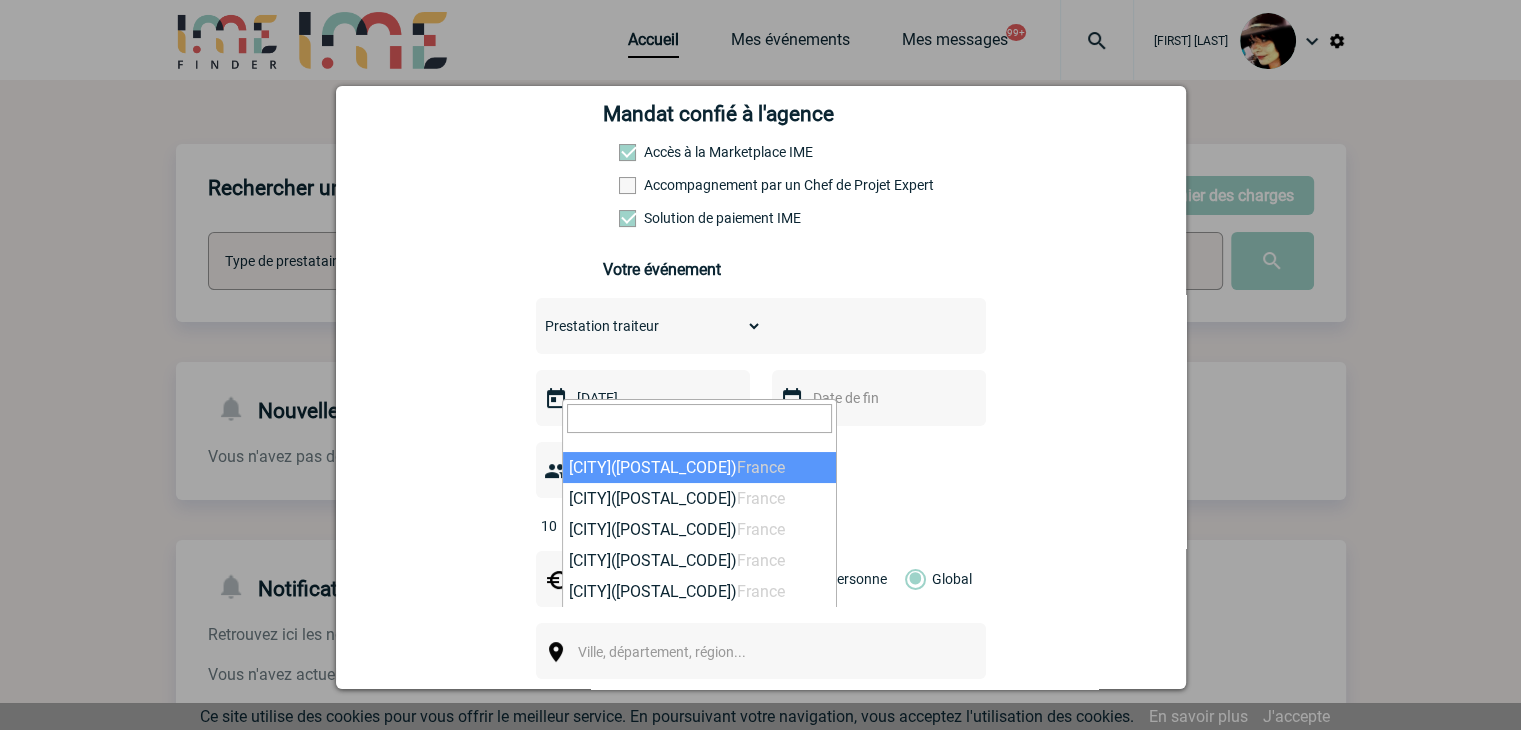 select on "15081" 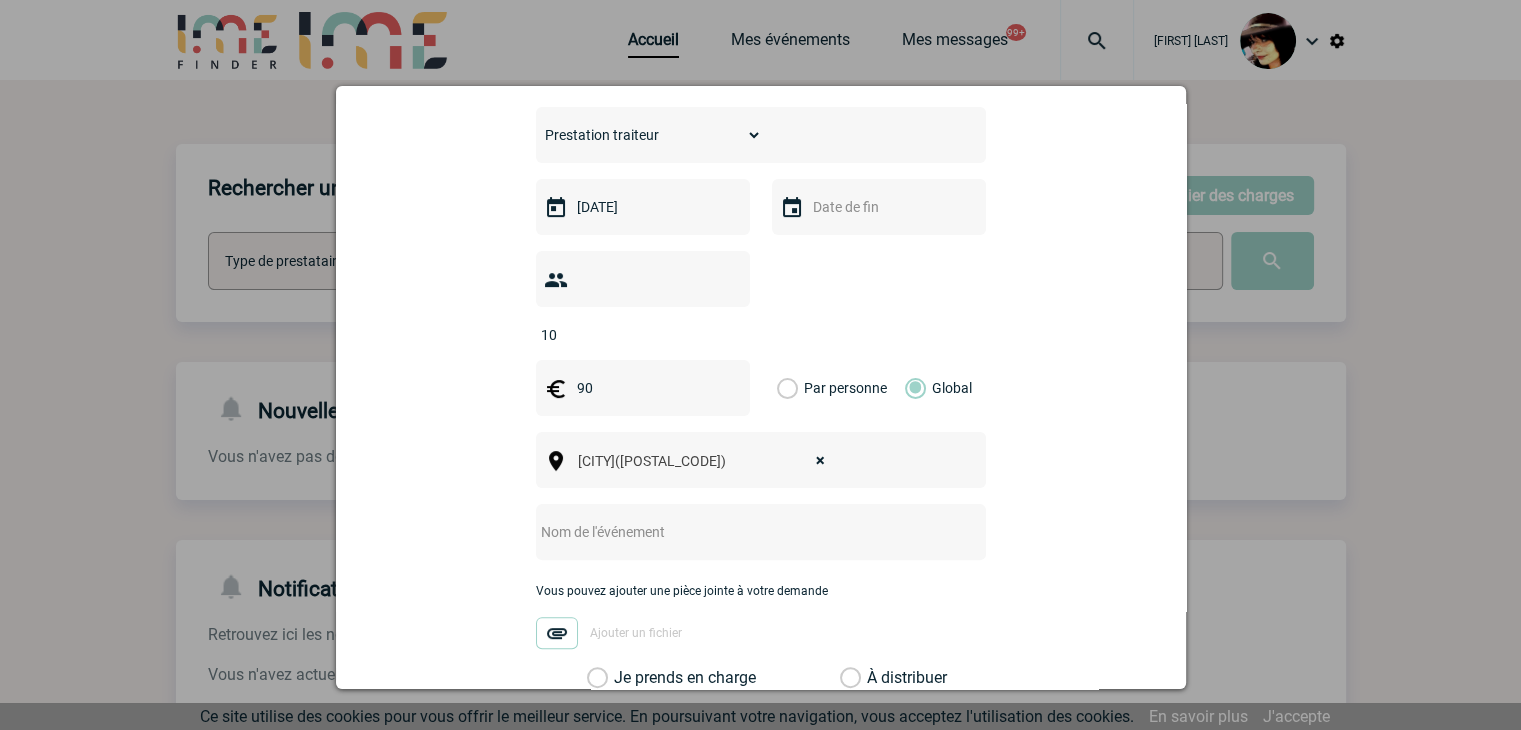 scroll, scrollTop: 500, scrollLeft: 0, axis: vertical 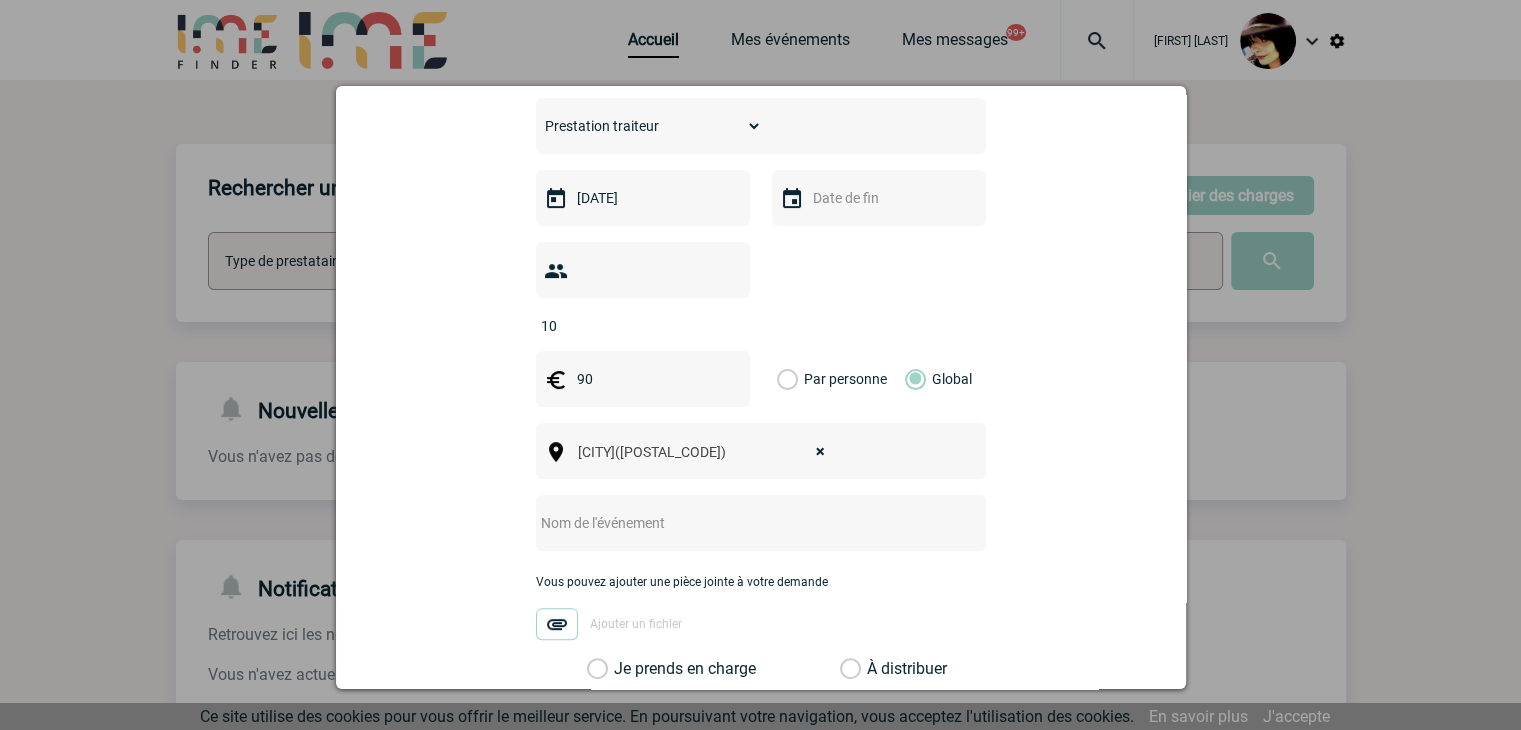 click at bounding box center [734, 523] 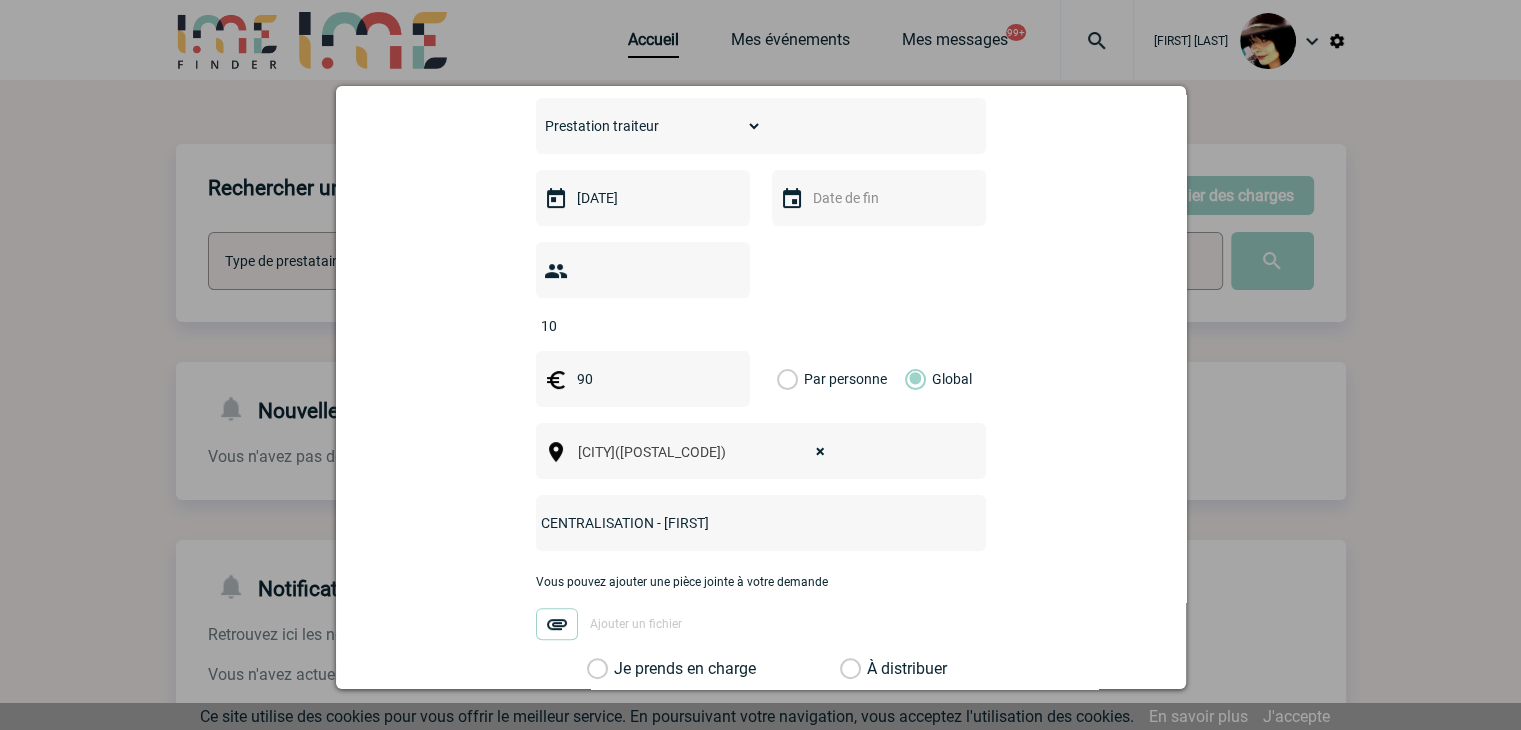 type on "CENTRALISATION - Yanka" 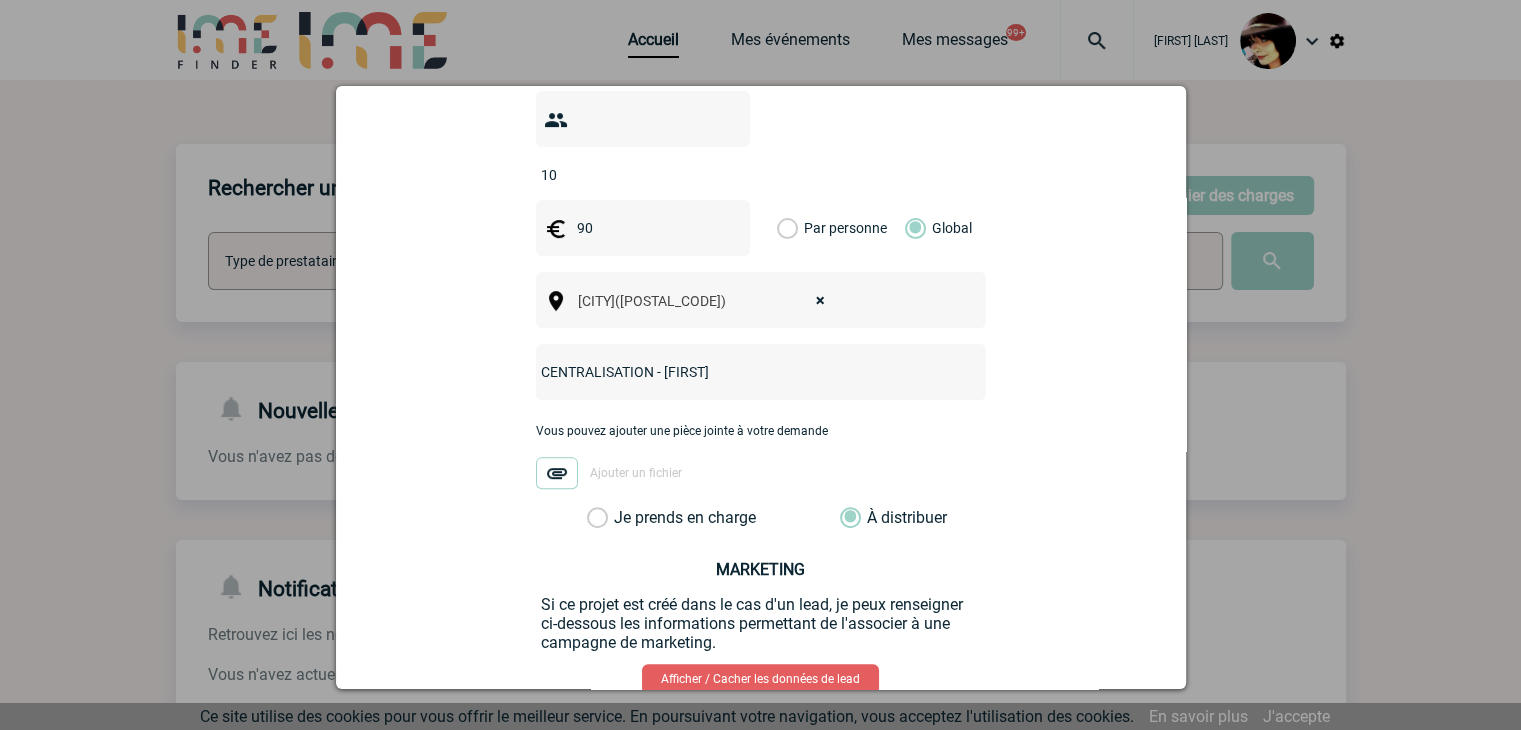 scroll, scrollTop: 752, scrollLeft: 0, axis: vertical 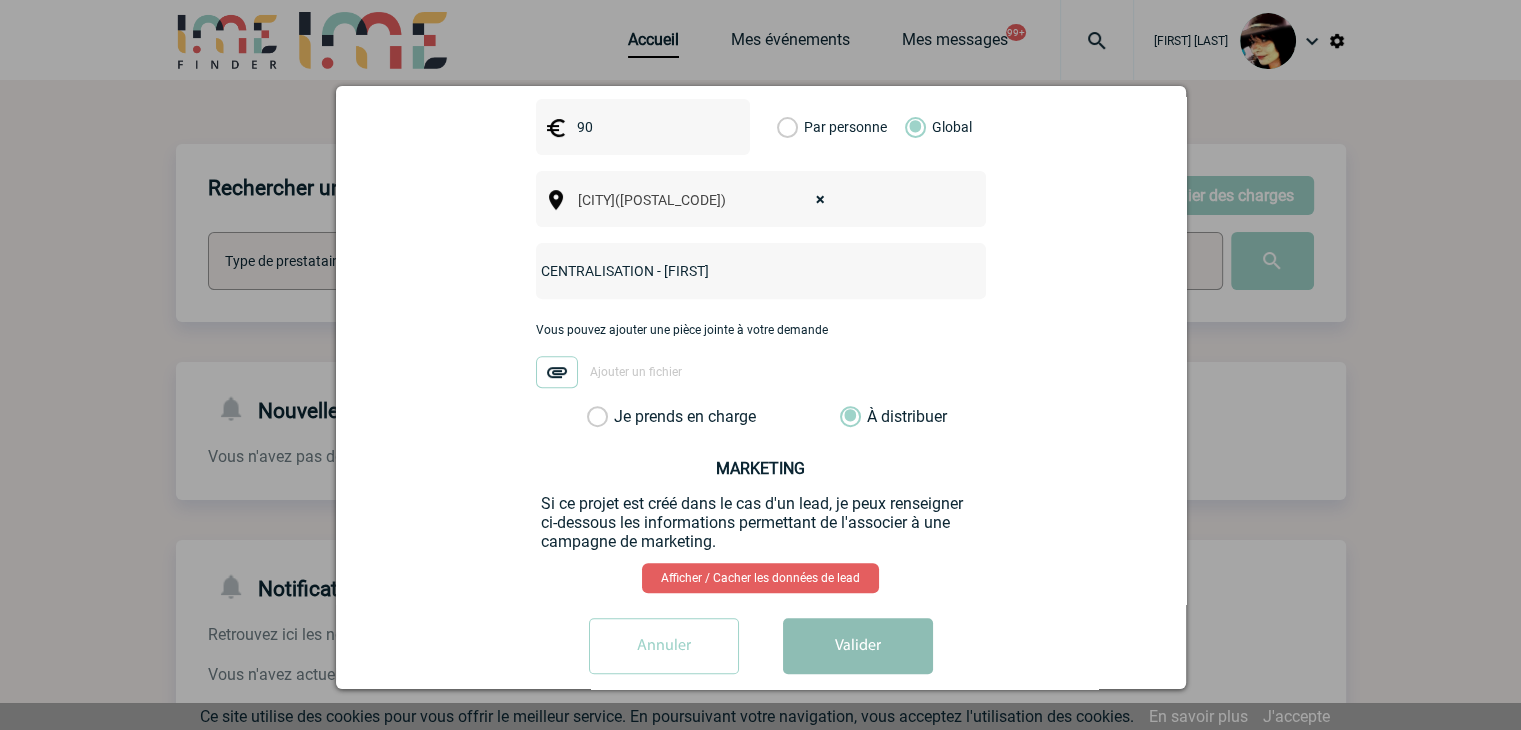 click on "Valider" at bounding box center (858, 646) 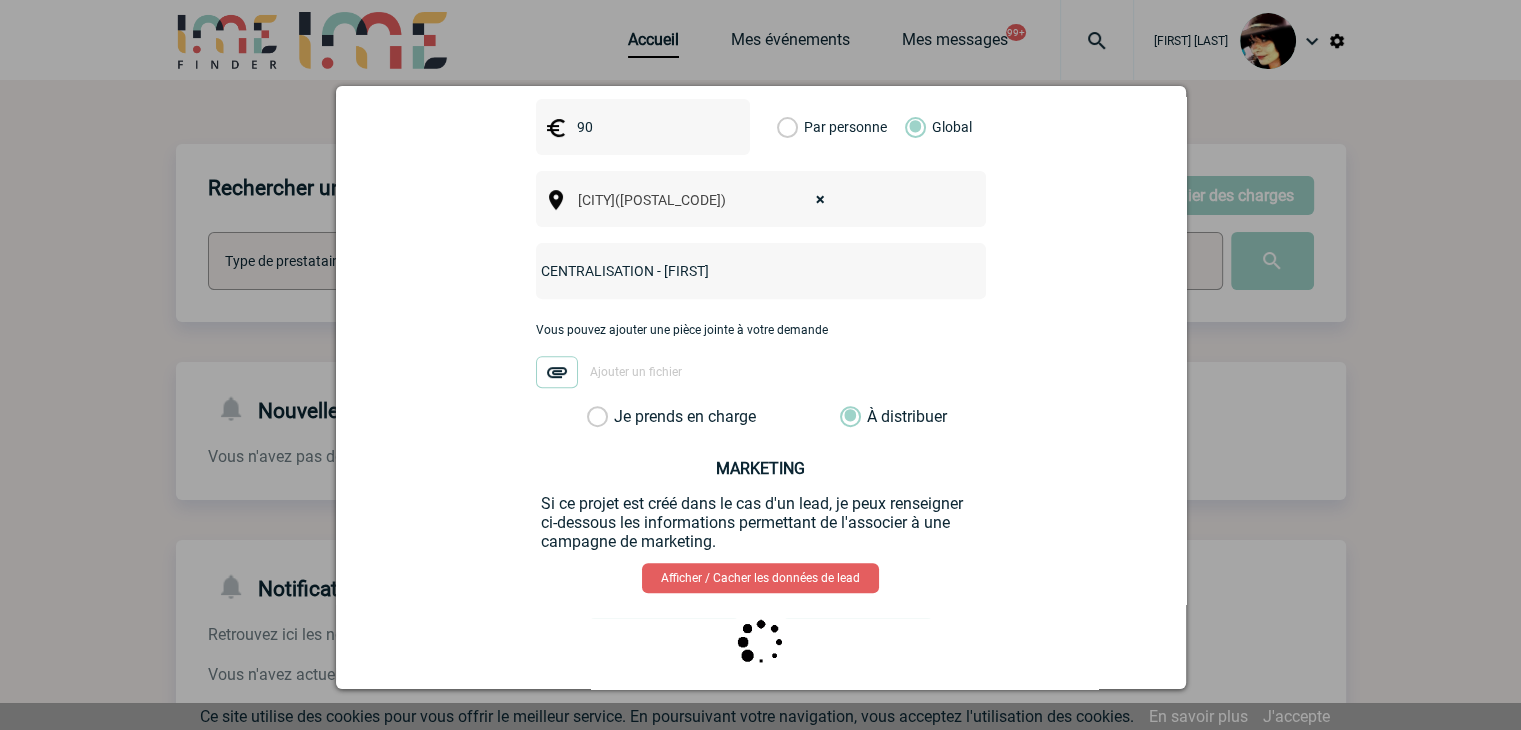 scroll, scrollTop: 0, scrollLeft: 0, axis: both 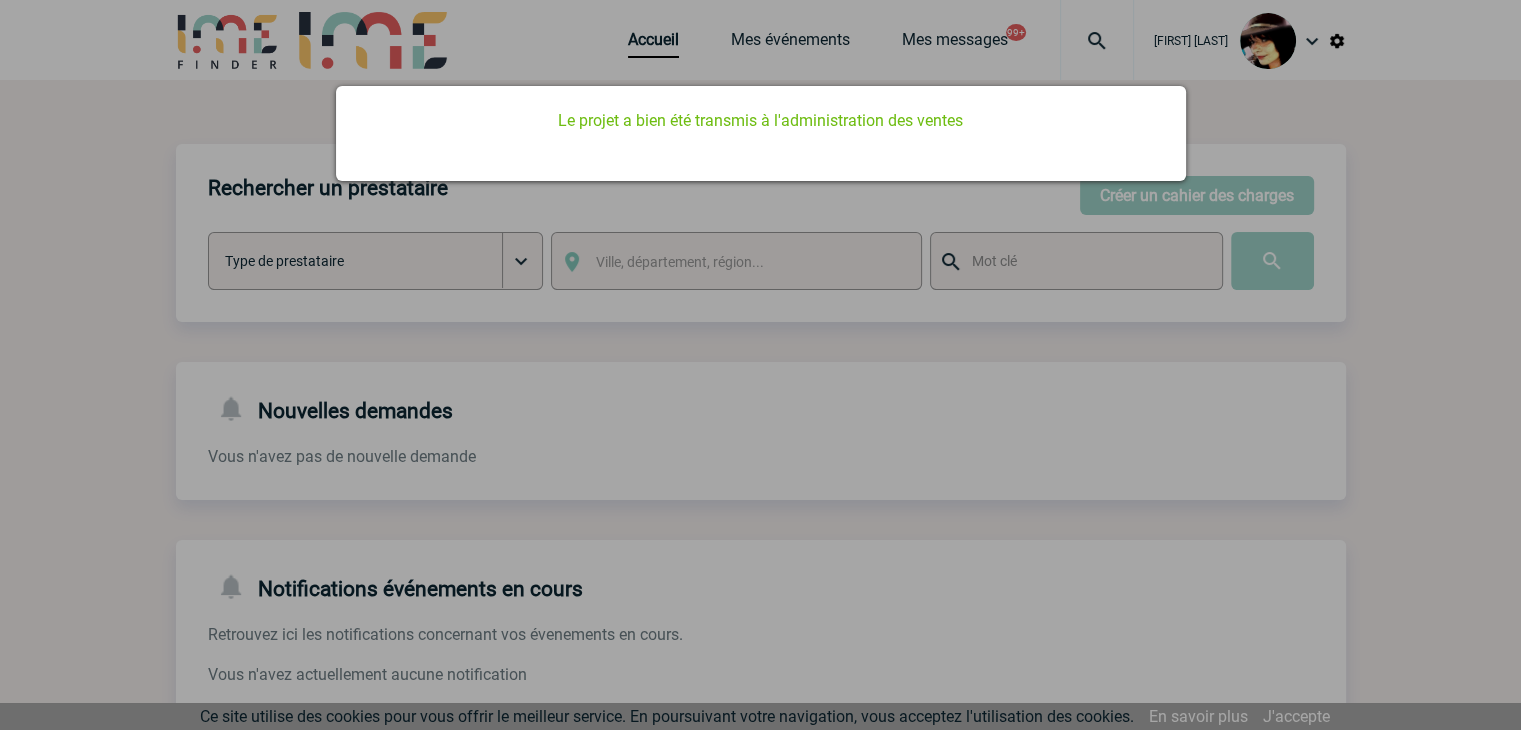 click at bounding box center [760, 365] 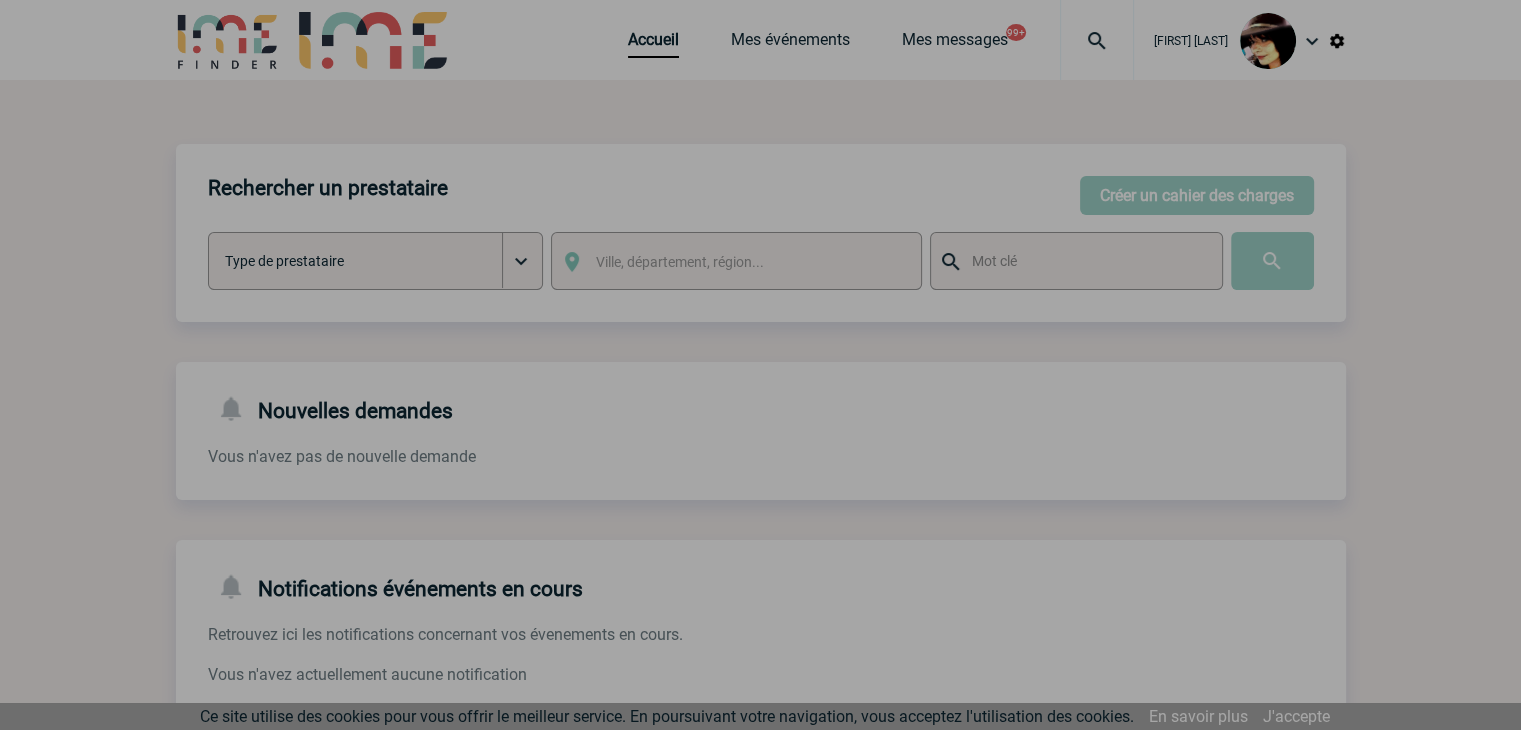 click at bounding box center [760, 365] 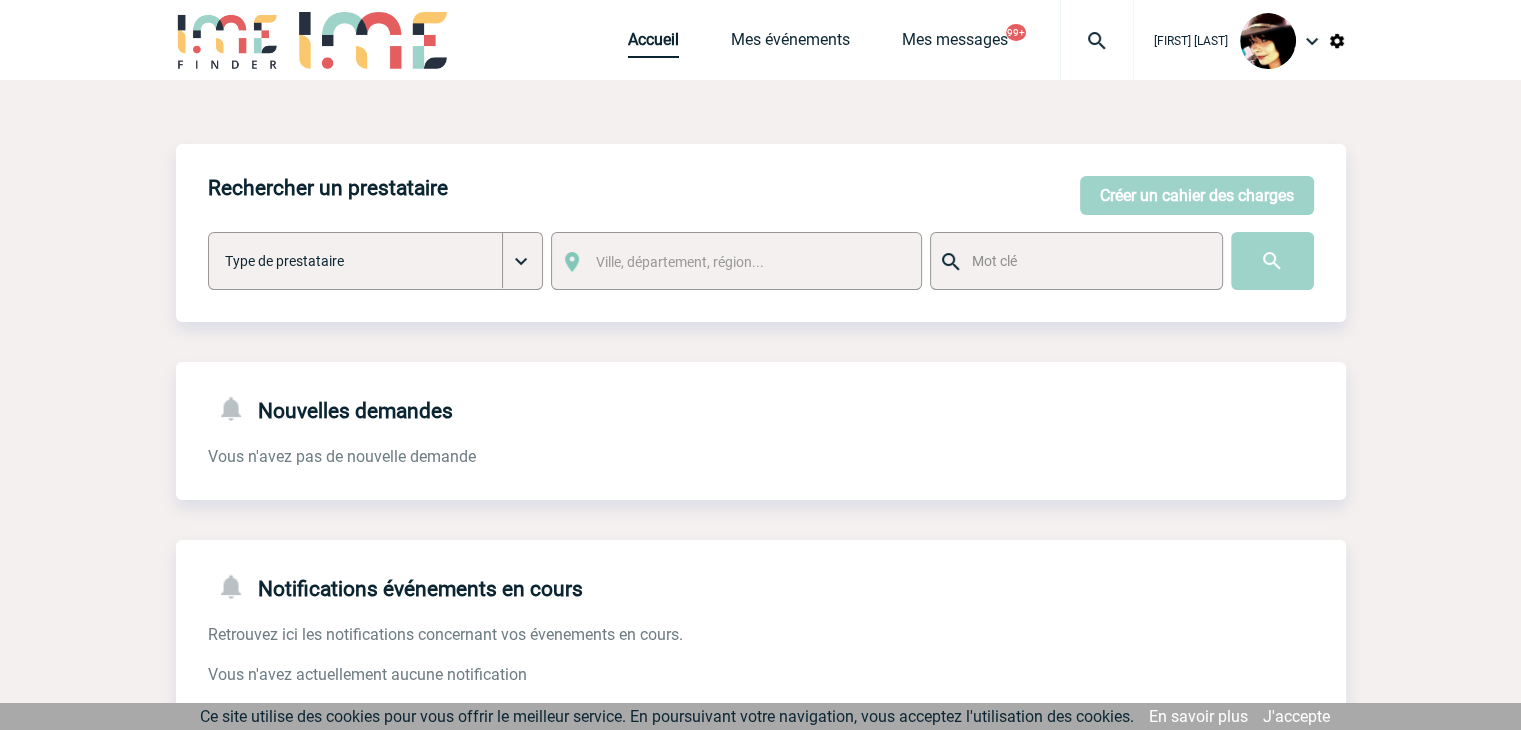 click on "Accueil" at bounding box center (653, 44) 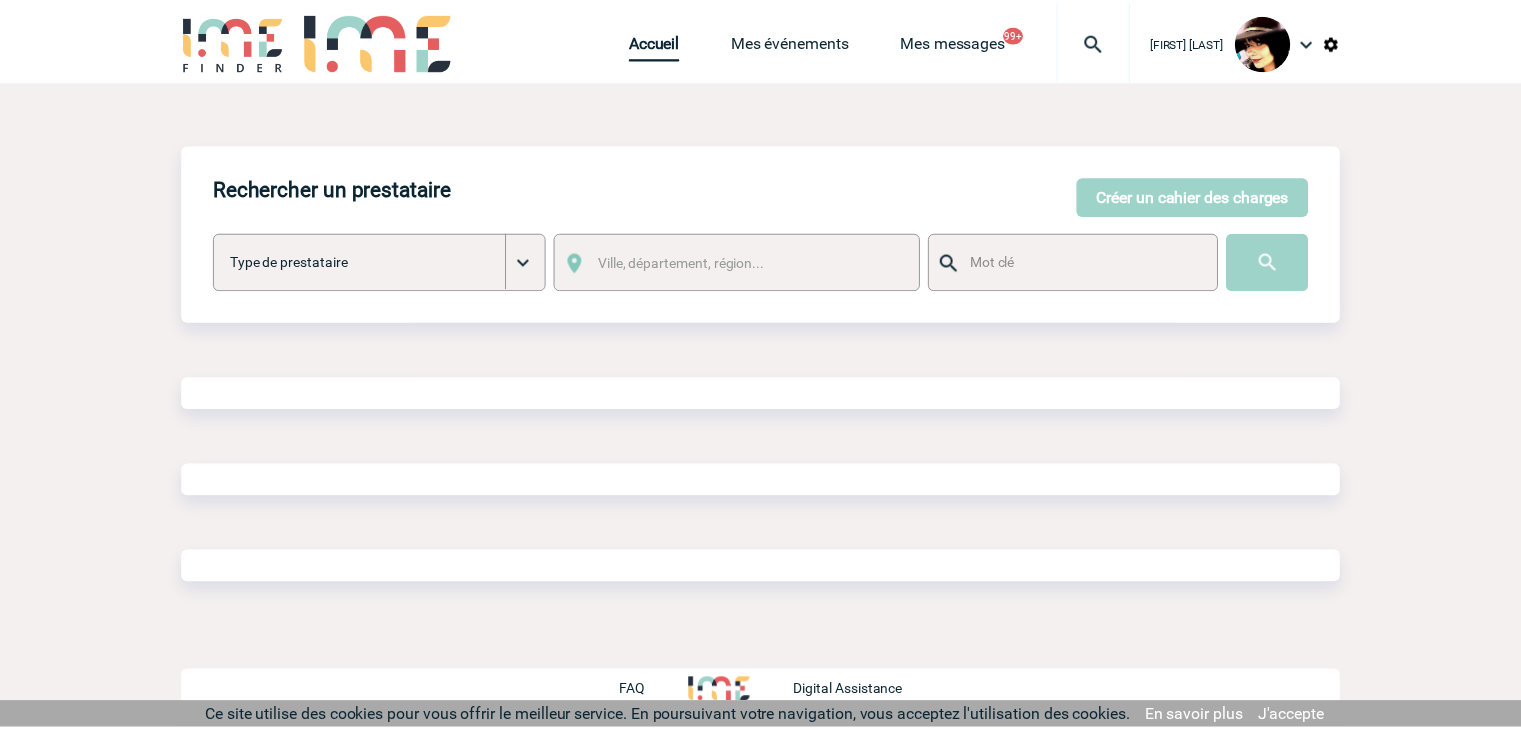 scroll, scrollTop: 0, scrollLeft: 0, axis: both 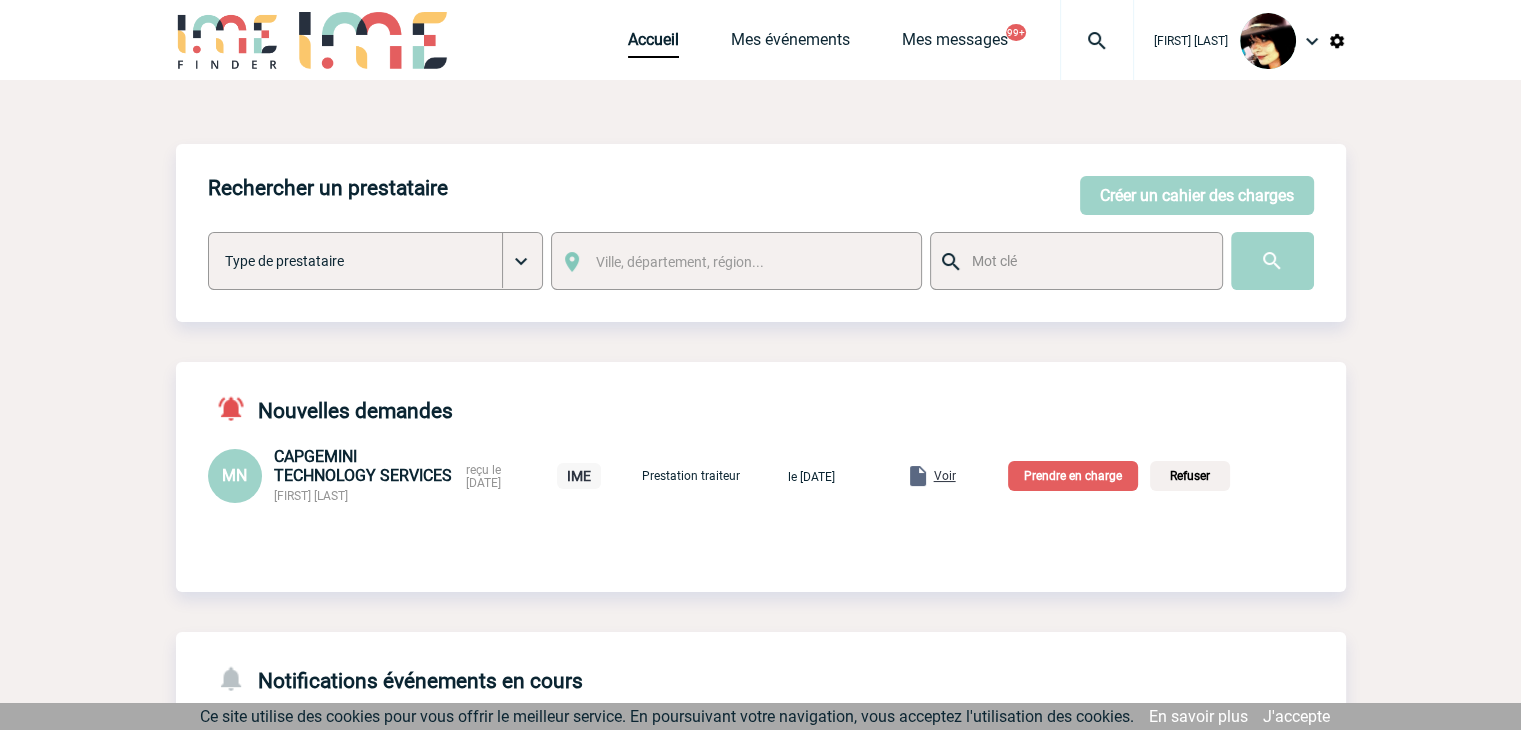 click on "Voir" at bounding box center (945, 476) 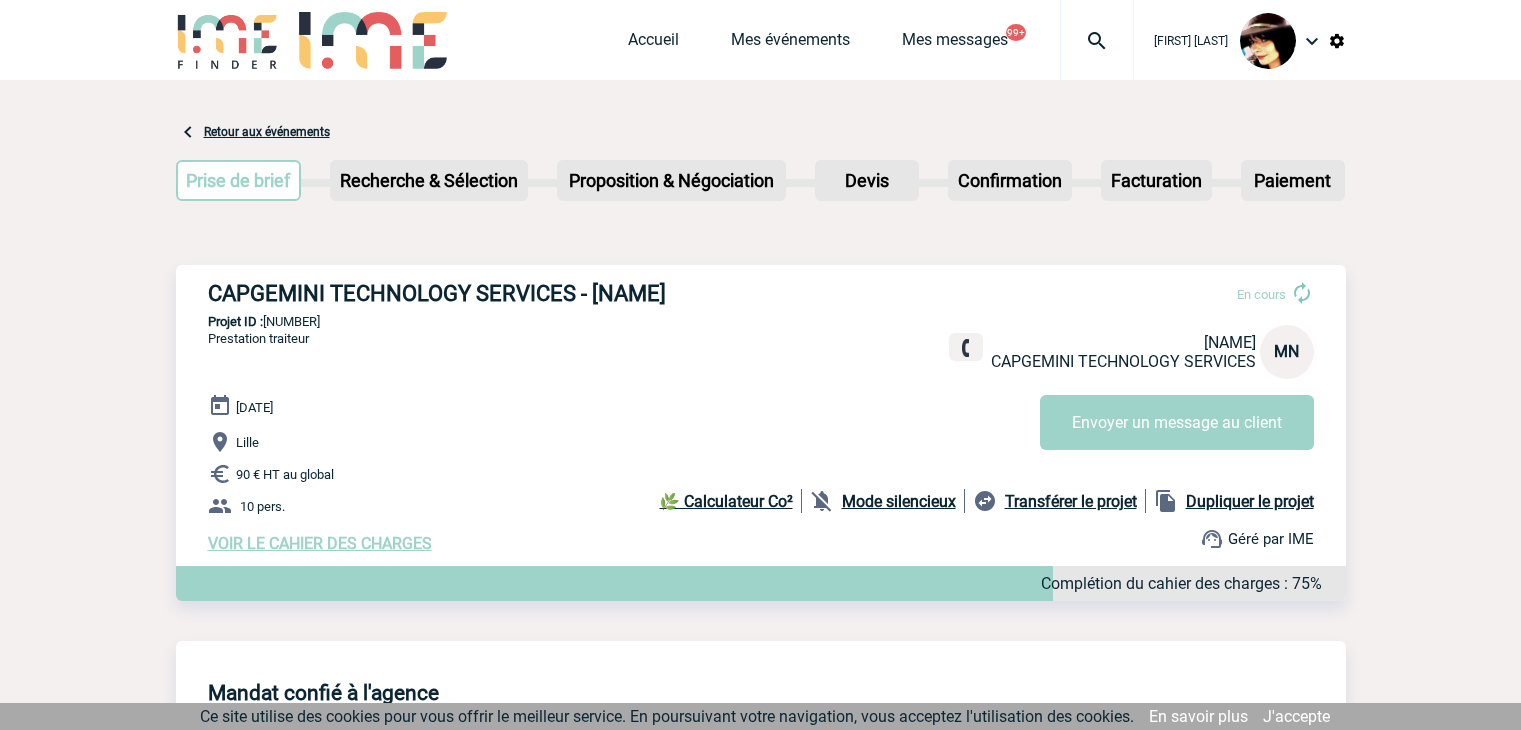 scroll, scrollTop: 0, scrollLeft: 0, axis: both 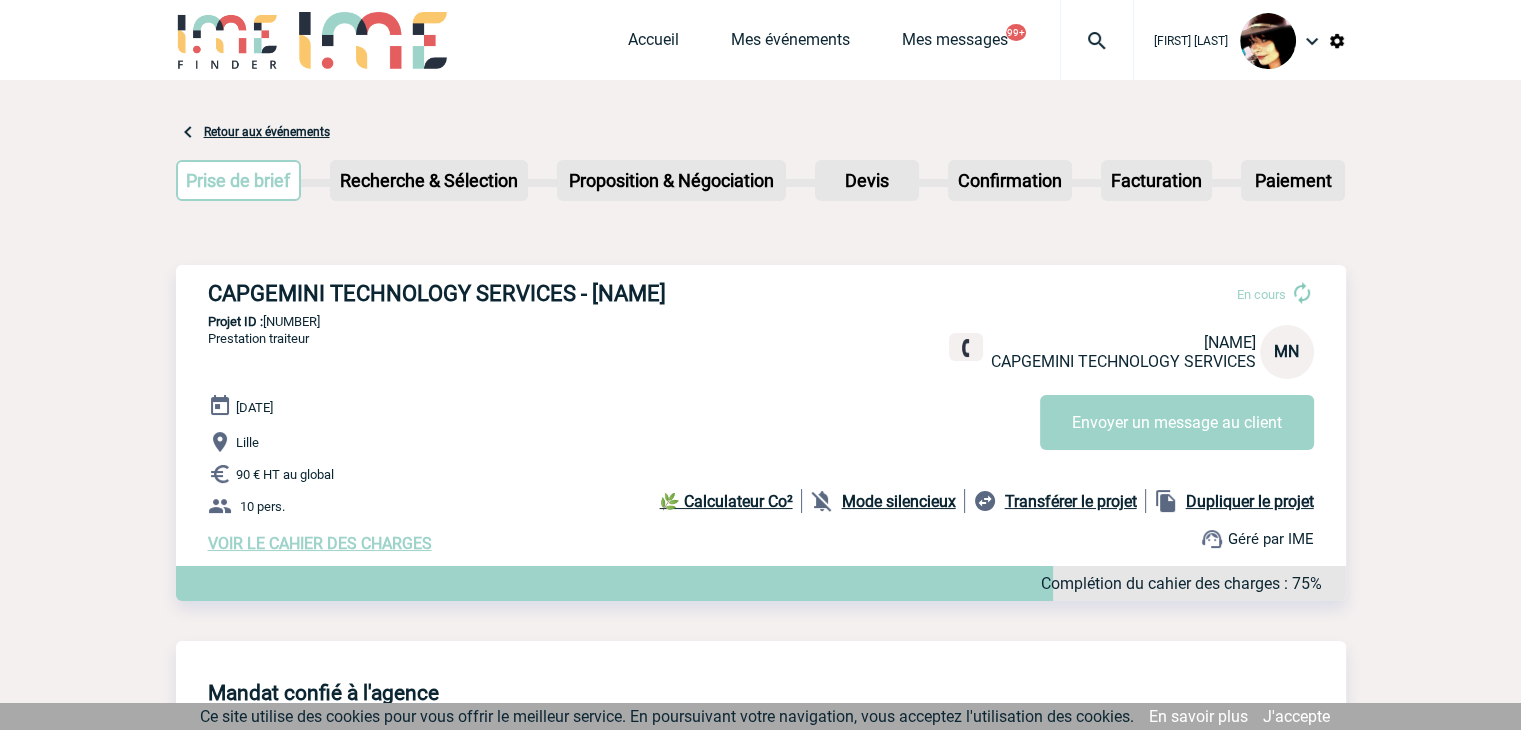 drag, startPoint x: 1377, startPoint y: 295, endPoint x: 1144, endPoint y: 245, distance: 238.30443 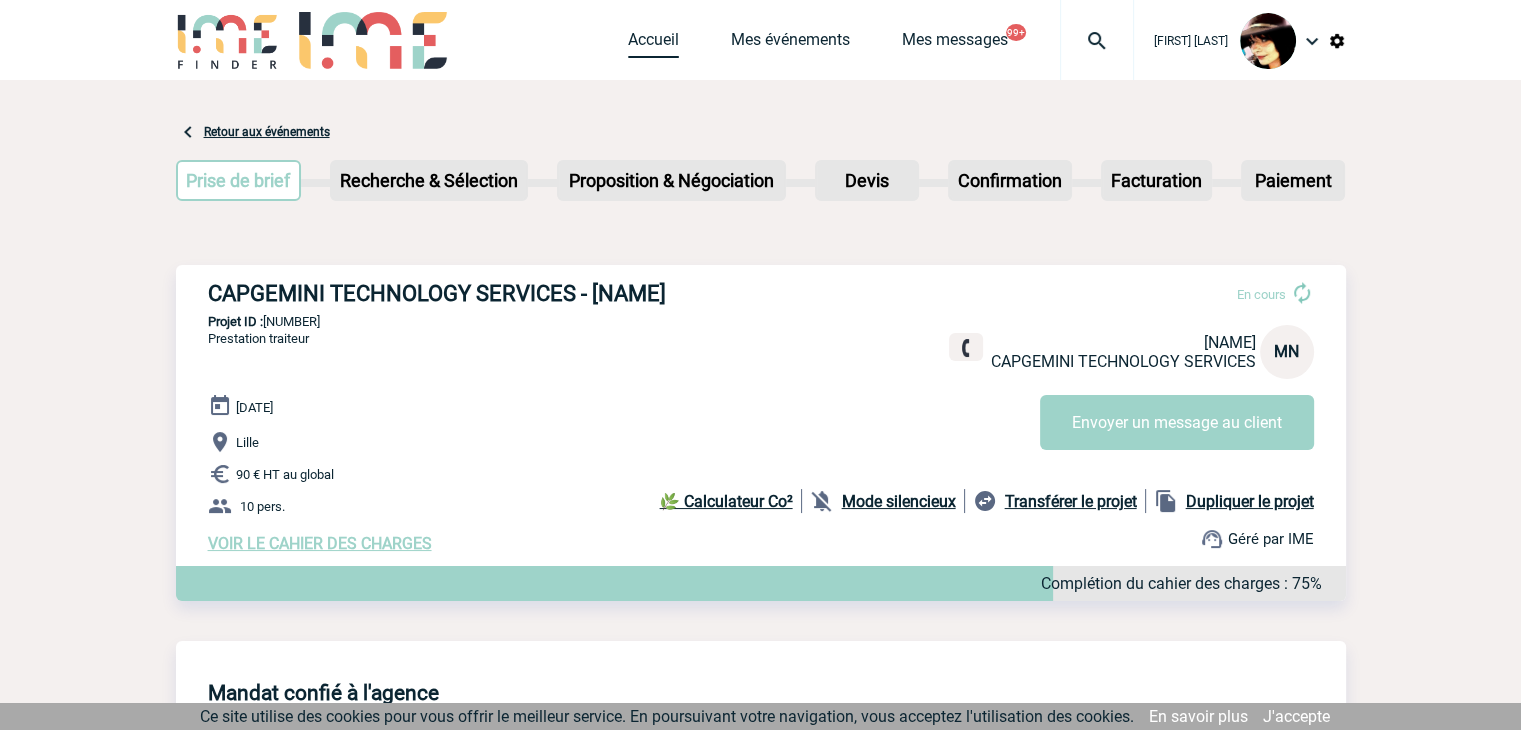 click on "Accueil" at bounding box center (653, 44) 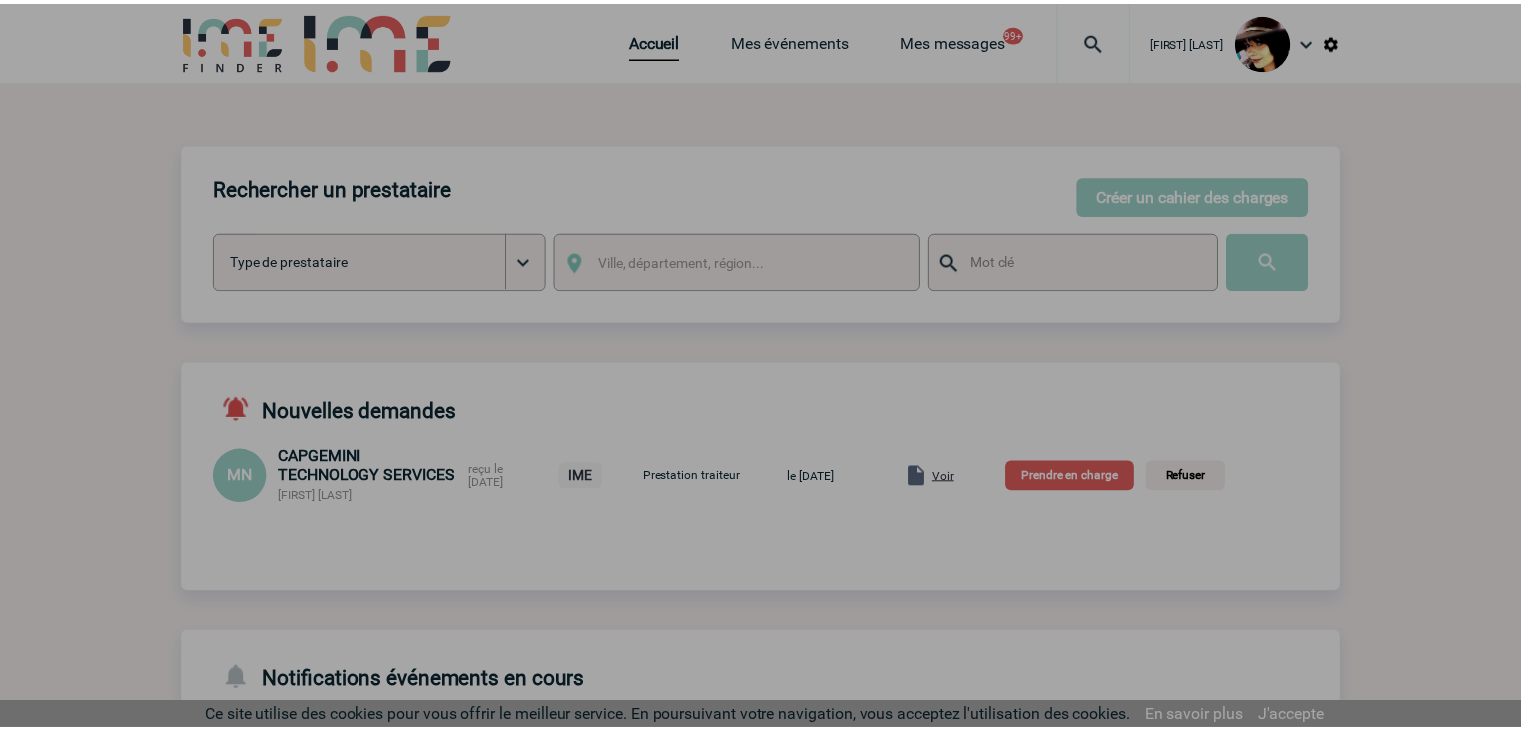 scroll, scrollTop: 0, scrollLeft: 0, axis: both 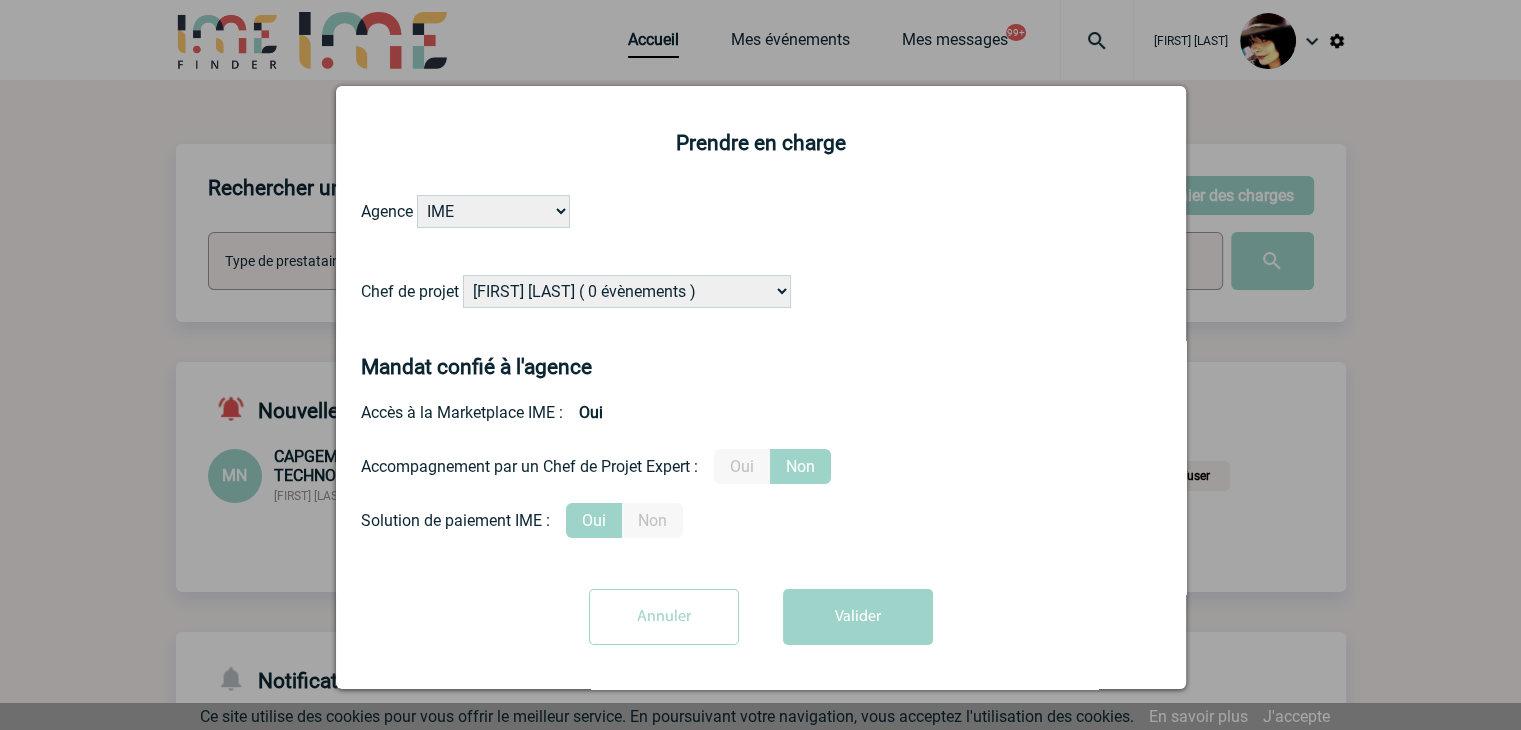 click on "[FIRST] [LAST] ( 0 évènements )
[FIRST] [LAST] ( 1196 évènements )
[FIRST]-[FIRST] [LAST] ( 169 évènements )
[FIRST]-[FIRST] [LAST] ( 0 évènements )
[FIRST] [LAST] ( 0 évènements )
[FIRST] [LAST] ( 1046 évènements )
[FIRST] [LAST] ( 1005 évènements )
[FIRST] [LAST] ( 0 évènements )
[FIRST] [LAST] ( 14 évènements )
[FIRST] [LAST] ( 5 évènements )
[FIRST] [LAST] ( 0 évènements )" at bounding box center (627, 291) 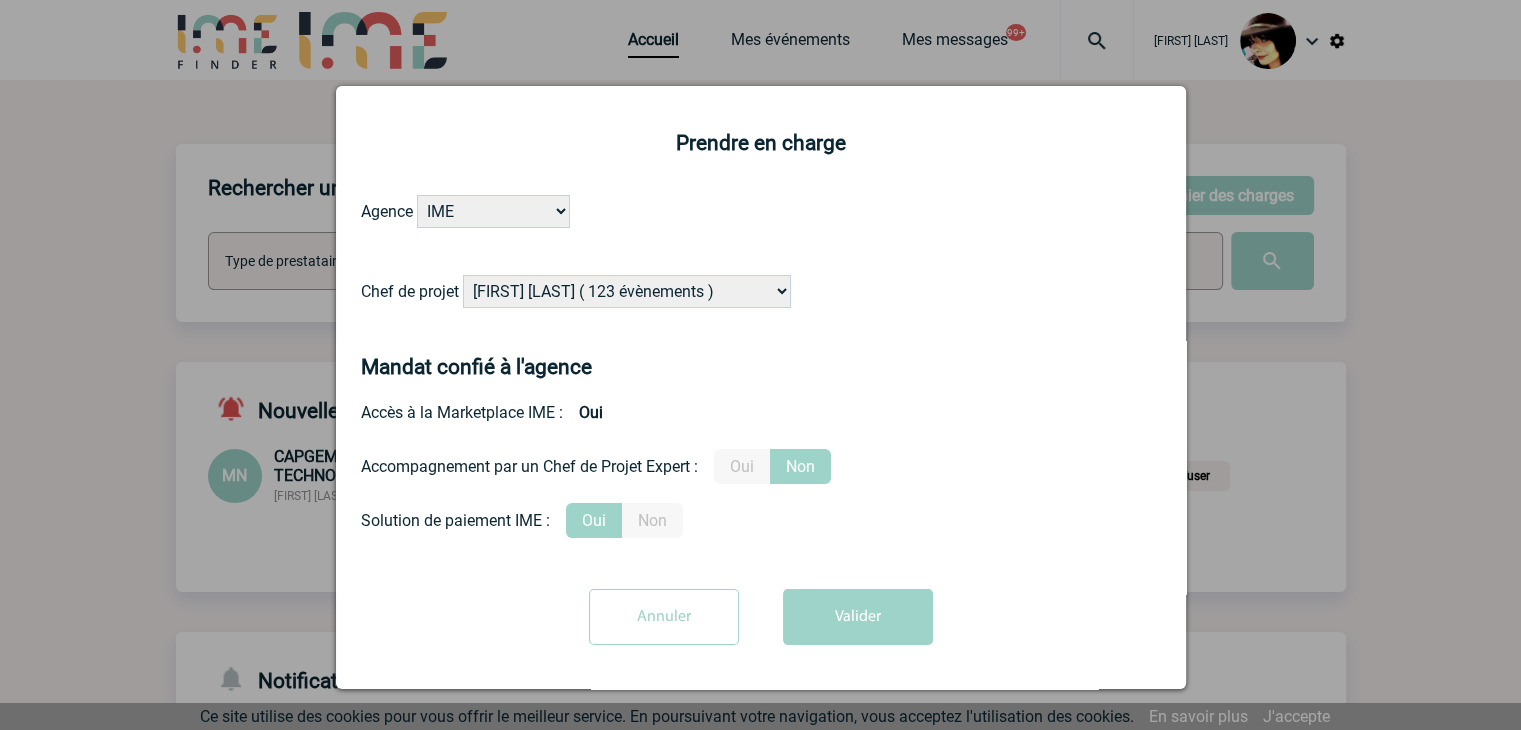 click on "[FIRST] [LAST] ( 0 évènements )
[FIRST] [LAST] ( 1196 évènements )
[FIRST]-[FIRST] [LAST] ( 169 évènements )
[FIRST]-[FIRST] [LAST] ( 0 évènements )
[FIRST] [LAST] ( 0 évènements )
[FIRST] [LAST] ( 1046 évènements )
[FIRST] [LAST] ( 1005 évènements )
[FIRST] [LAST] ( 0 évènements )
[FIRST] [LAST] ( 14 évènements )
[FIRST] [LAST] ( 5 évènements )
[FIRST] [LAST] ( 0 évènements )" at bounding box center [627, 291] 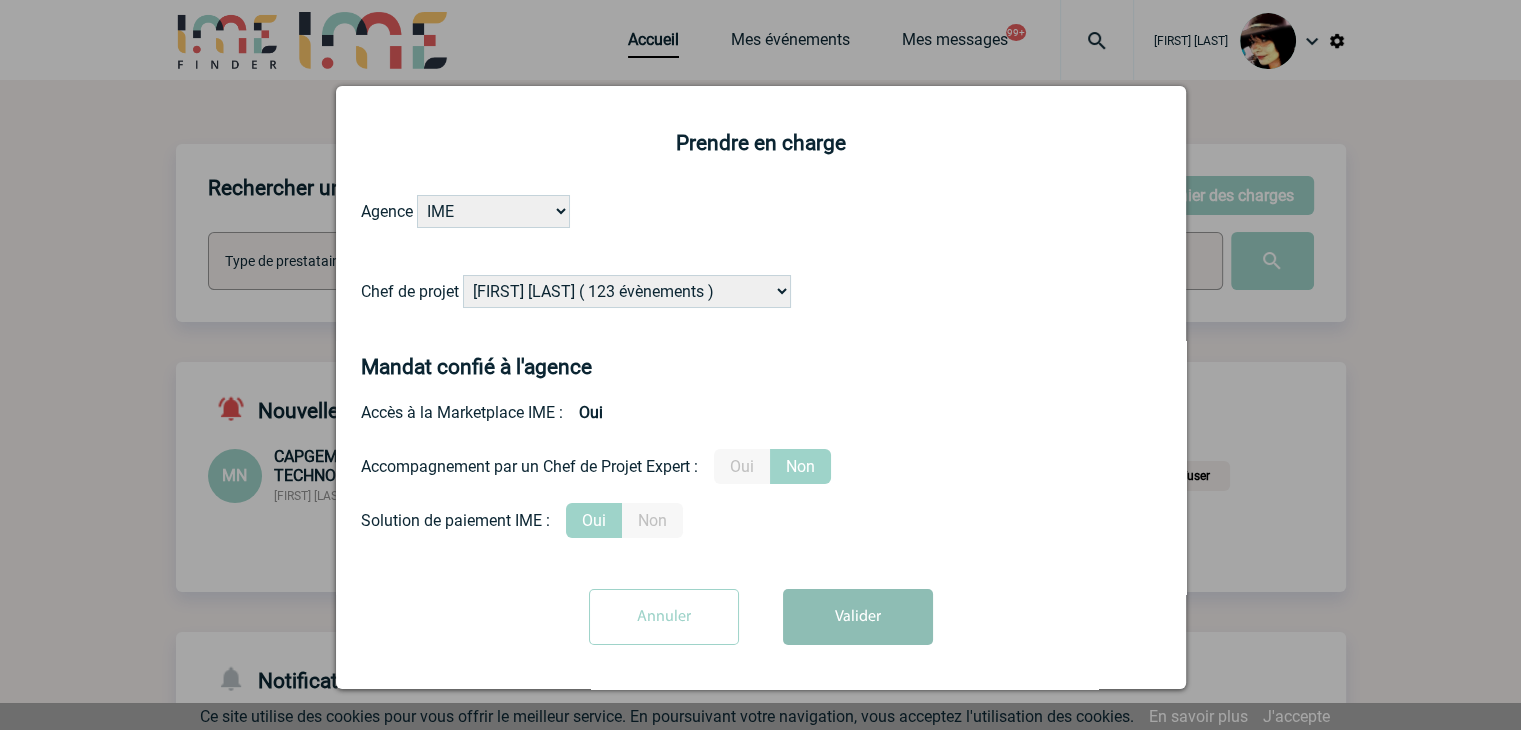 click on "Valider" at bounding box center [858, 617] 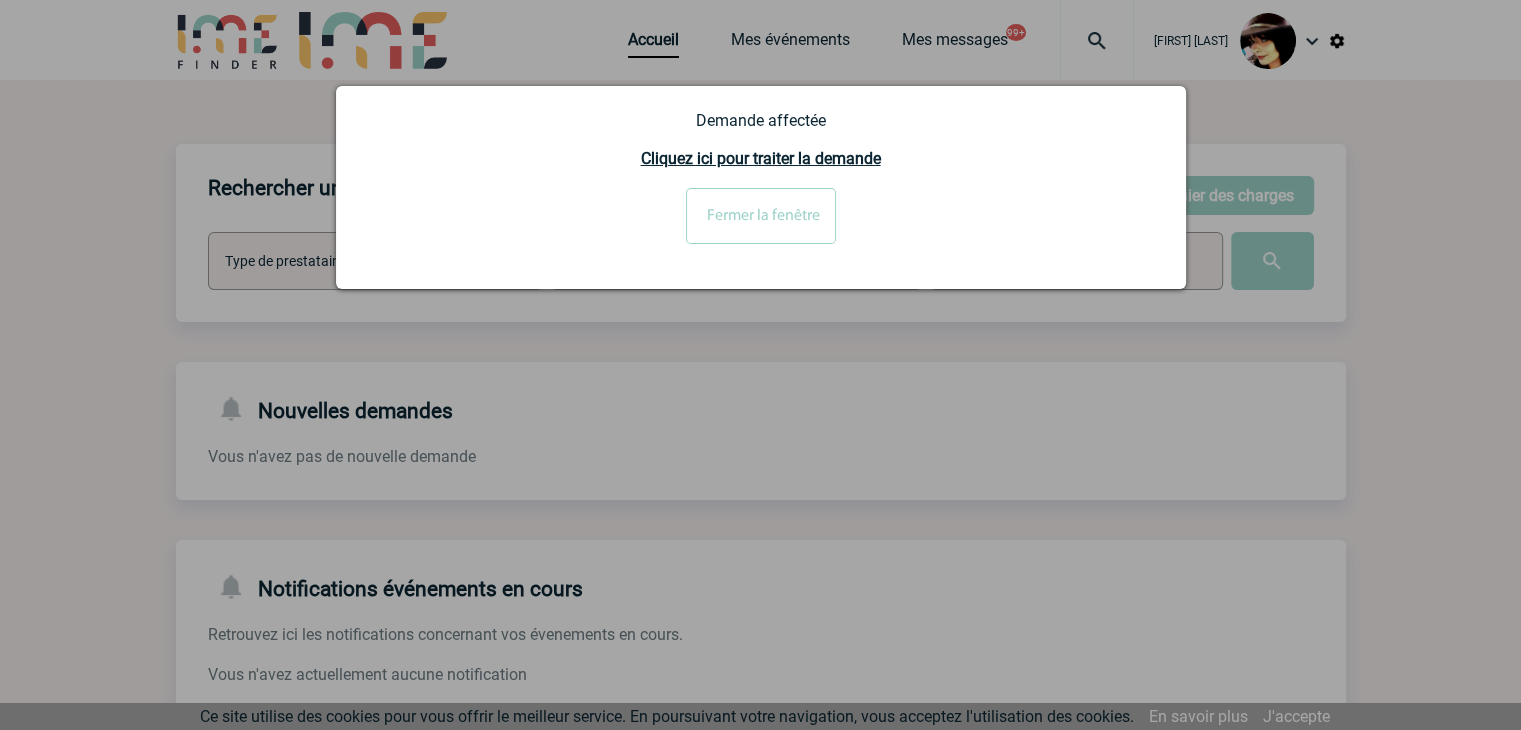 click on "Fermer la fenêtre" at bounding box center [761, 216] 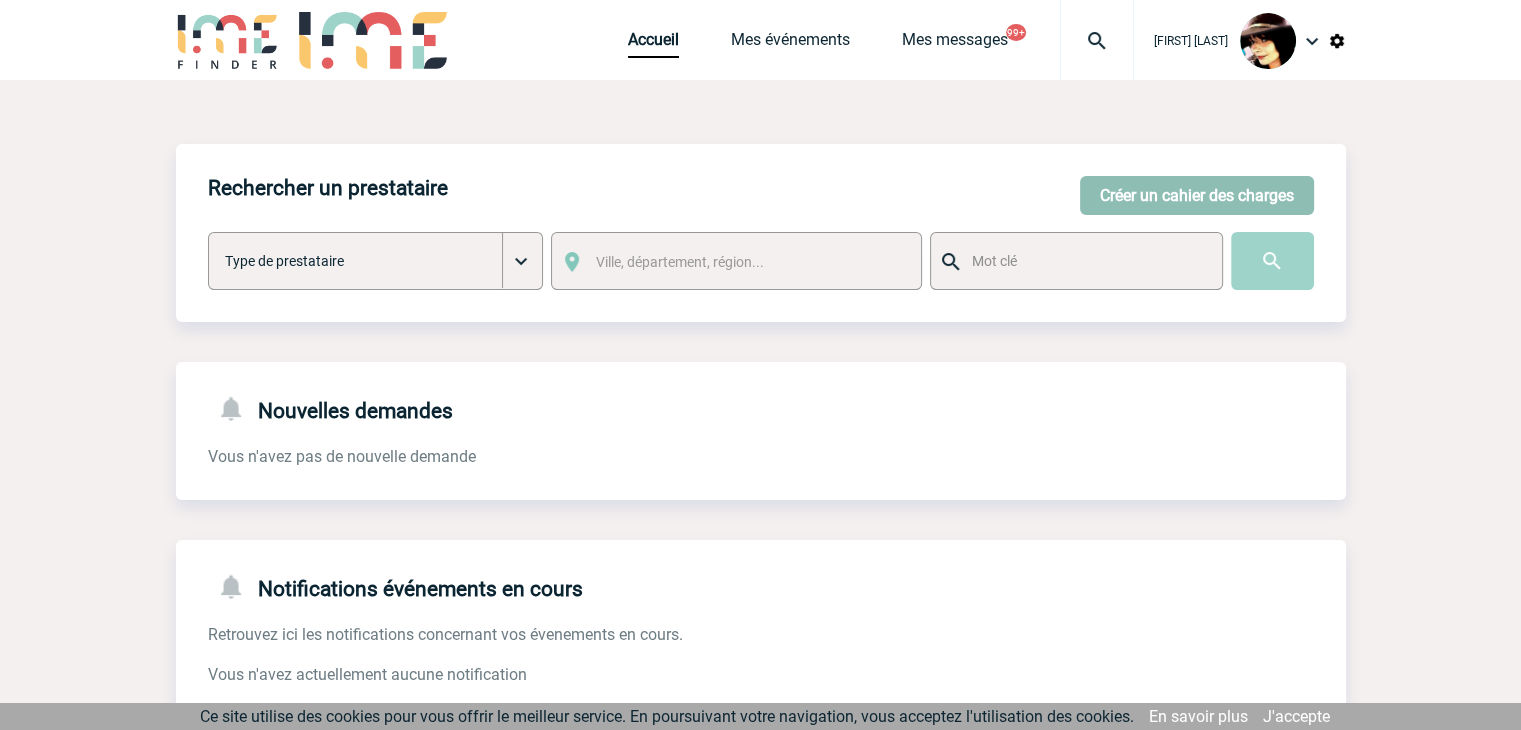 click on "Créer un cahier des charges" at bounding box center (1197, 195) 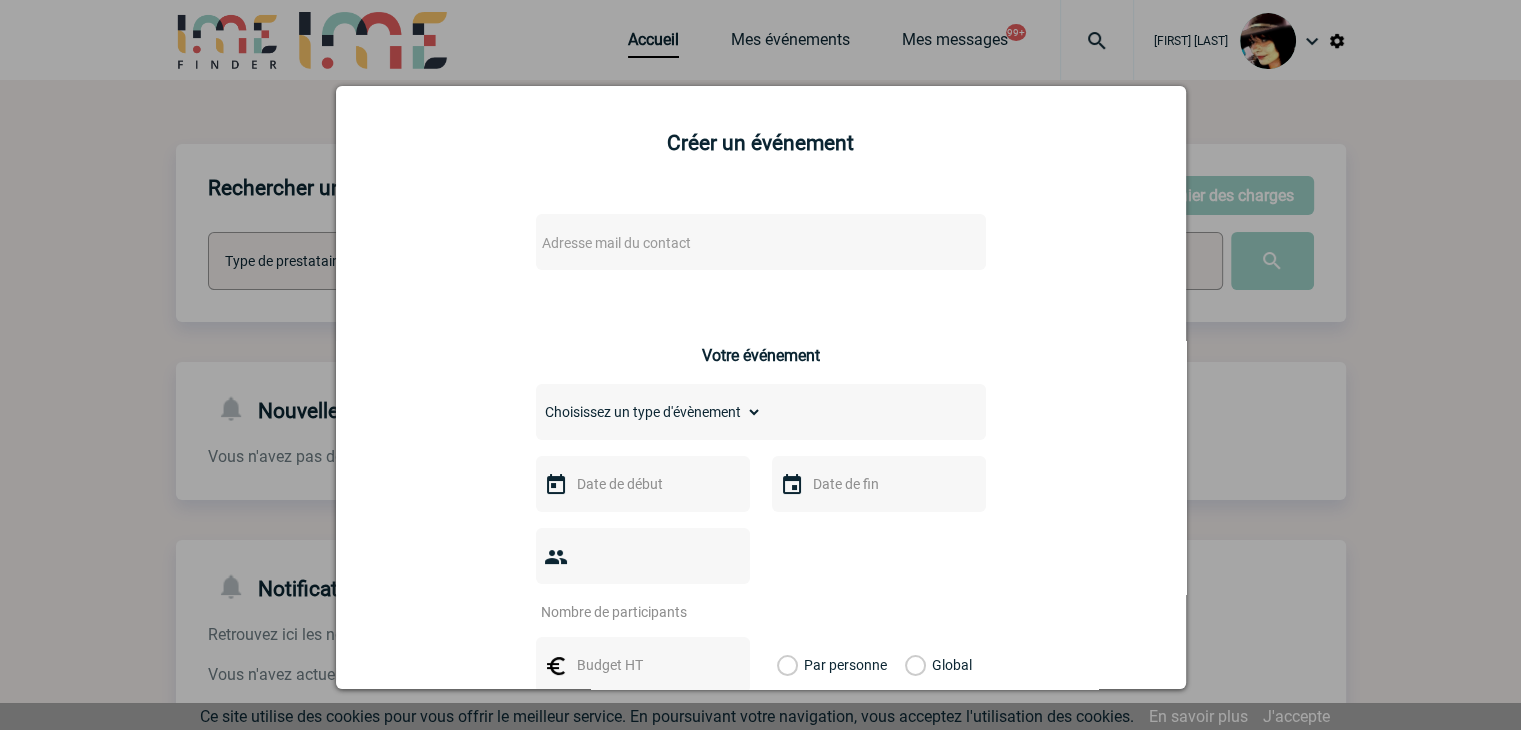click on "Adresse mail du contact" at bounding box center (616, 243) 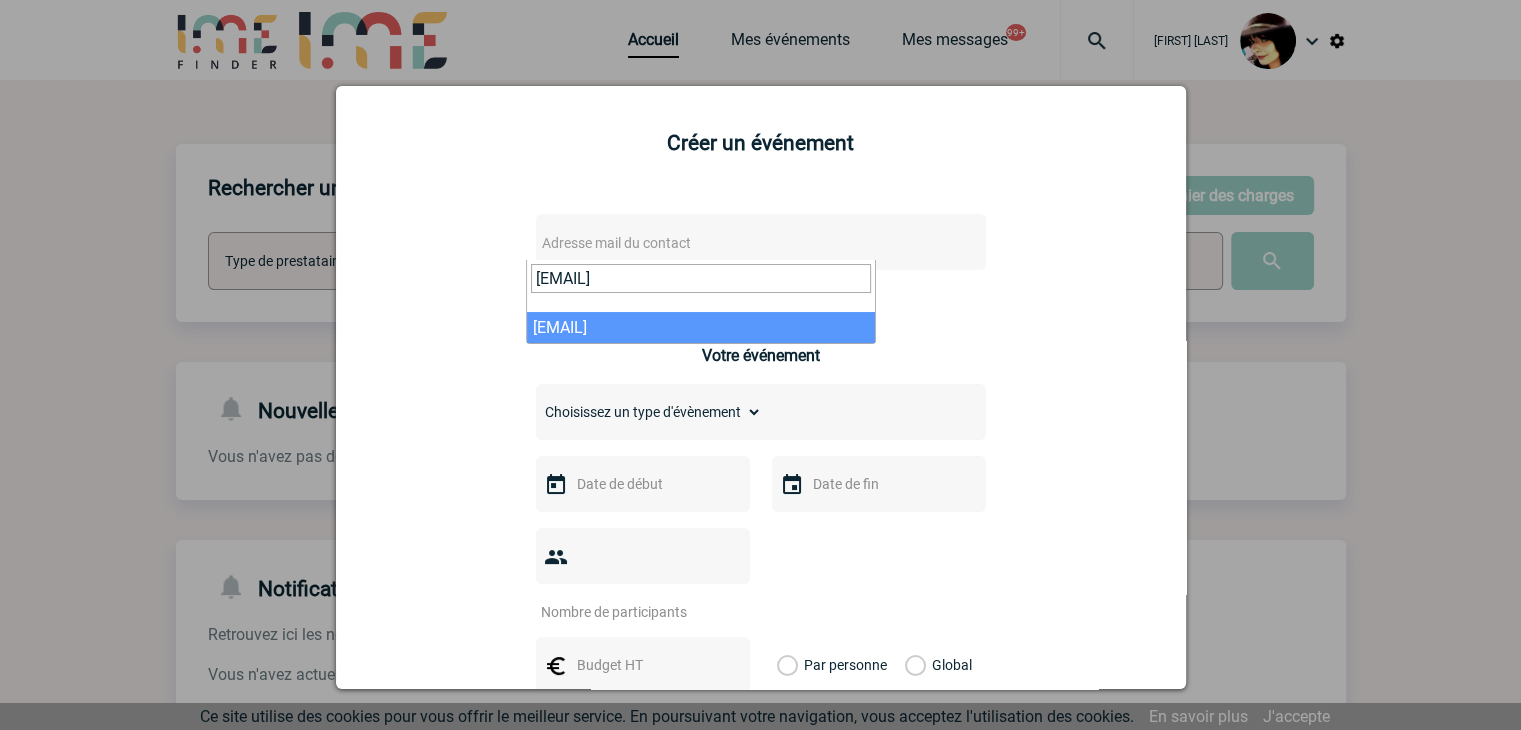 type on "[EMAIL]" 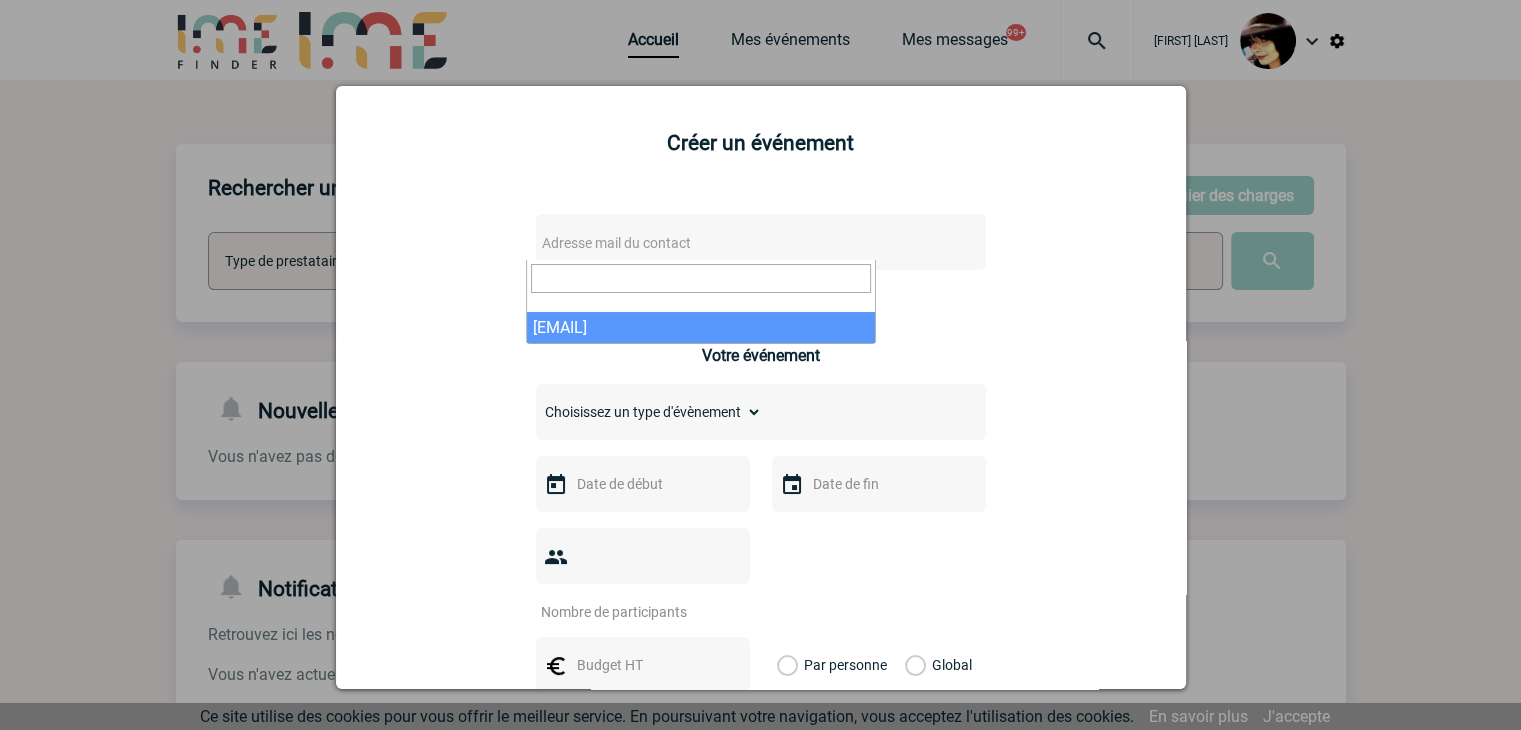 select on "131249" 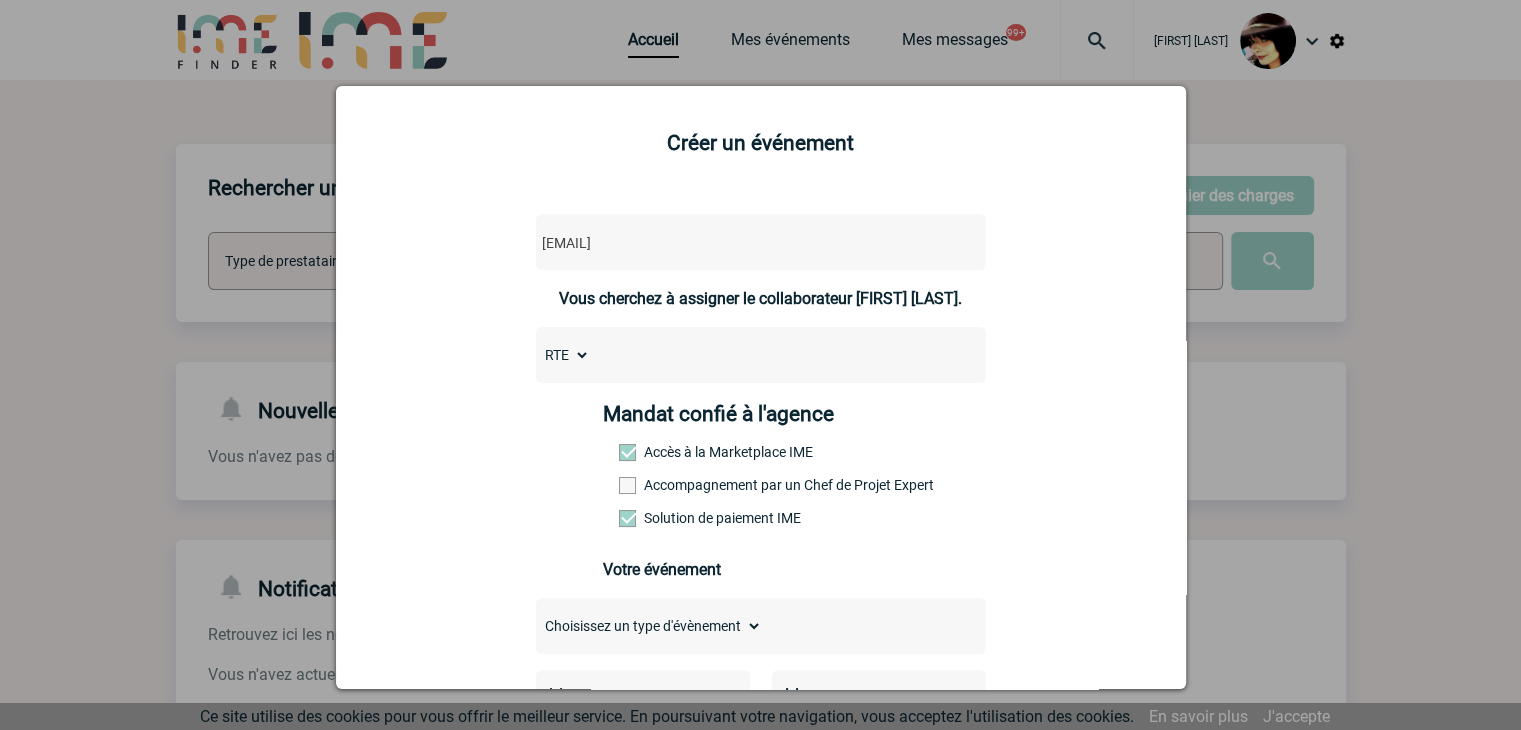 click on "Accompagnement par un Chef de Projet Expert" at bounding box center [663, 485] 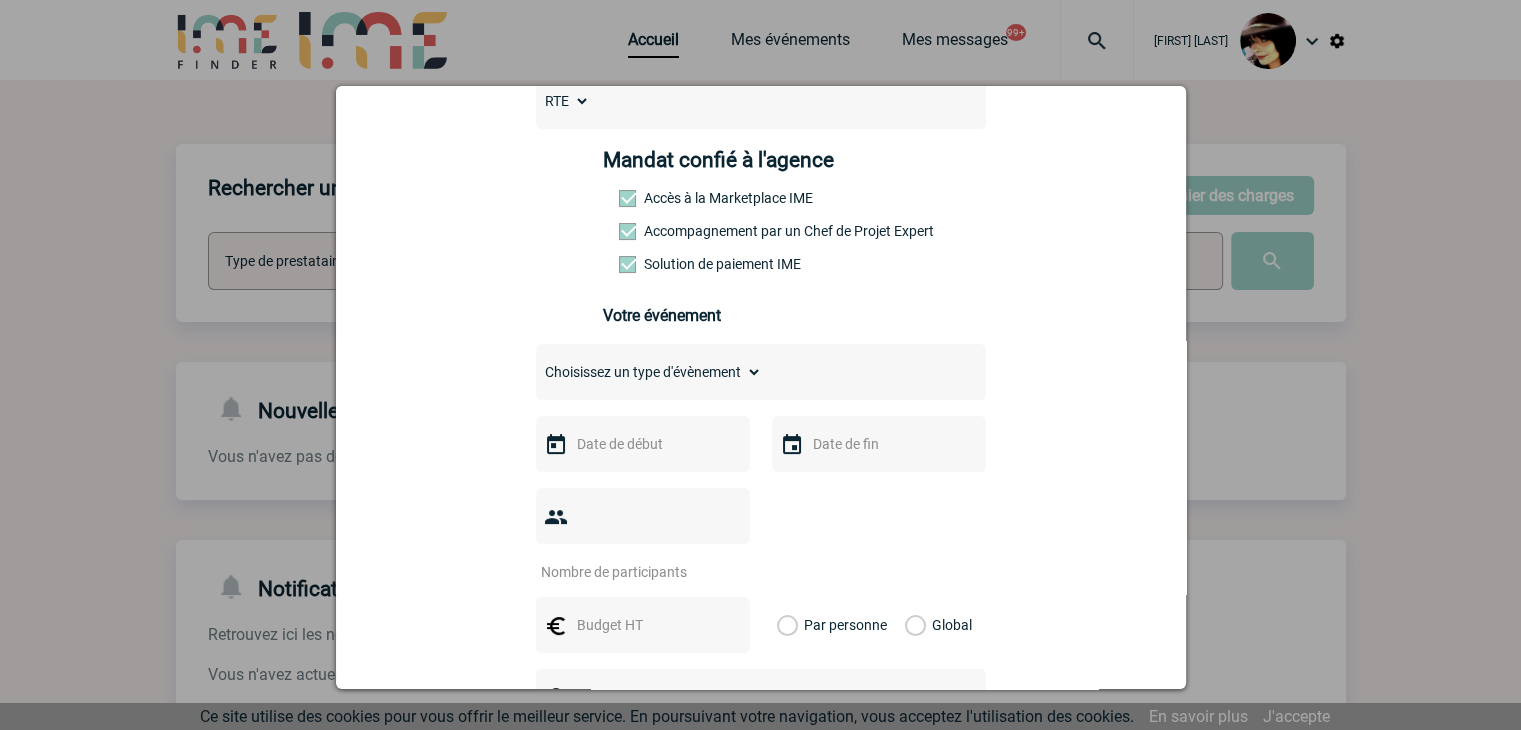 scroll, scrollTop: 300, scrollLeft: 0, axis: vertical 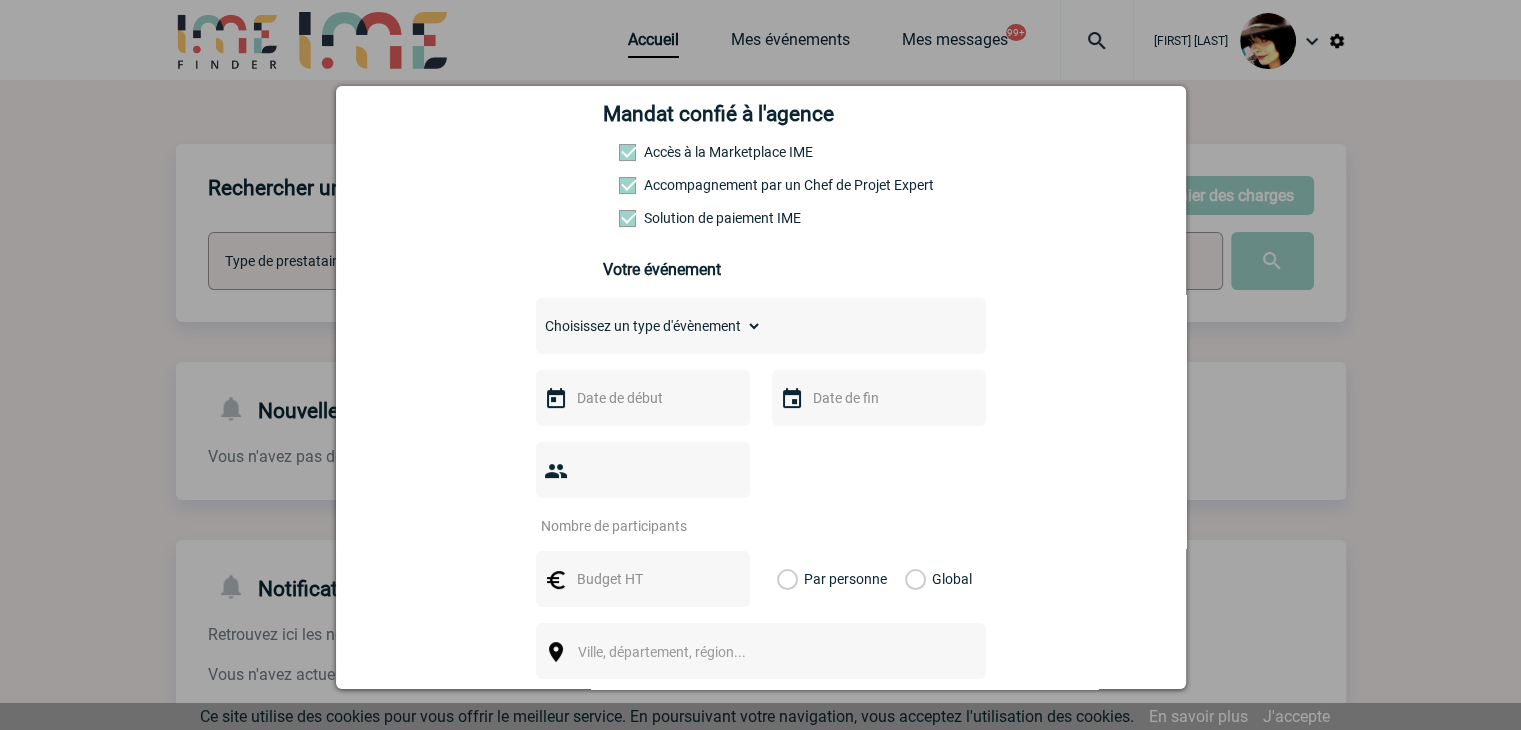 click on "Choisissez un type d'évènement
Séminaire avec nuitée Séminaire sans nuitée Repas de groupe Team Building & animation Prestation traiteur Divers" at bounding box center [649, 326] 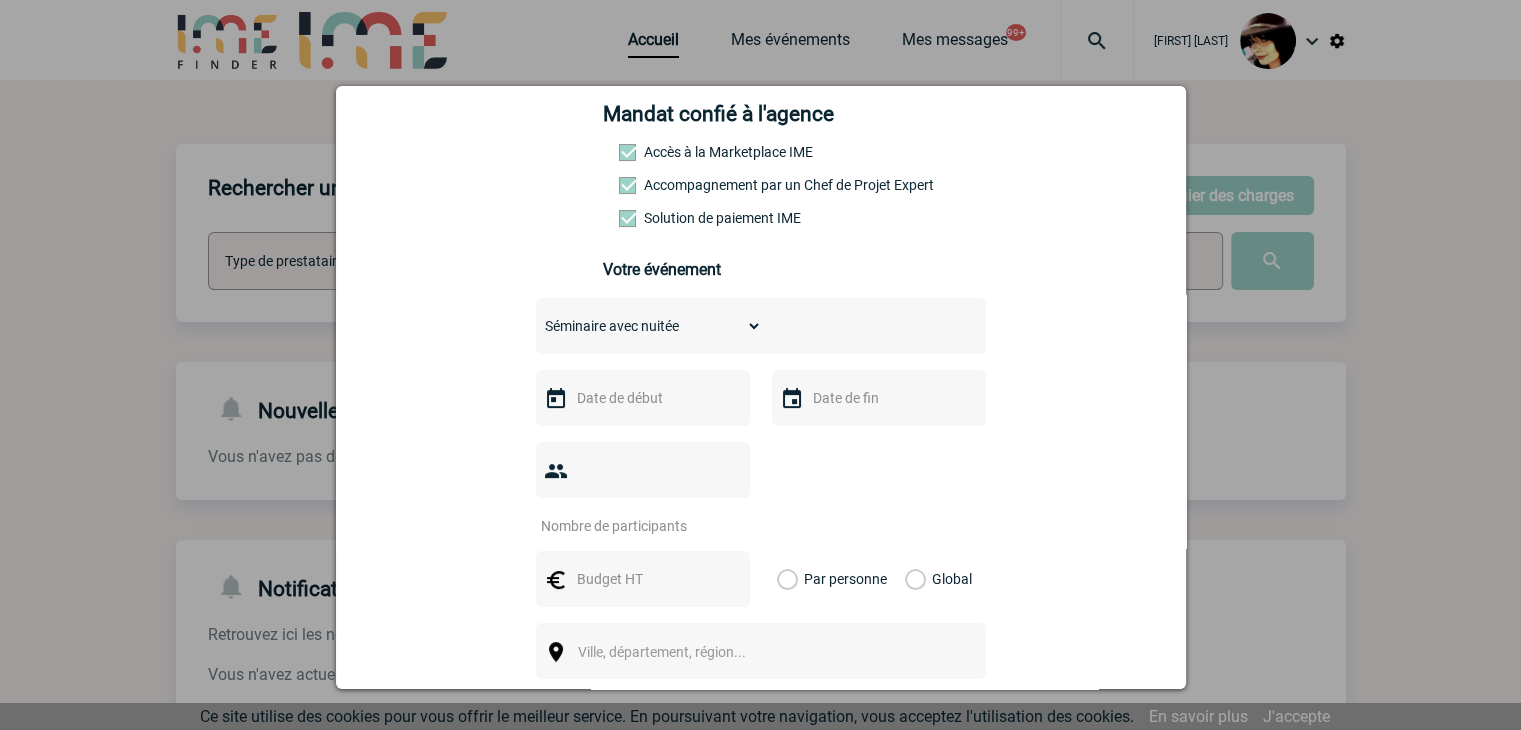 click on "Choisissez un type d'évènement
Séminaire avec nuitée Séminaire sans nuitée Repas de groupe Team Building & animation Prestation traiteur Divers" at bounding box center (649, 326) 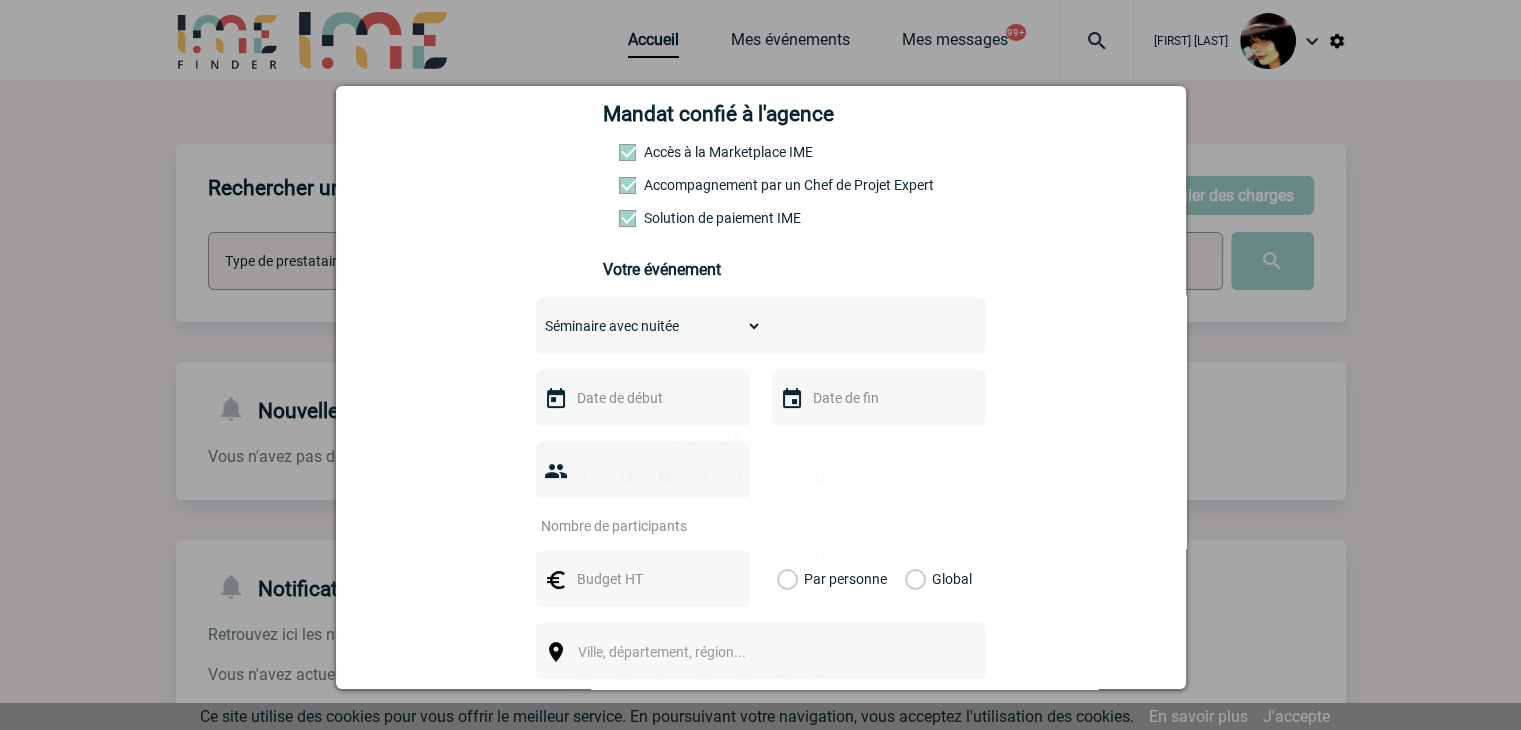 click at bounding box center (641, 398) 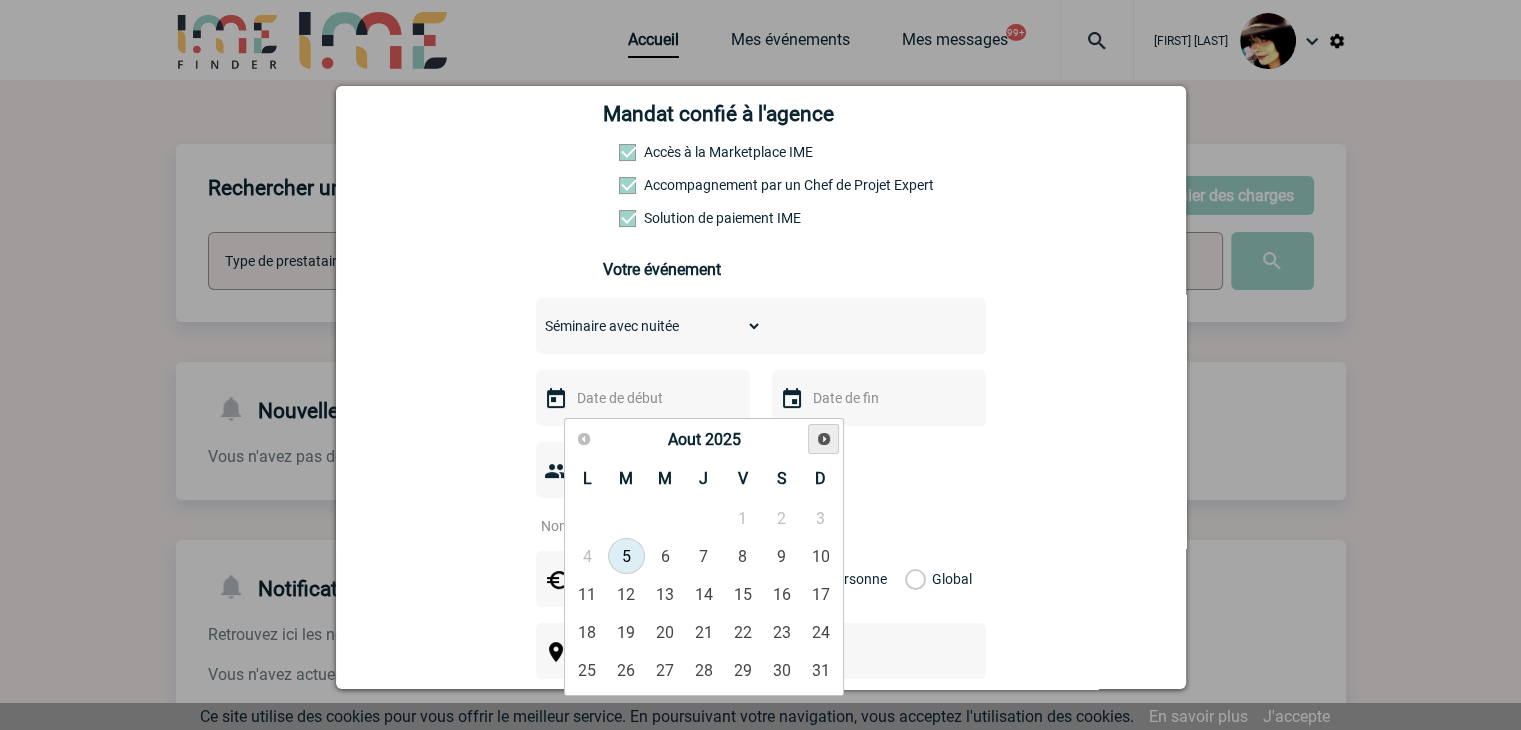 click on "Suivant" at bounding box center (824, 439) 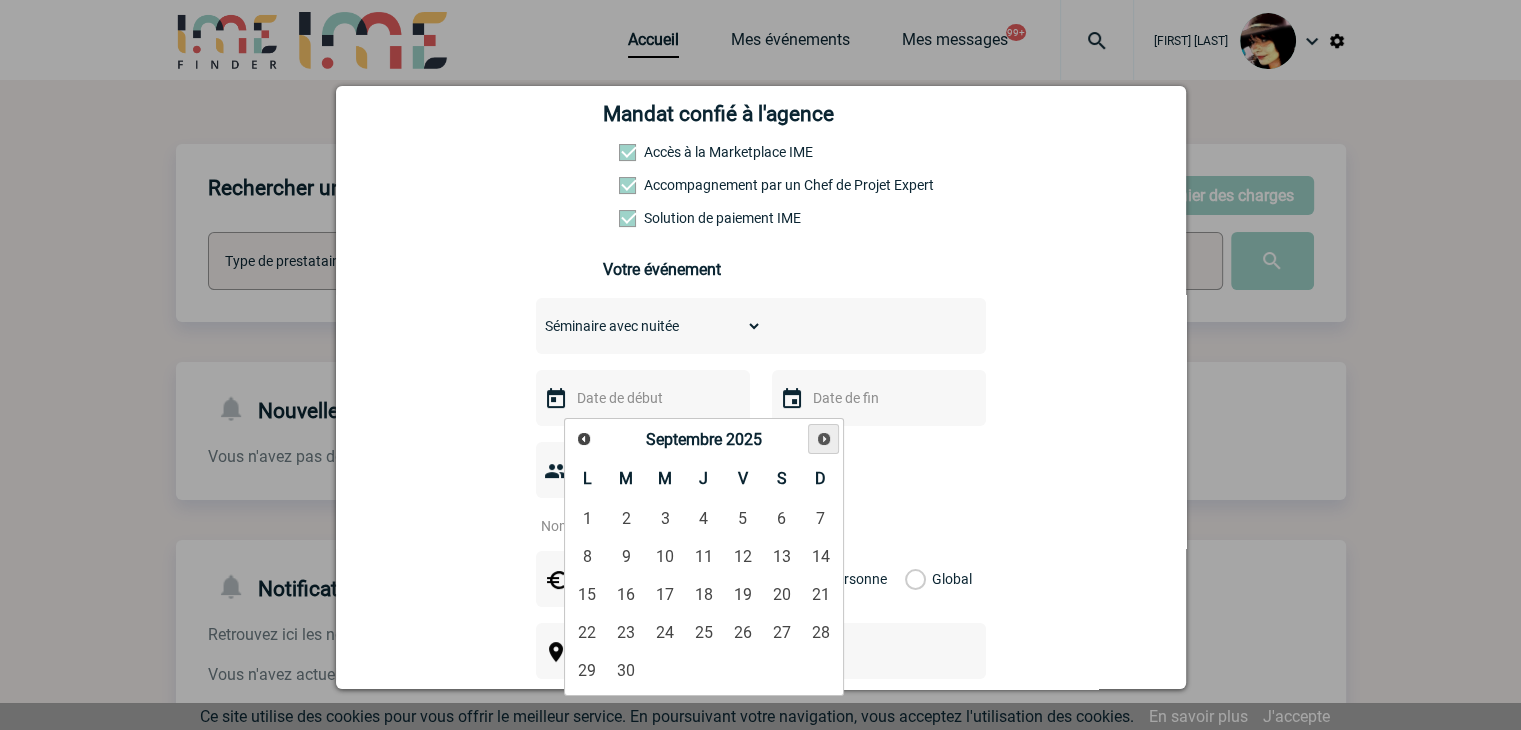 click on "Suivant" at bounding box center (824, 439) 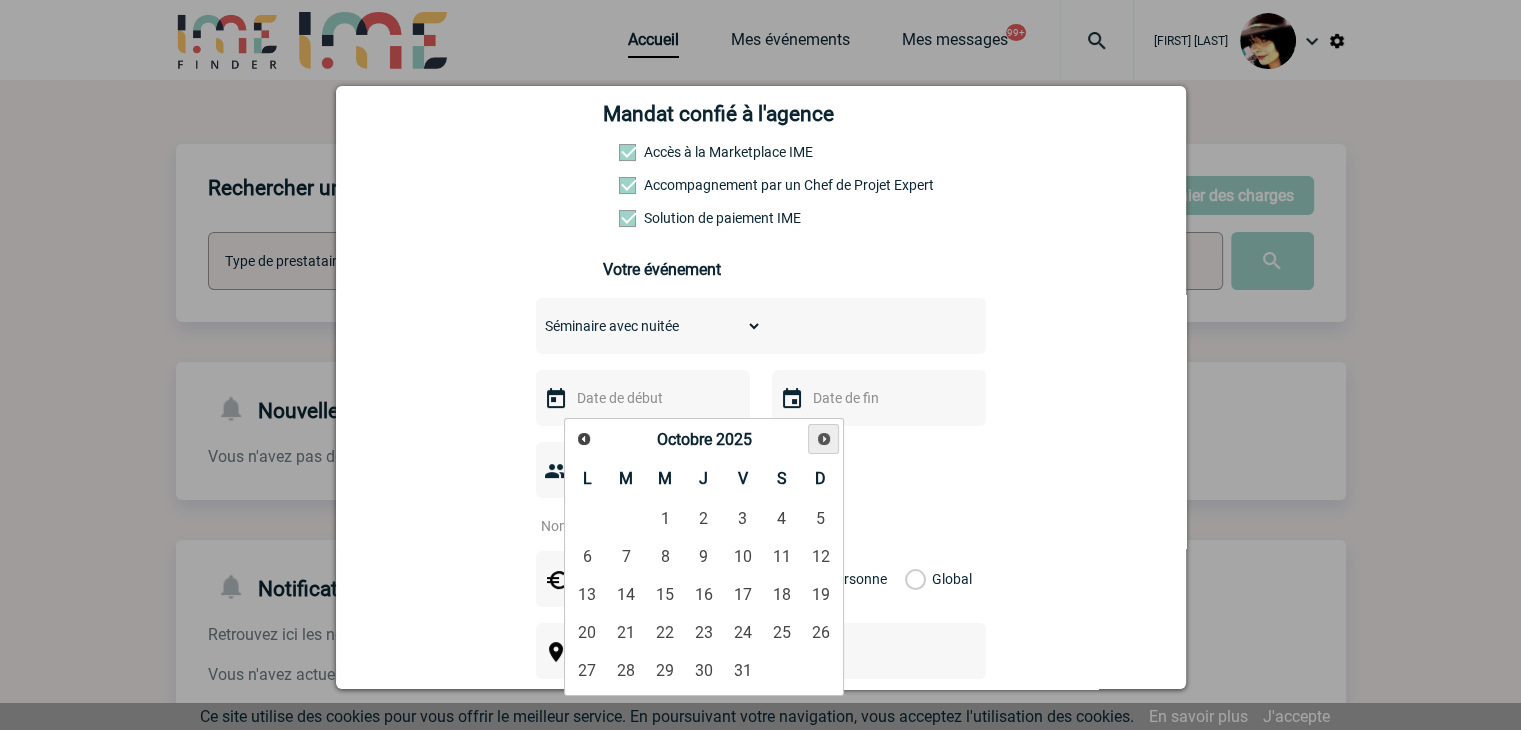 click on "Suivant" at bounding box center [824, 439] 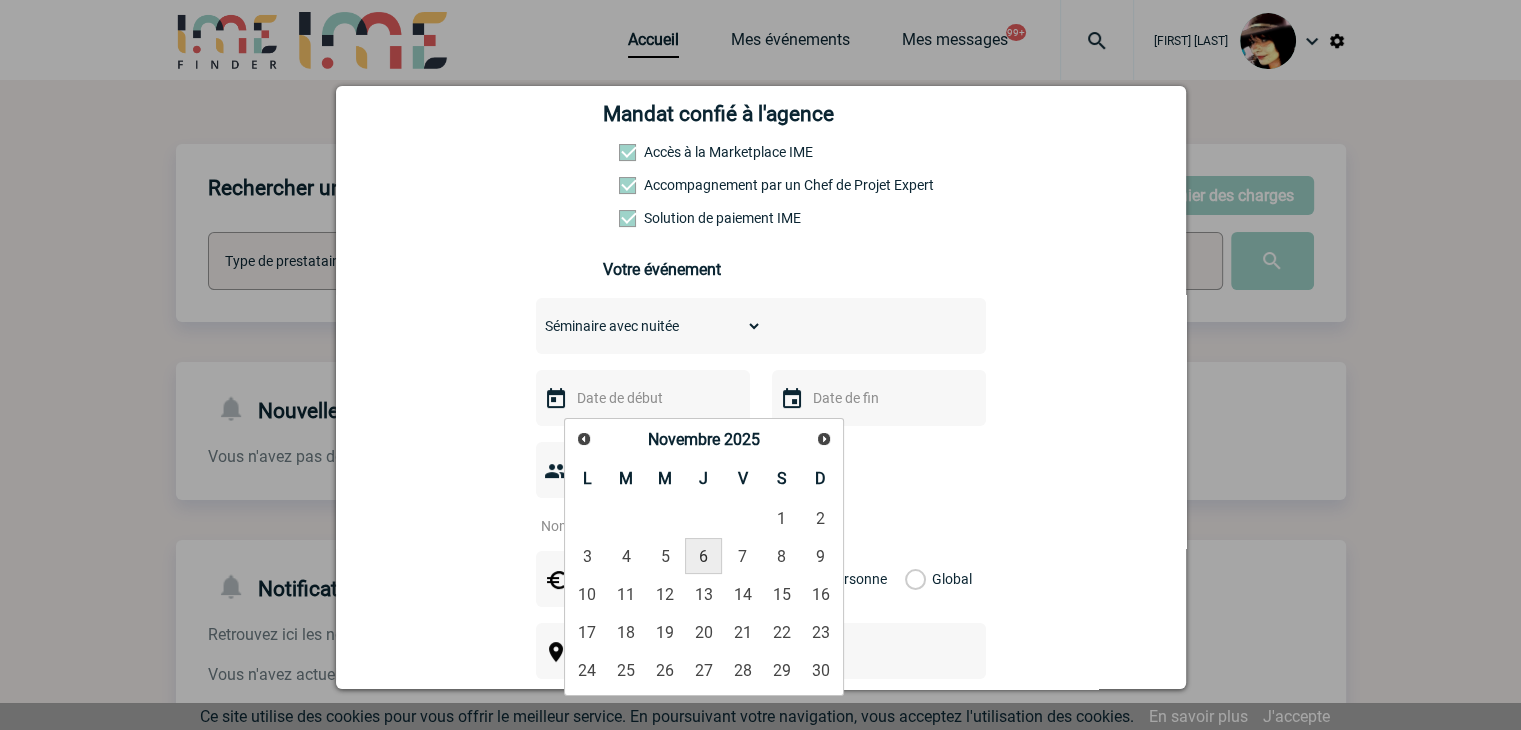 click on "6" at bounding box center (703, 556) 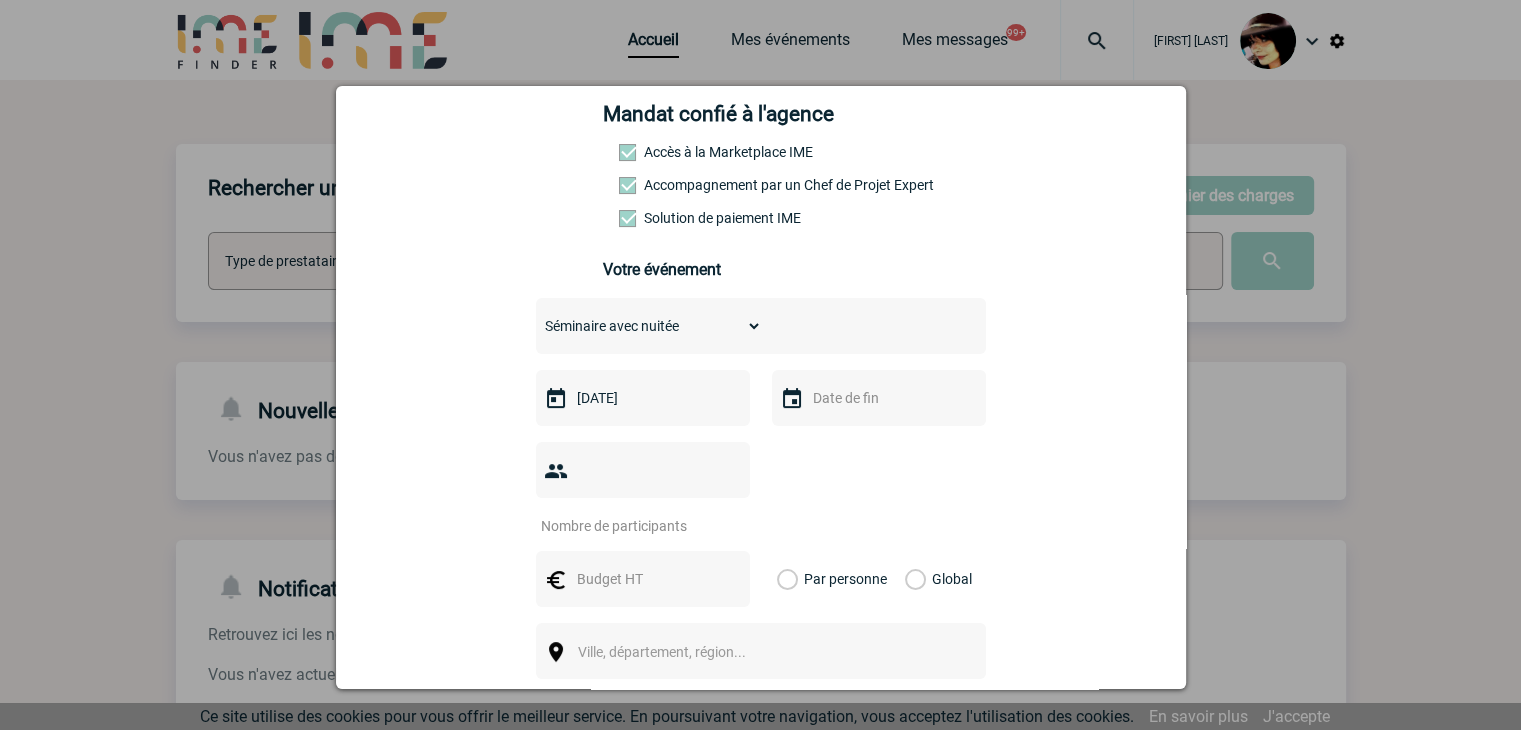 click at bounding box center [877, 398] 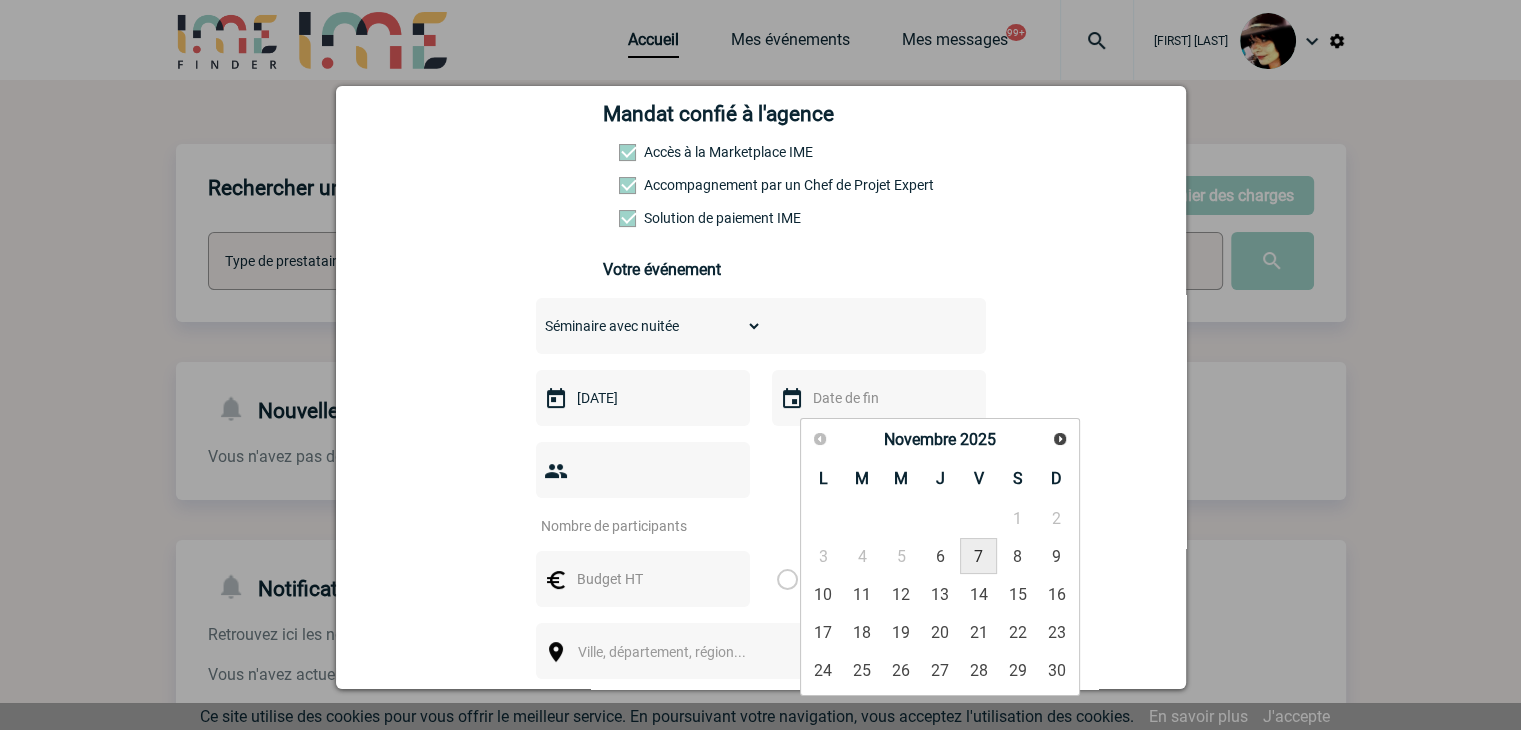 click on "7" at bounding box center [978, 556] 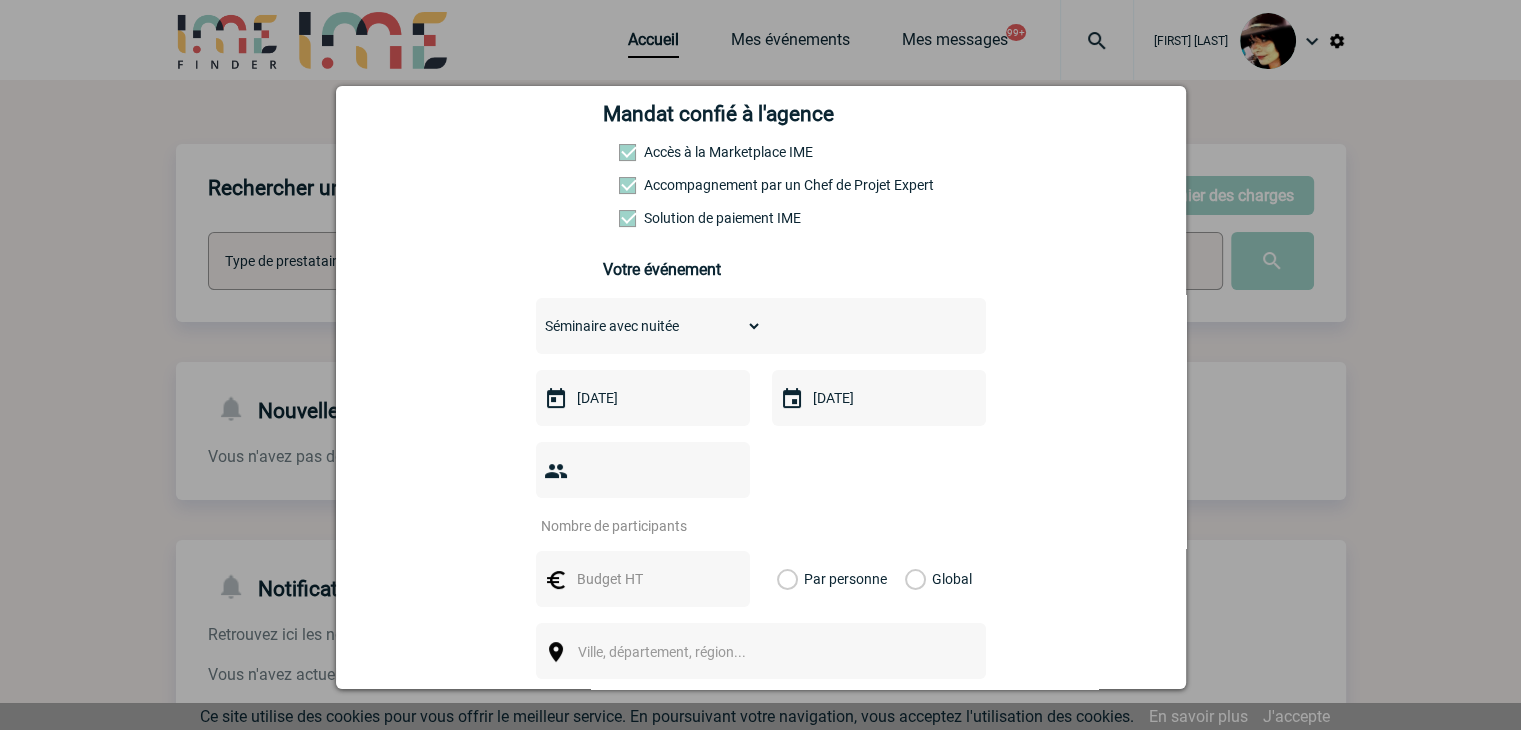 click at bounding box center (630, 526) 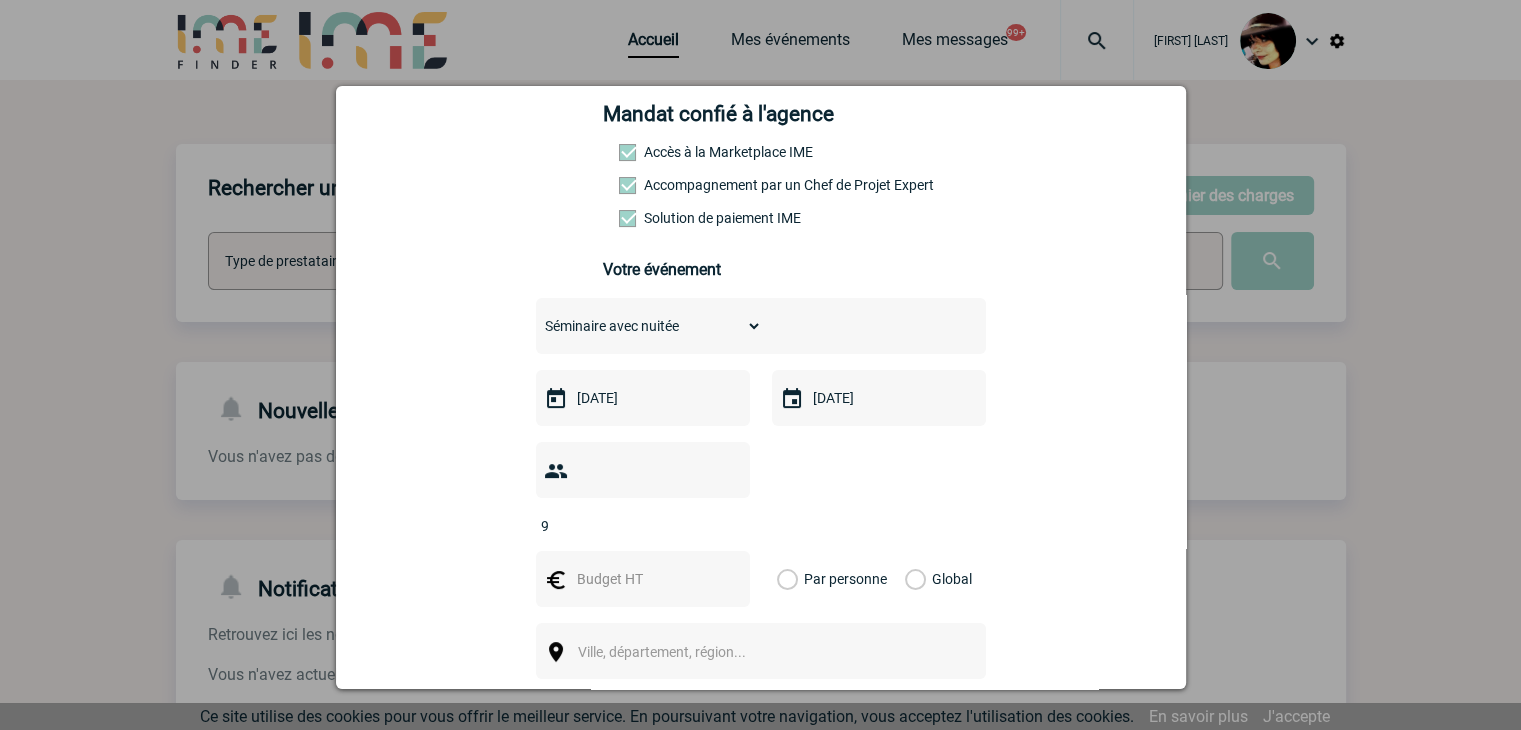 type on "9" 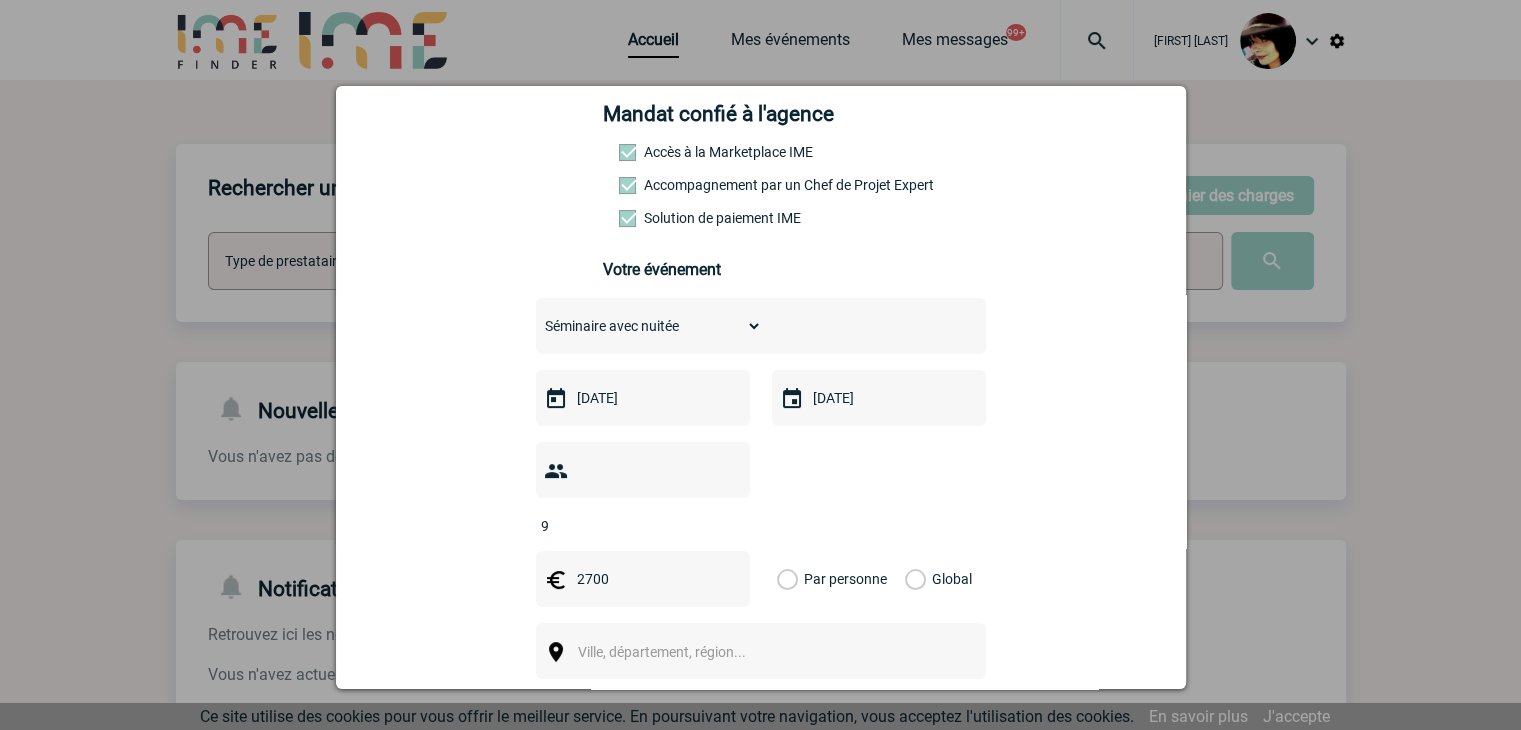 type on "2700" 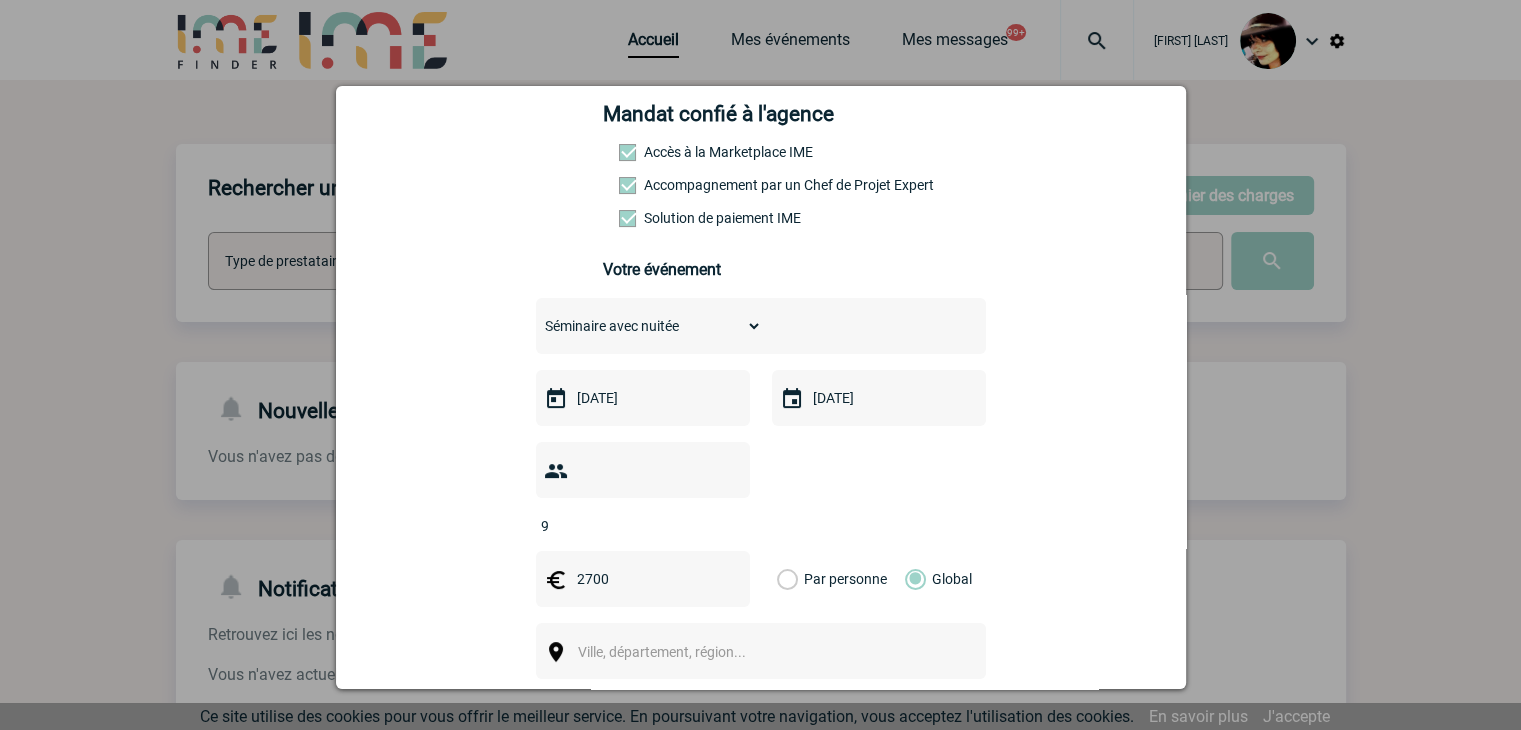 click on "Ville, département, région..." at bounding box center (662, 652) 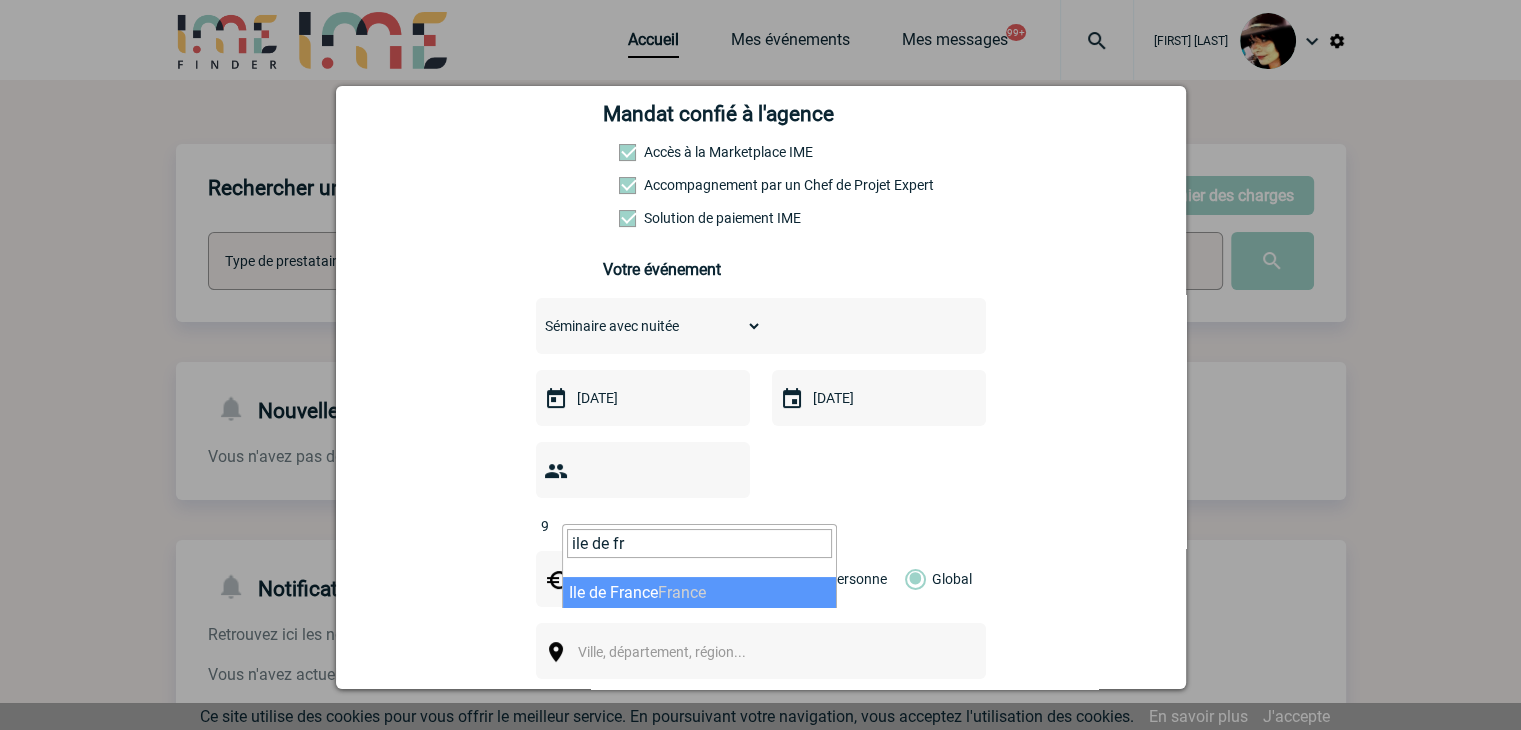 type on "ile de fr" 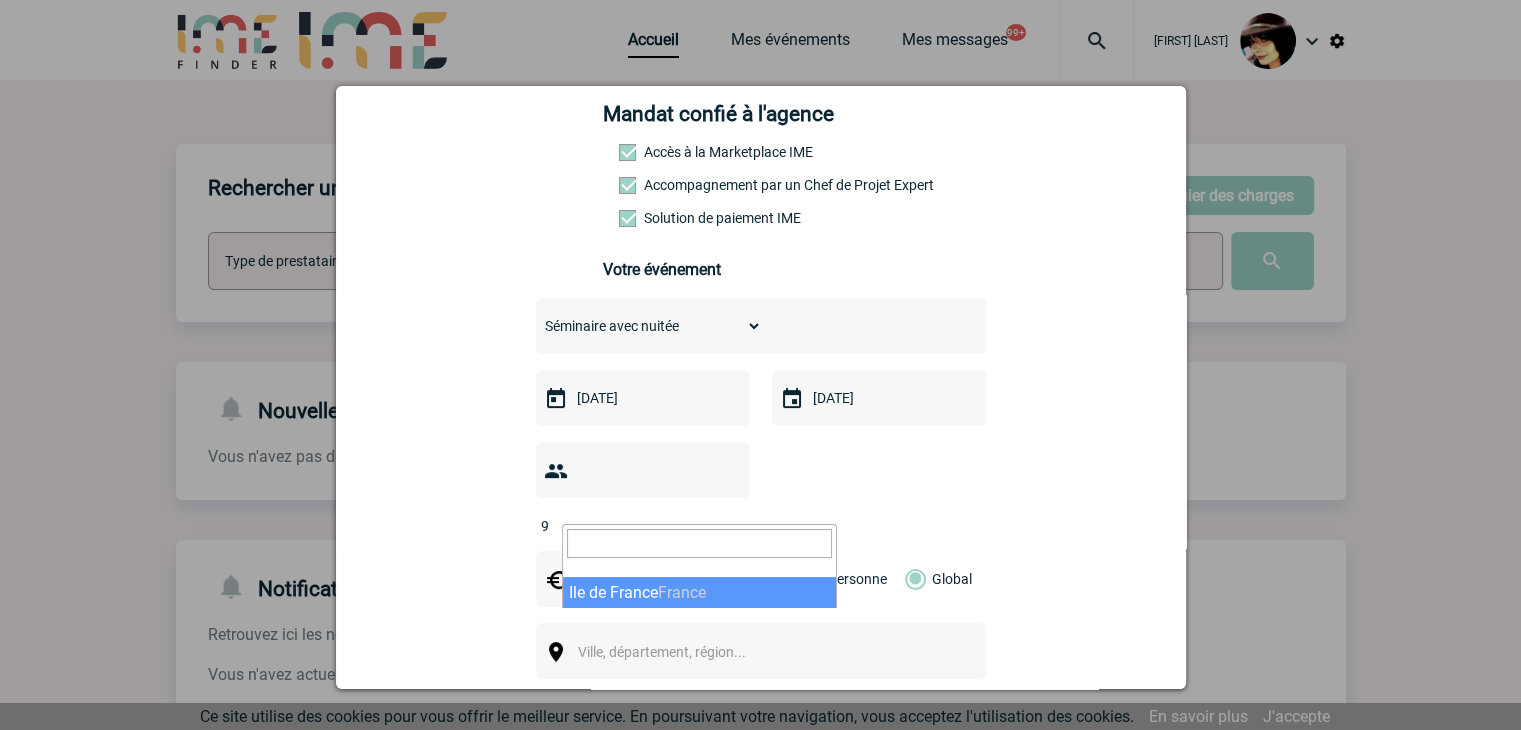 select on "2" 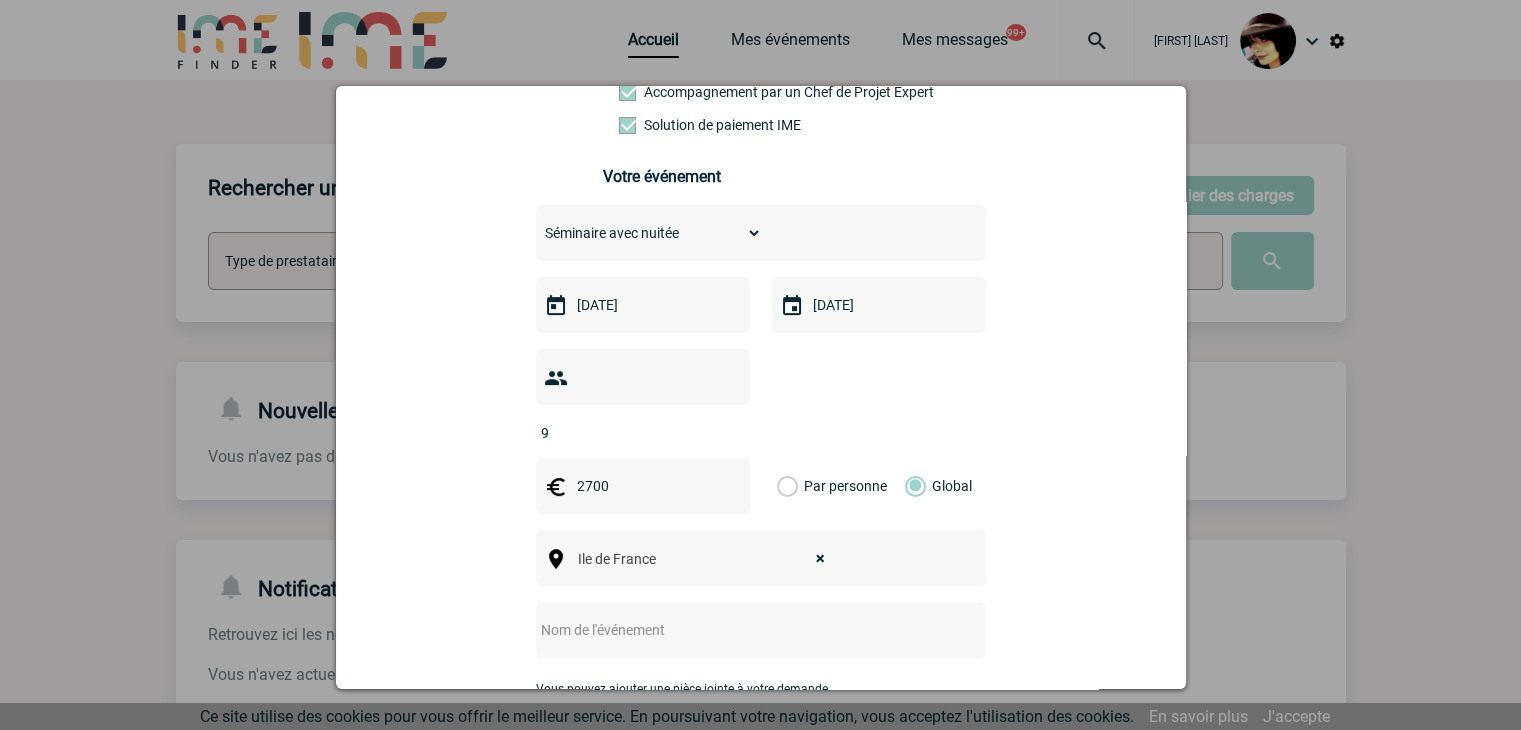 scroll, scrollTop: 500, scrollLeft: 0, axis: vertical 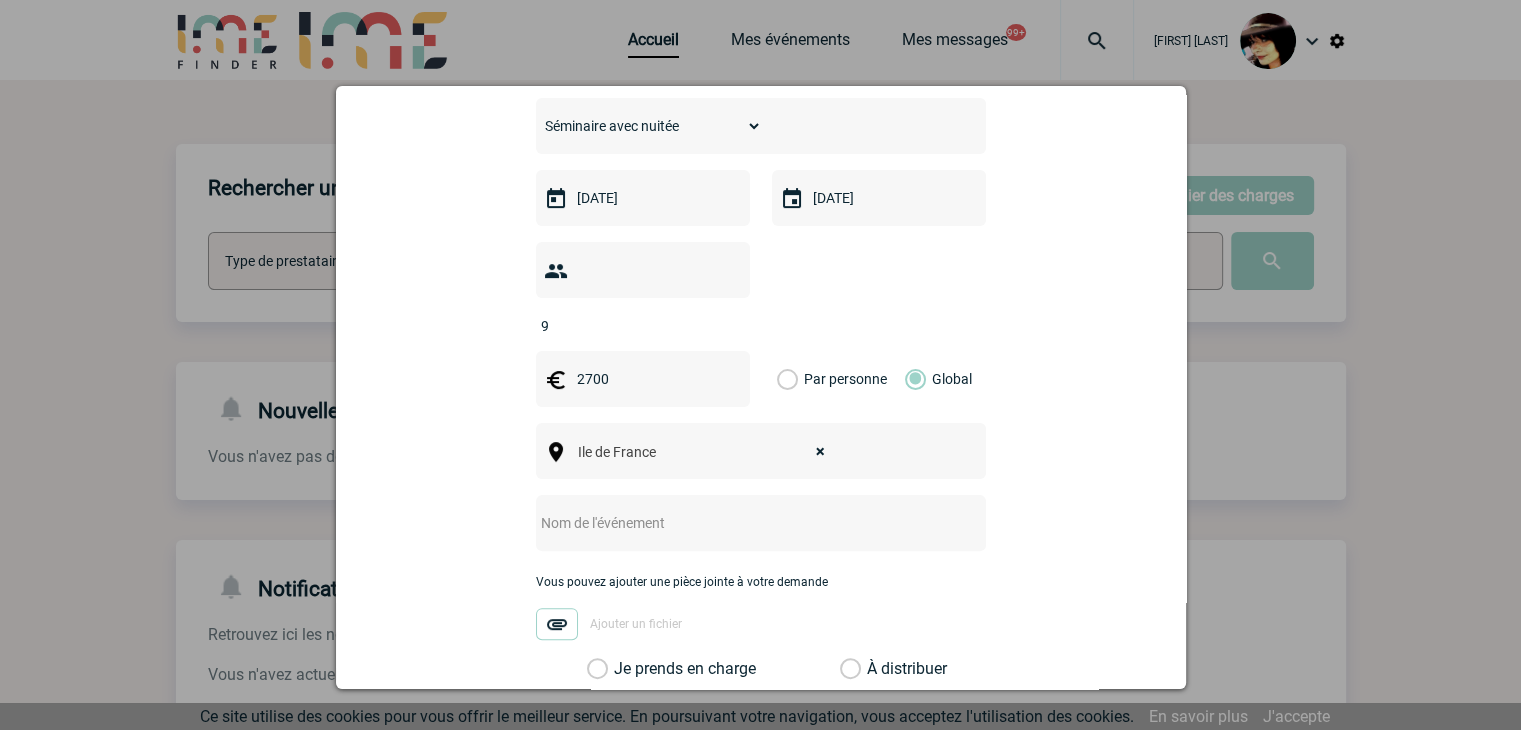 click at bounding box center (734, 523) 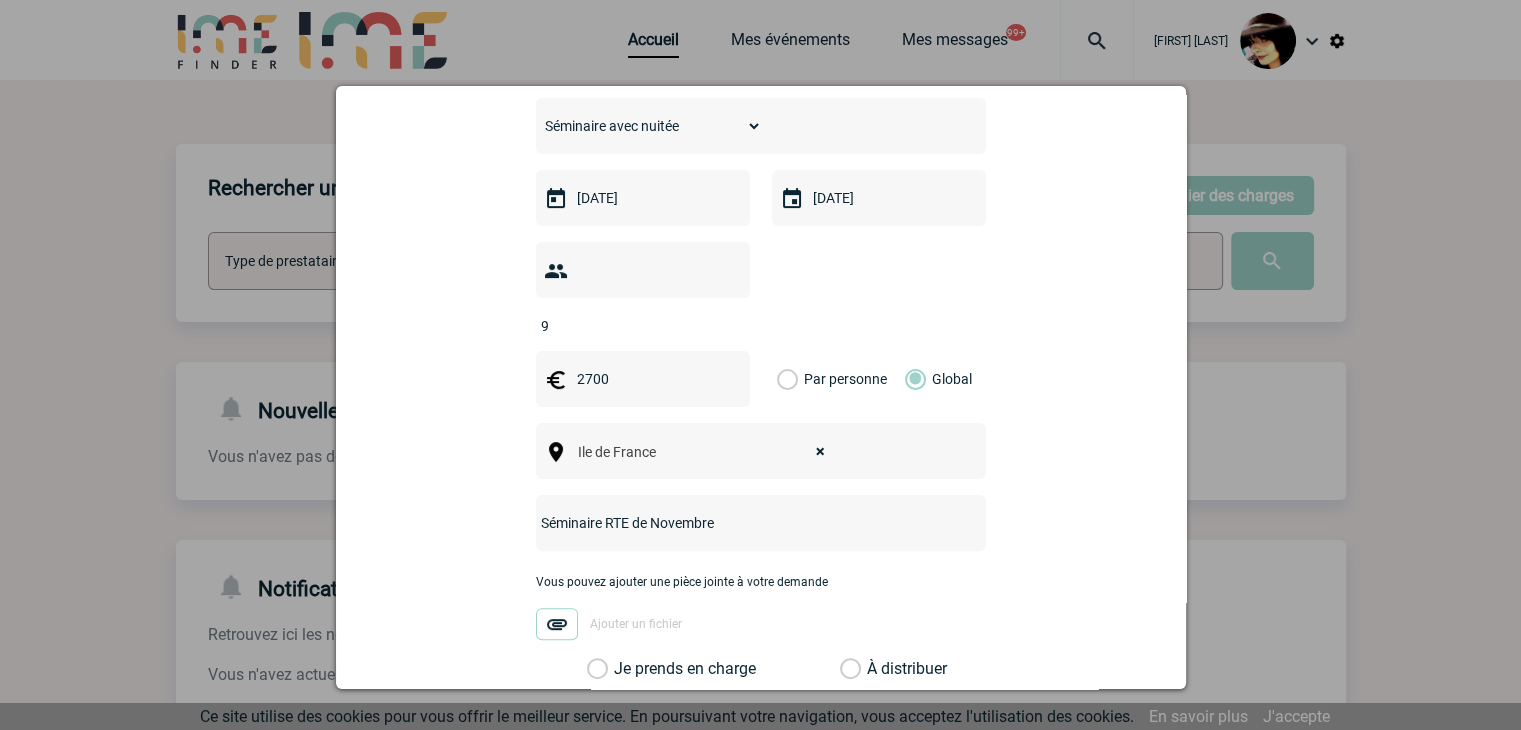 type on "Séminaire RTE de Novembre" 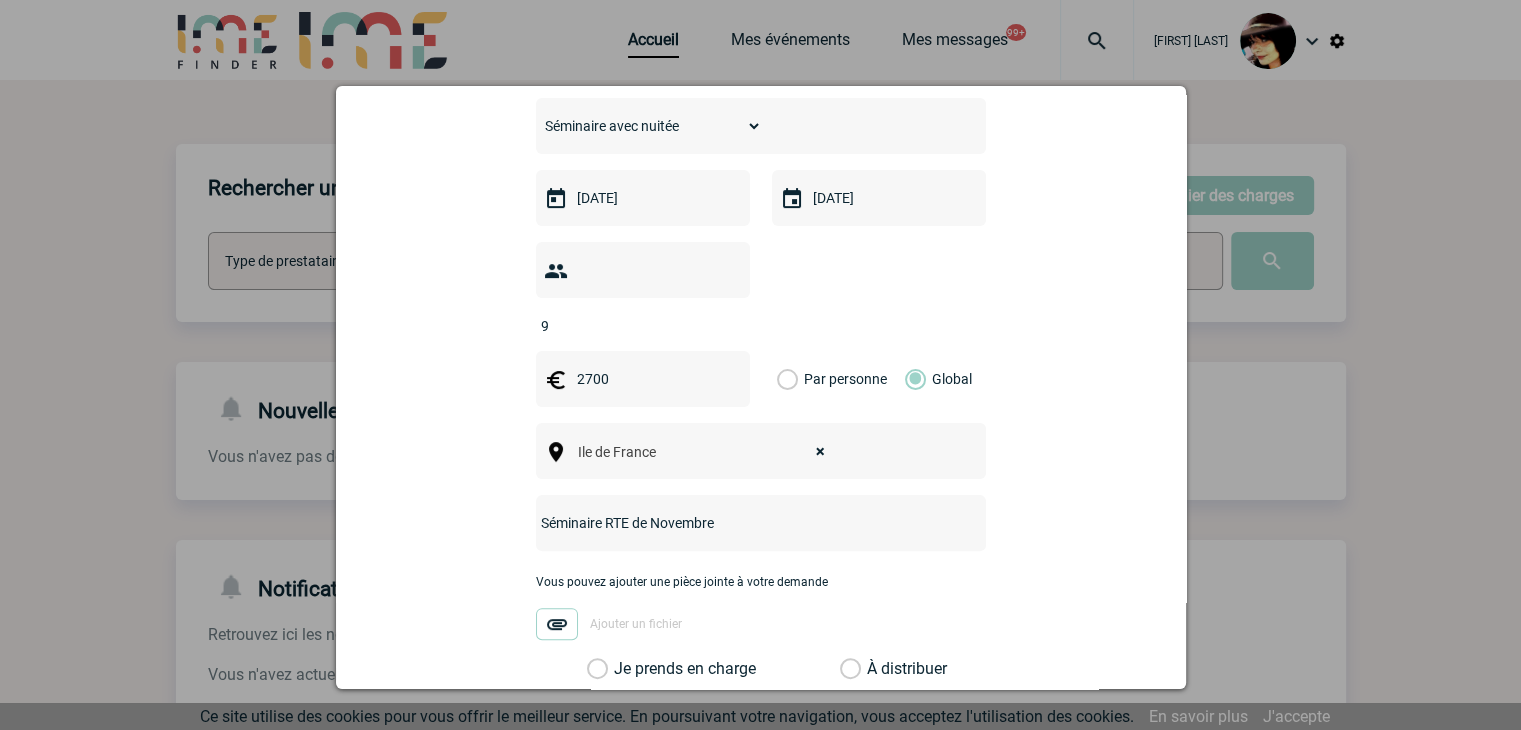 click on "À distribuer" at bounding box center (850, 669) 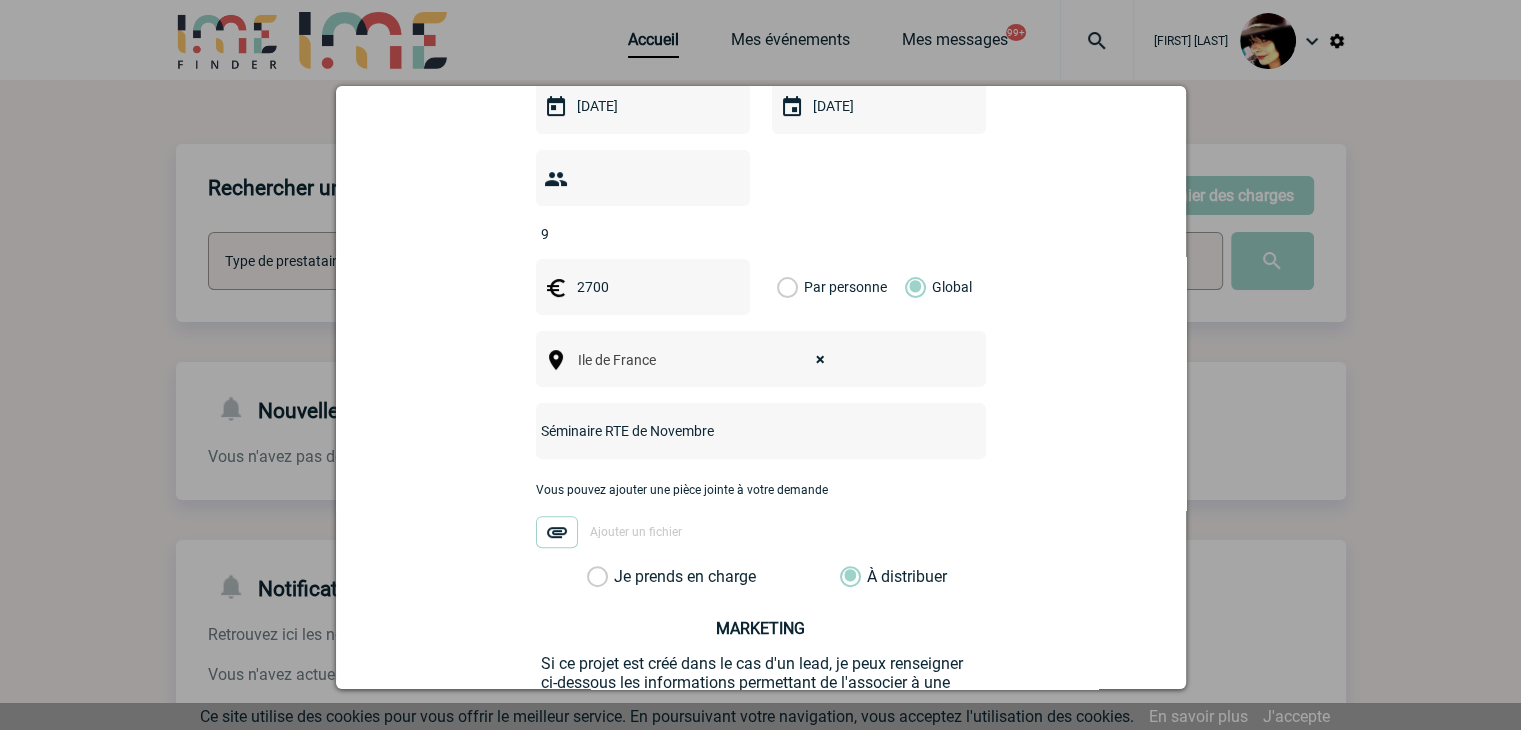 scroll, scrollTop: 700, scrollLeft: 0, axis: vertical 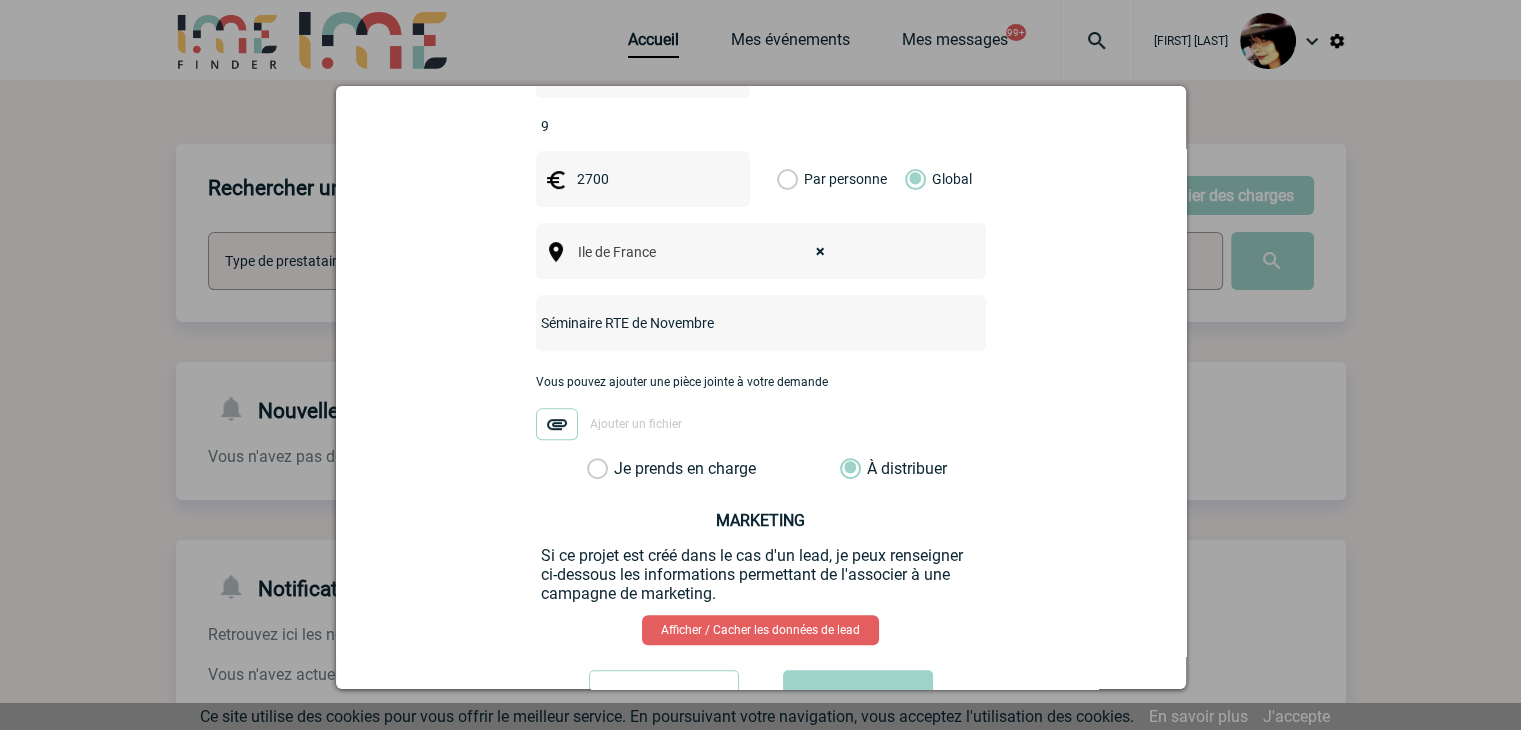 click on "Valider" at bounding box center (858, 698) 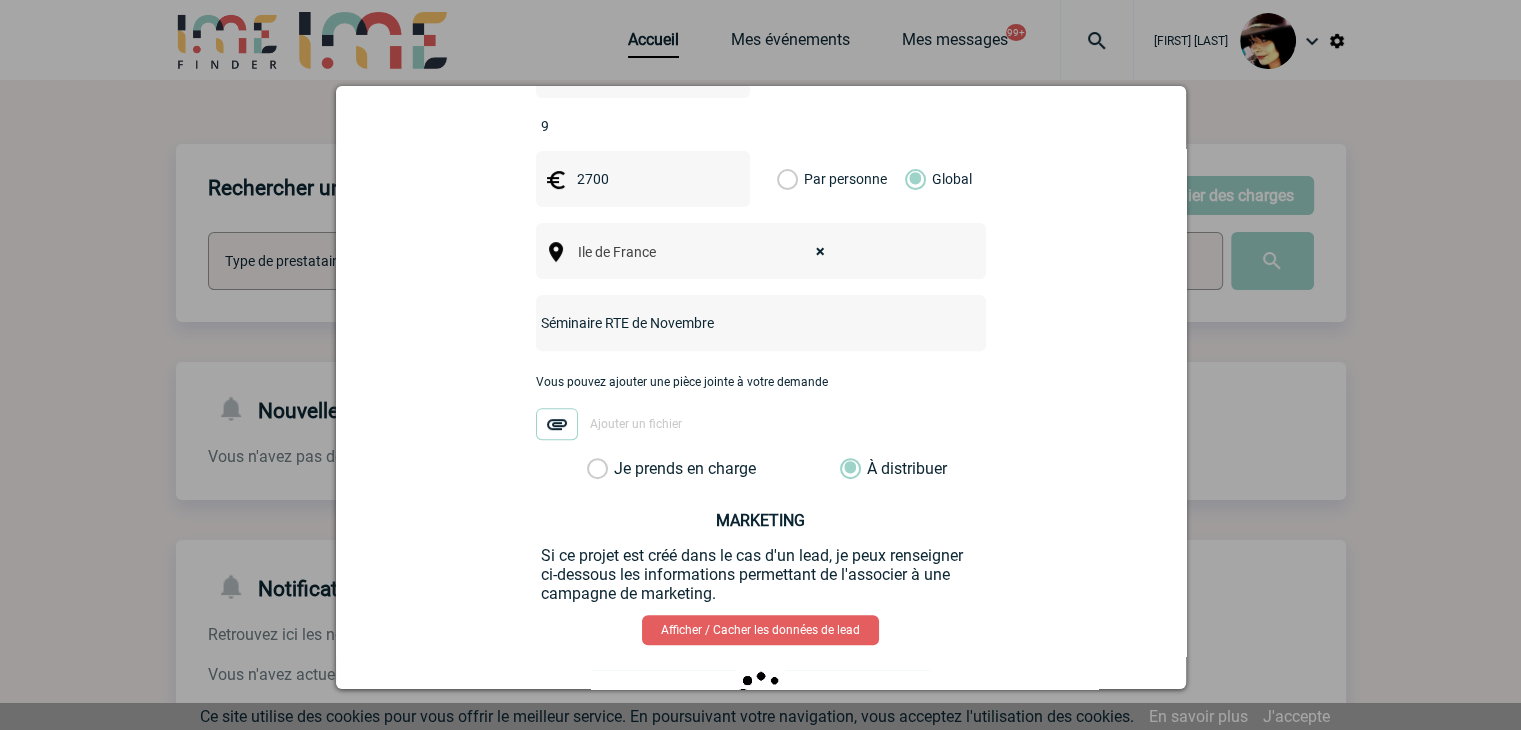 scroll, scrollTop: 0, scrollLeft: 0, axis: both 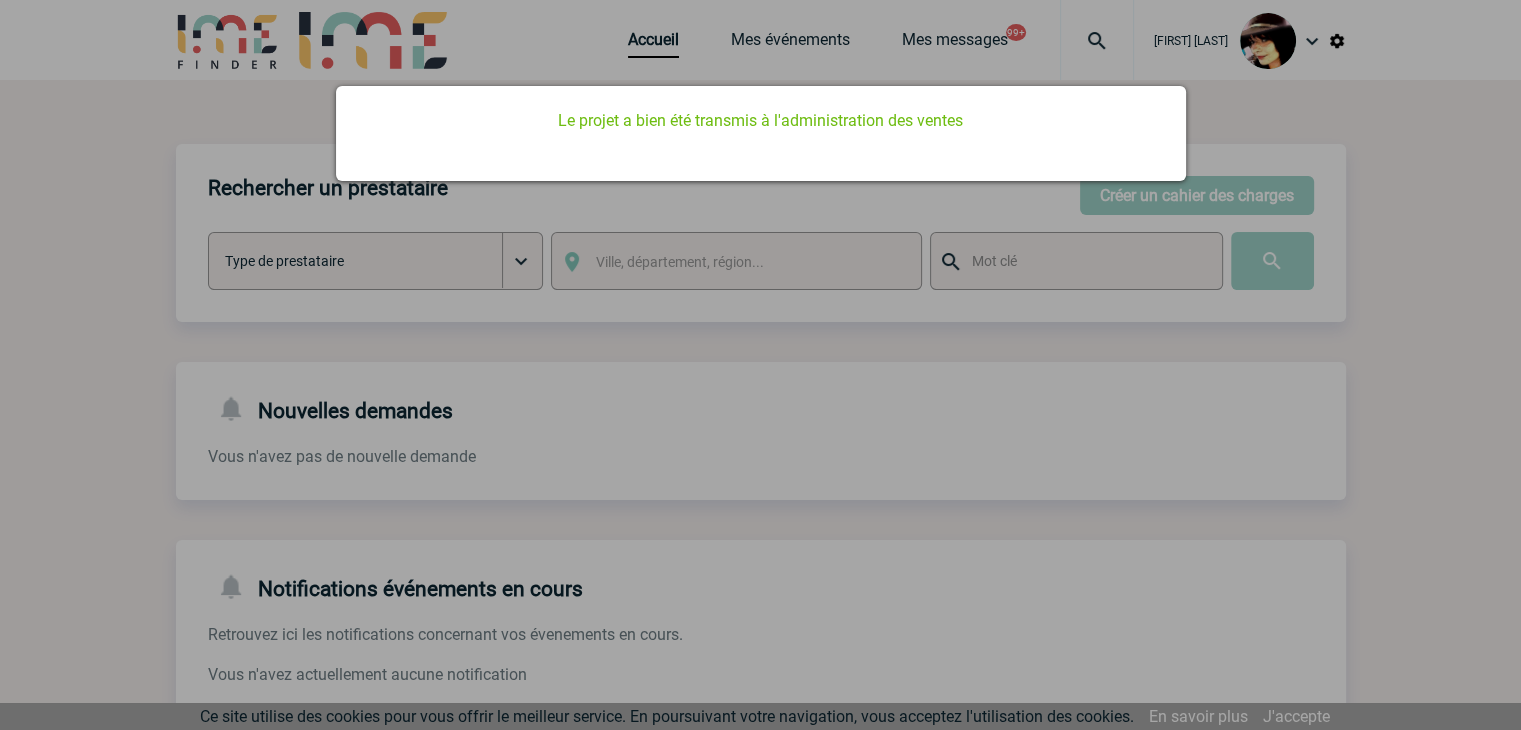 drag, startPoint x: 631, startPoint y: 425, endPoint x: 603, endPoint y: 359, distance: 71.693794 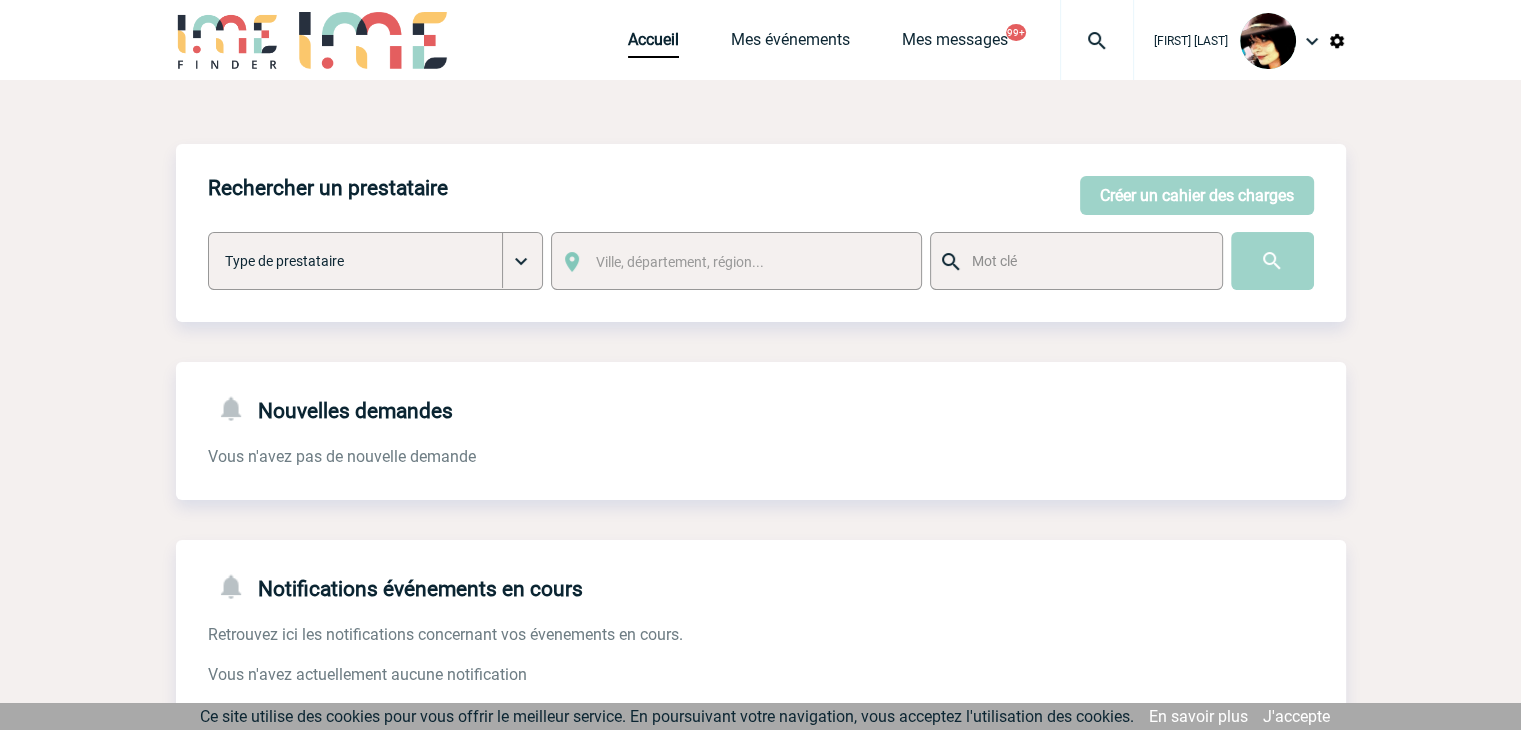 click on "Accueil
Mes événements
Mes messages
99+
Projet, client
Projet, client" at bounding box center [881, 40] 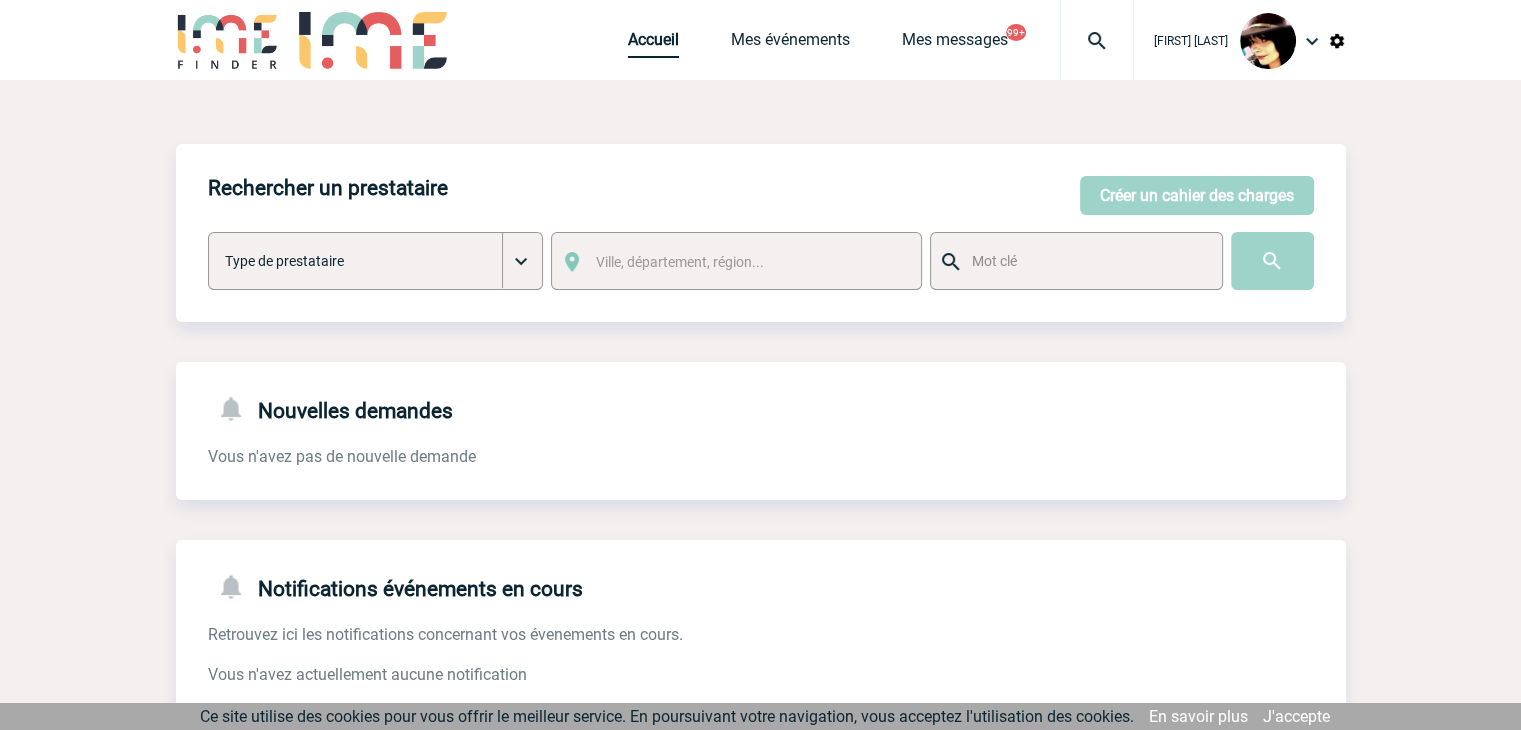 click on "Accueil" at bounding box center [653, 44] 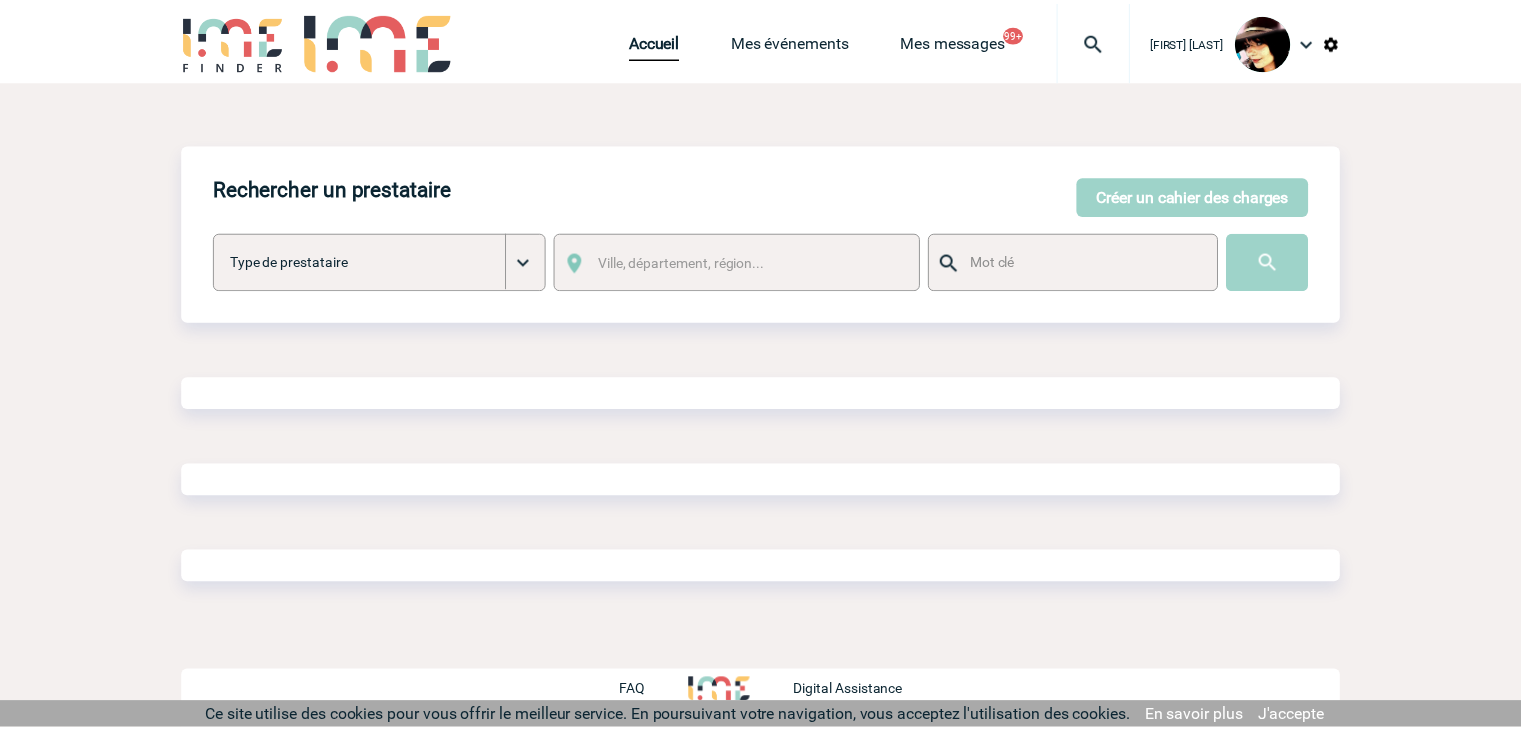 scroll, scrollTop: 0, scrollLeft: 0, axis: both 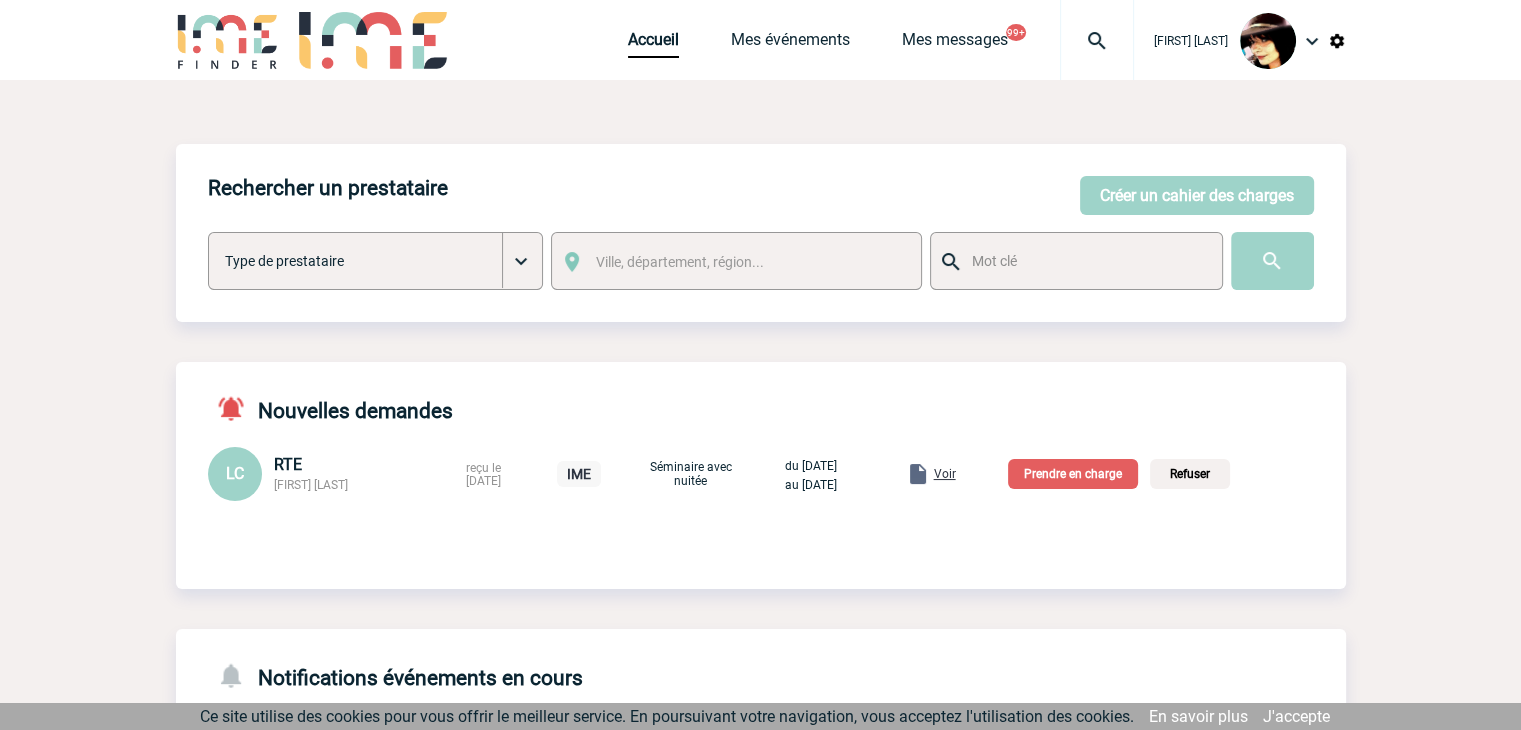 click on "Voir" at bounding box center [945, 474] 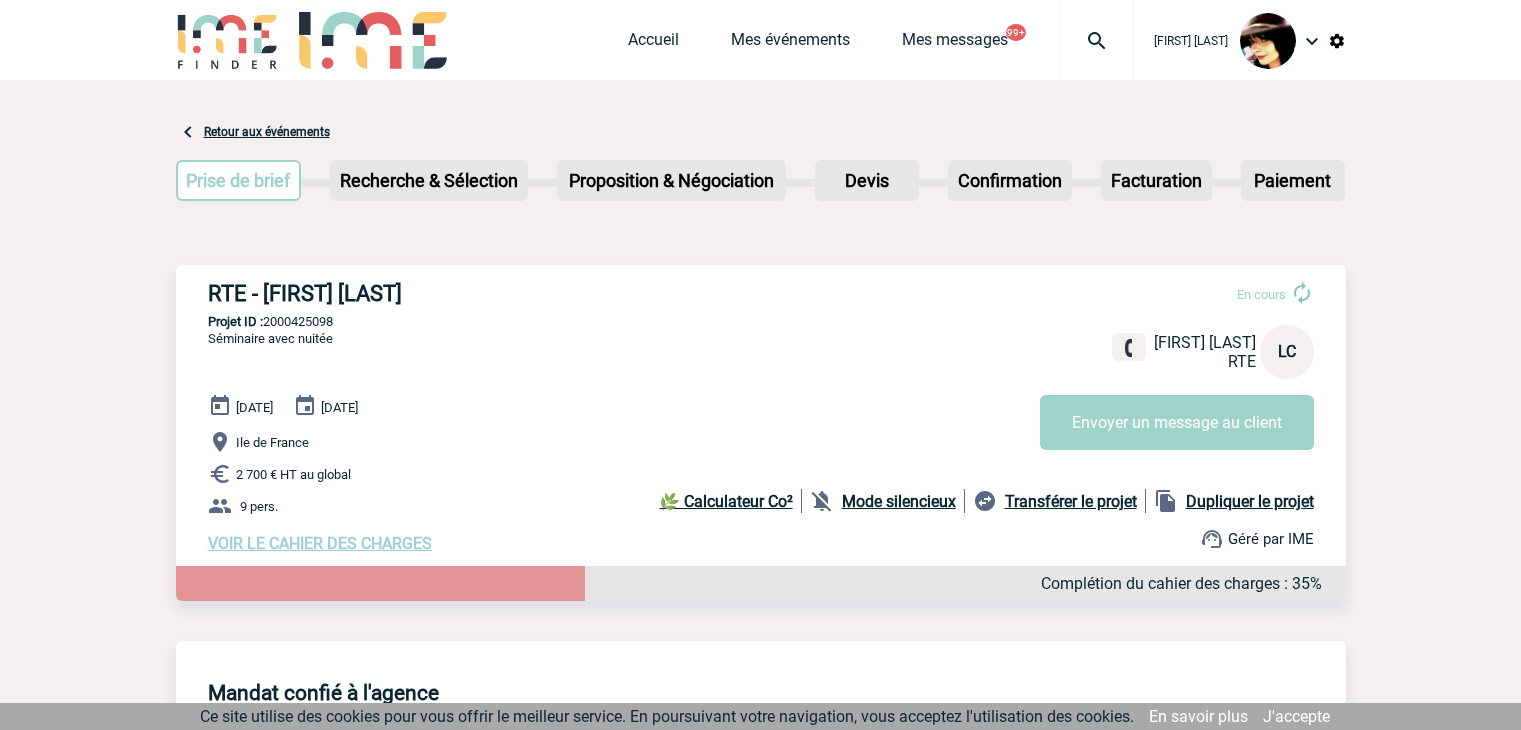 scroll, scrollTop: 0, scrollLeft: 0, axis: both 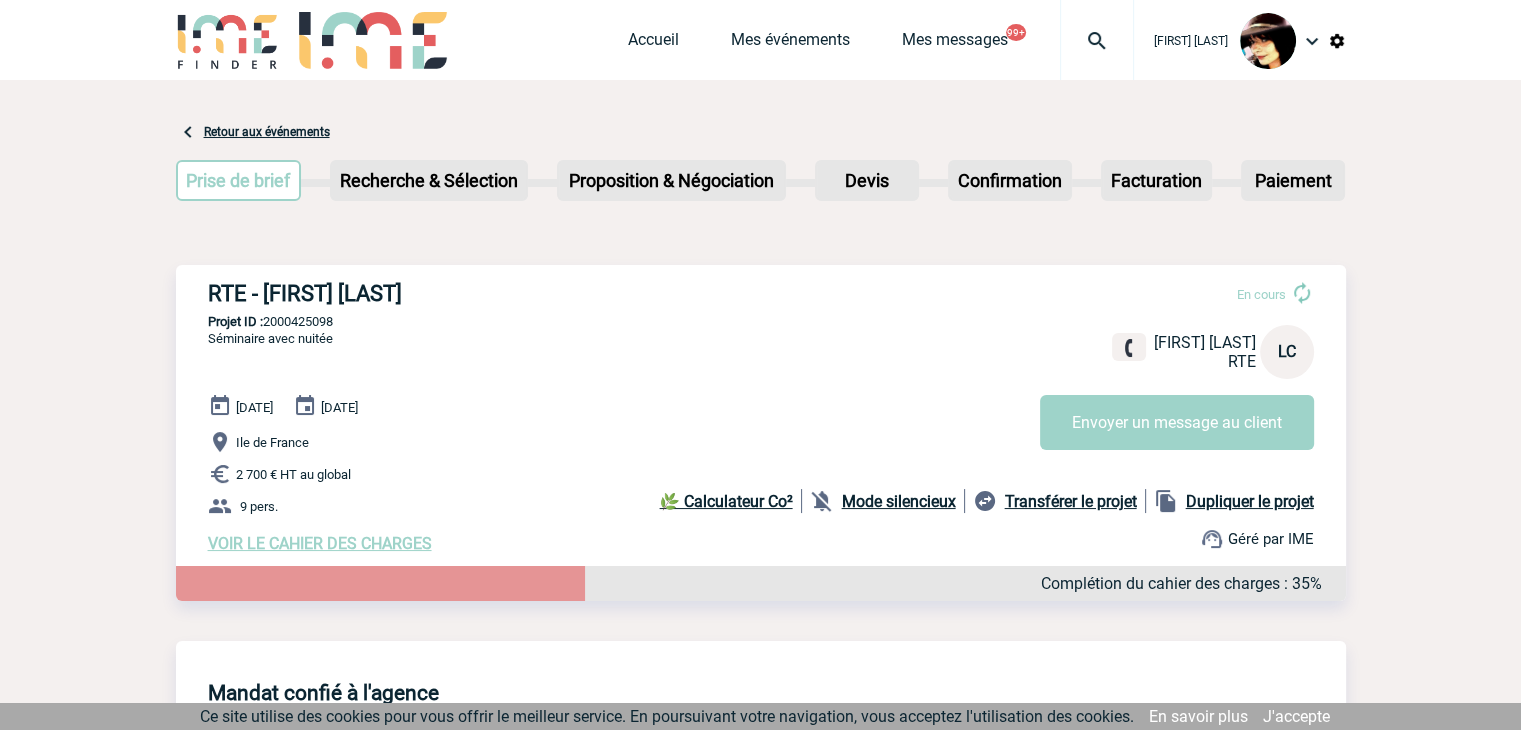 click on "[FIRST] [LAST]
Accueil
Mes événements
99+" at bounding box center [760, 1166] 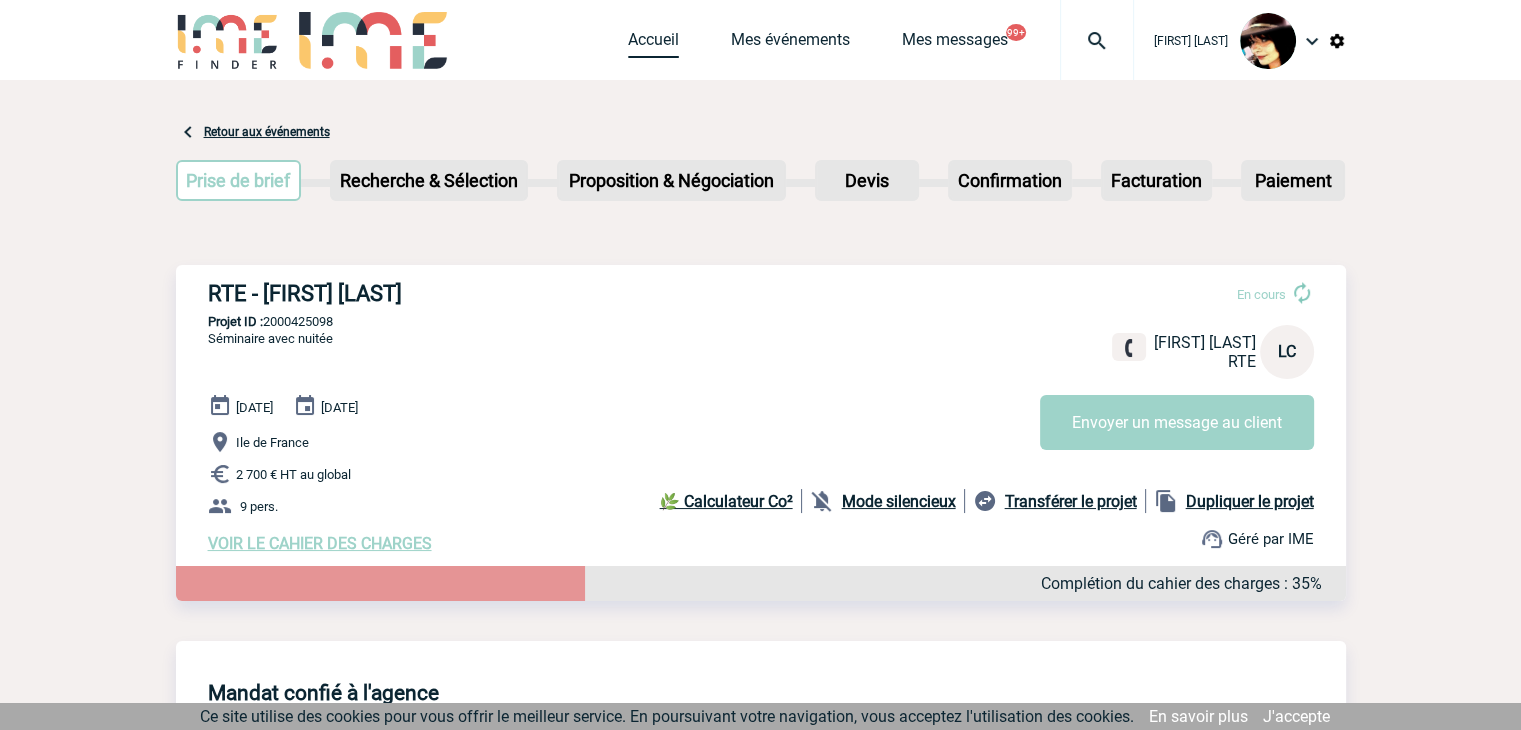 click on "Accueil" at bounding box center (653, 44) 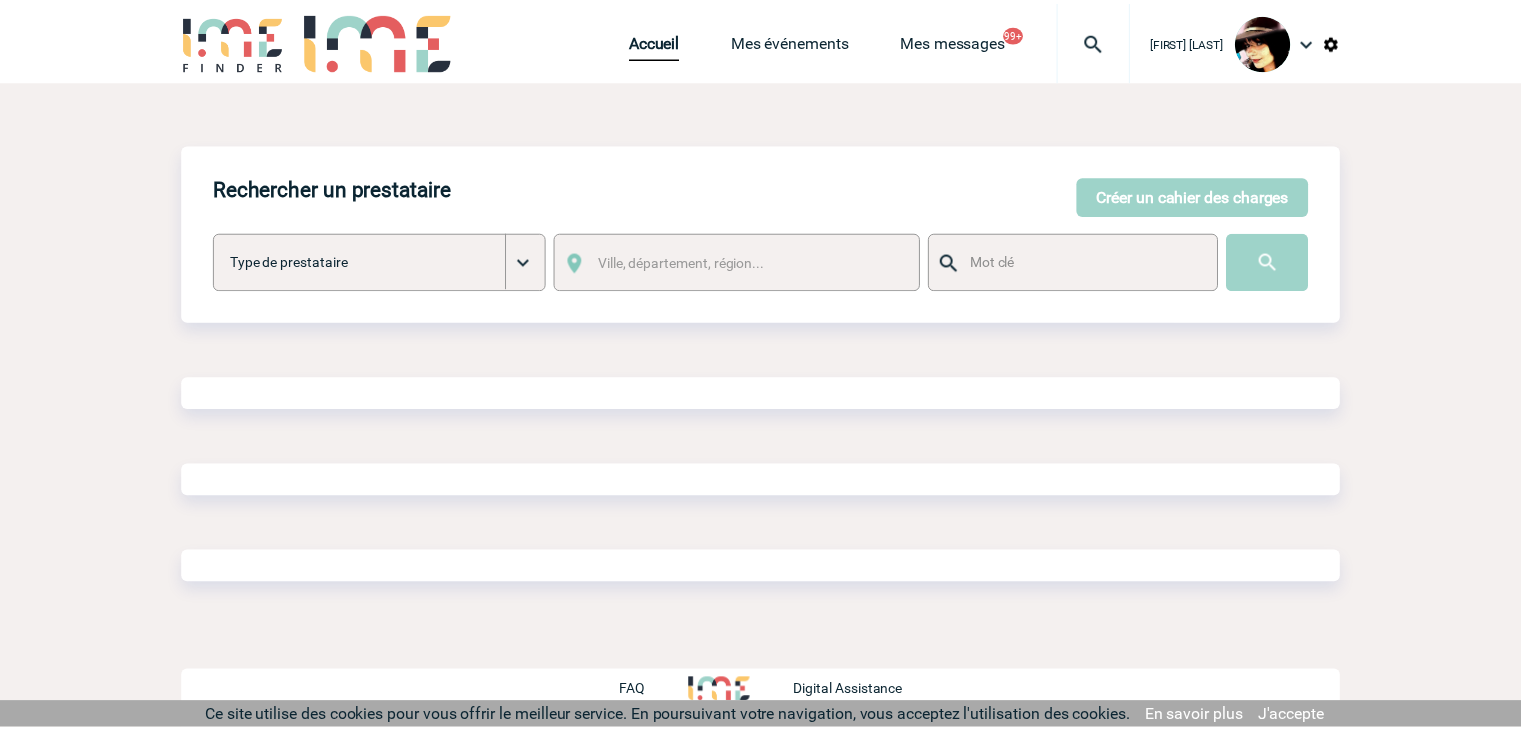 scroll, scrollTop: 0, scrollLeft: 0, axis: both 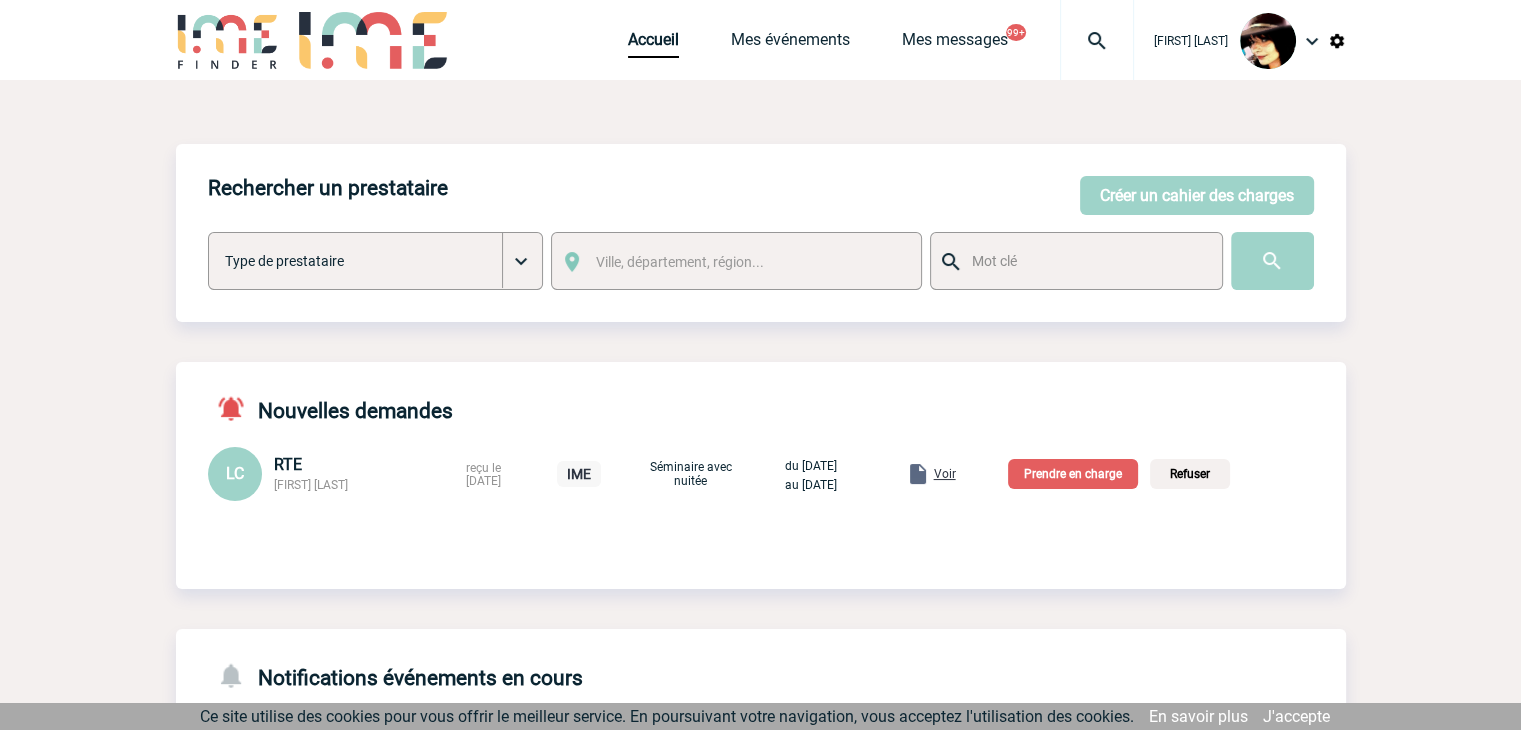 drag, startPoint x: 1084, startPoint y: 480, endPoint x: 1087, endPoint y: 463, distance: 17.262676 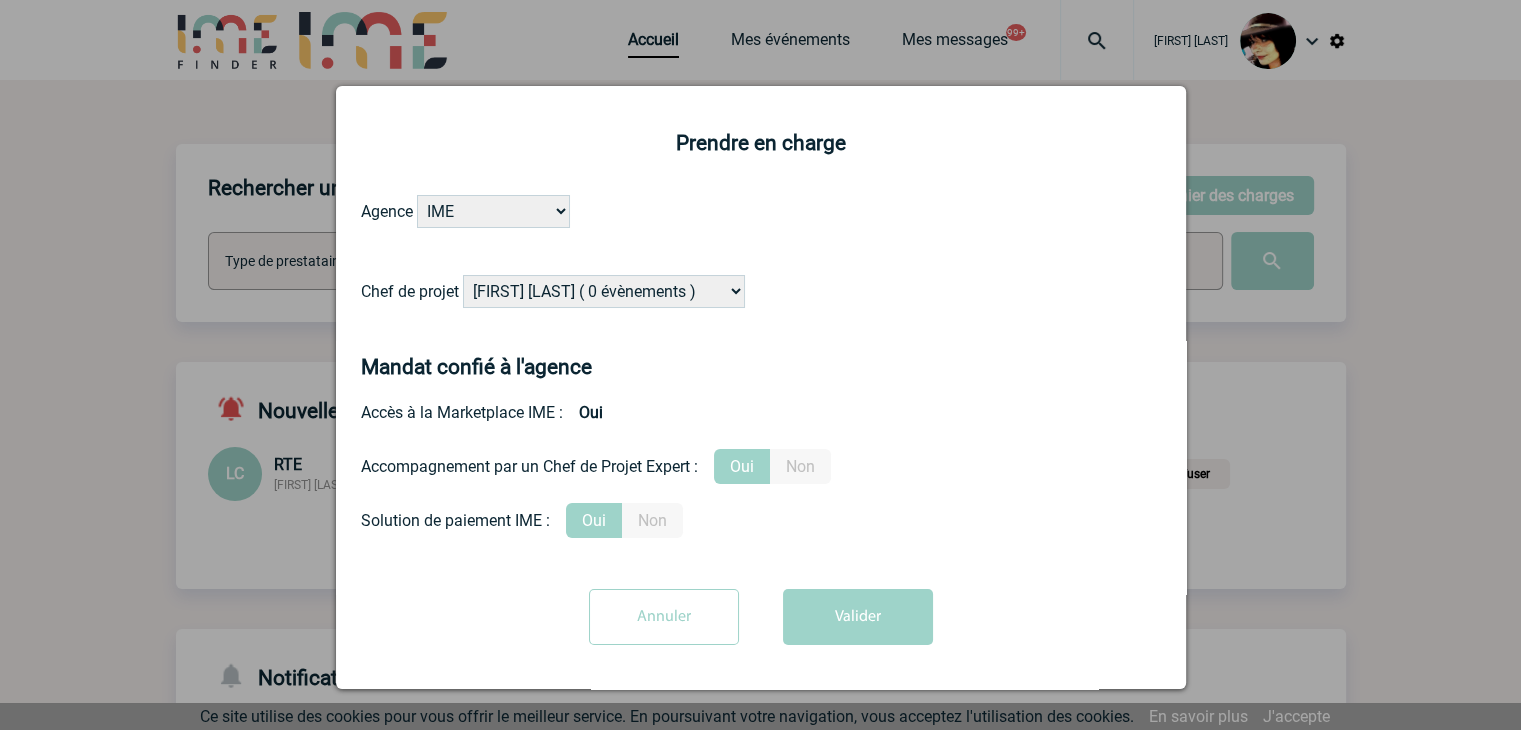 click on "[FIRST] [LAST] ( 0 évènements )
[FIRST] [LAST] ( 1196 évènements )
[FIRST] [LAST] ( 169 évènements )
[FIRST] [LAST] ( 0 évènements )
[FIRST] [LAST] ( 0 évènements )
[FIRST] [LAST] ( 1046 évènements )
[FIRST] [LAST] ( 1005 évènements )
[FIRST] [LAST] ( 0 évènements )
[FIRST] [LAST] ( 14 évènements )
[FIRST] [LAST] ( 5 évènements )
[FIRST] [LAST] ( 0 évènements )" at bounding box center (604, 291) 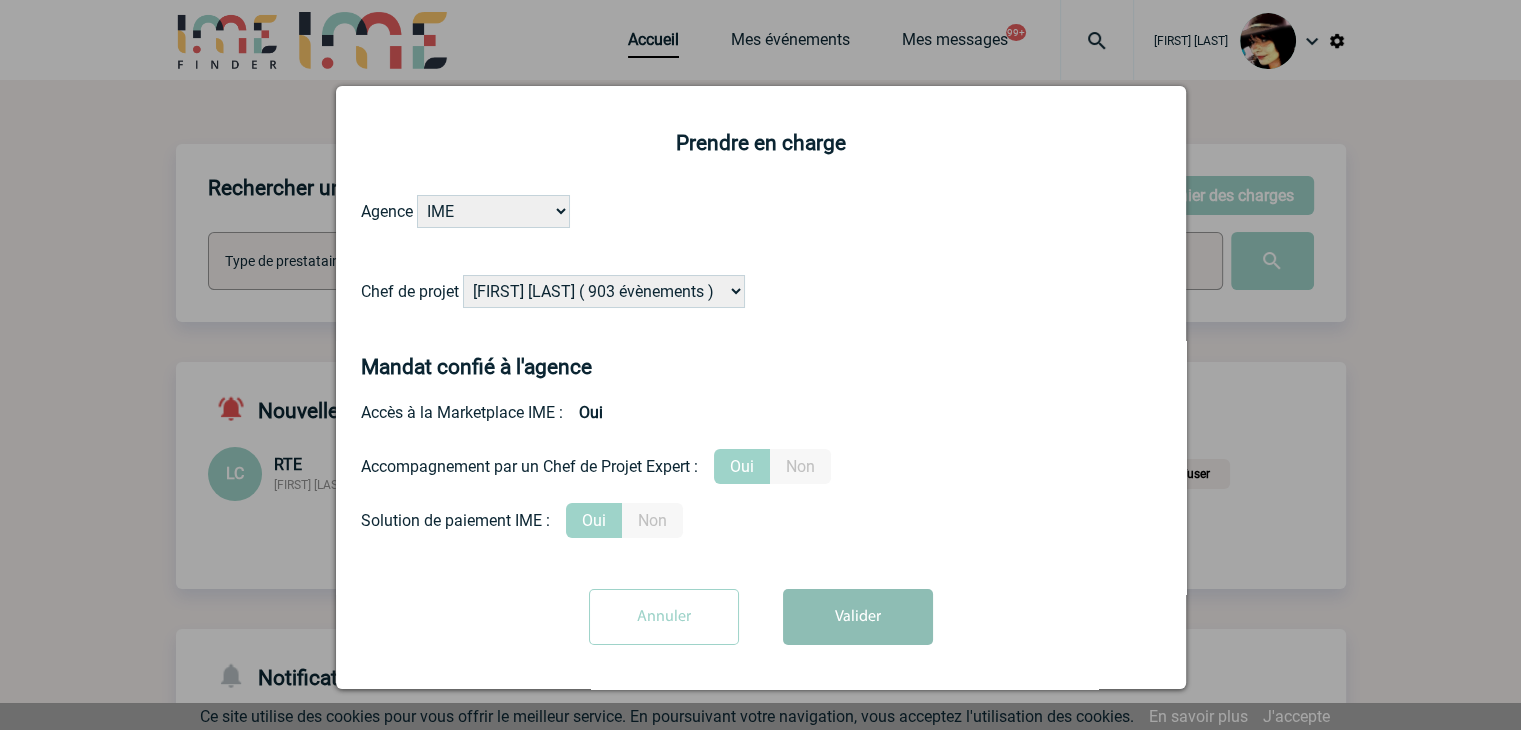 click on "Valider" at bounding box center (858, 617) 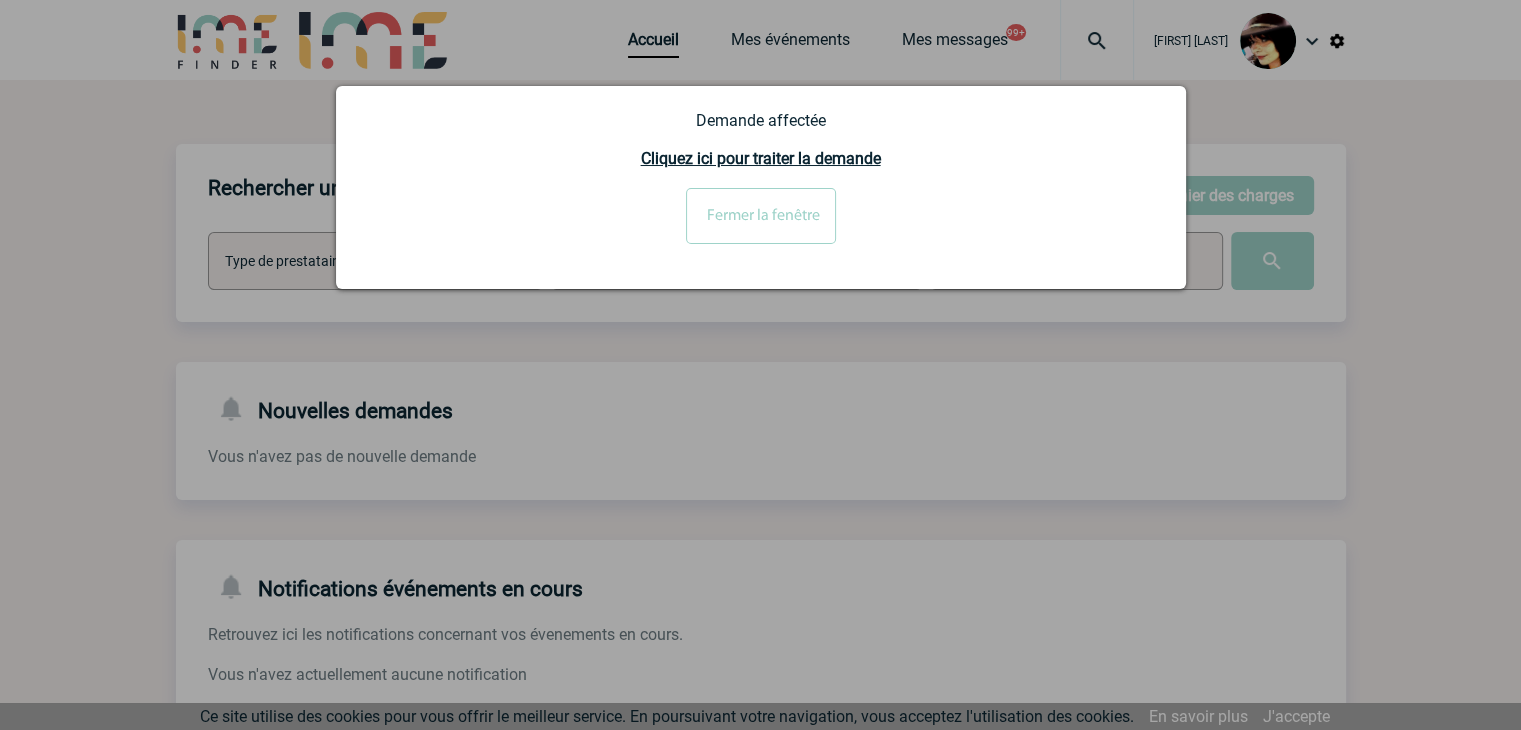 drag, startPoint x: 753, startPoint y: 234, endPoint x: 743, endPoint y: 230, distance: 10.770329 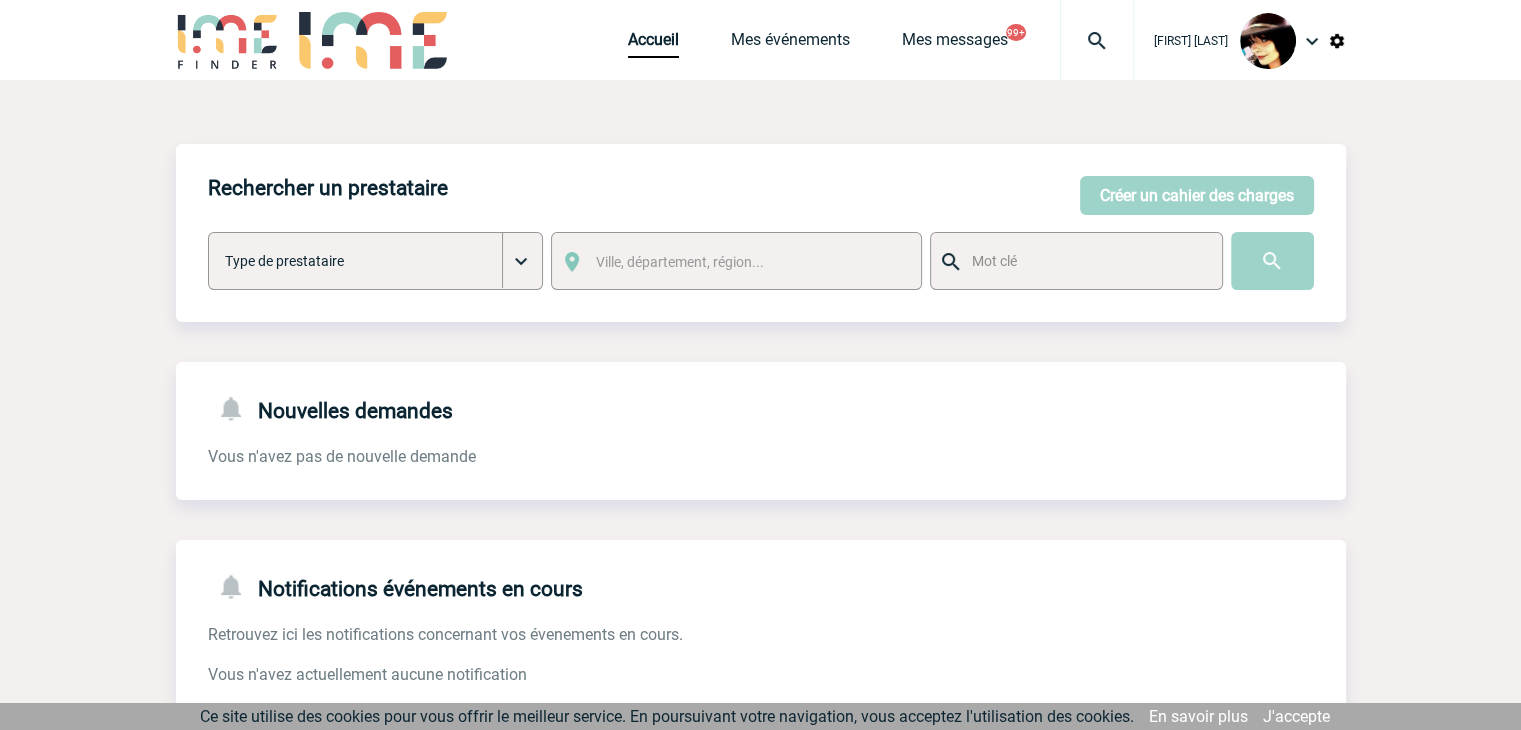 click on "Rachel SABOUREAU
Accueil
Mes événements
99+" at bounding box center (760, 612) 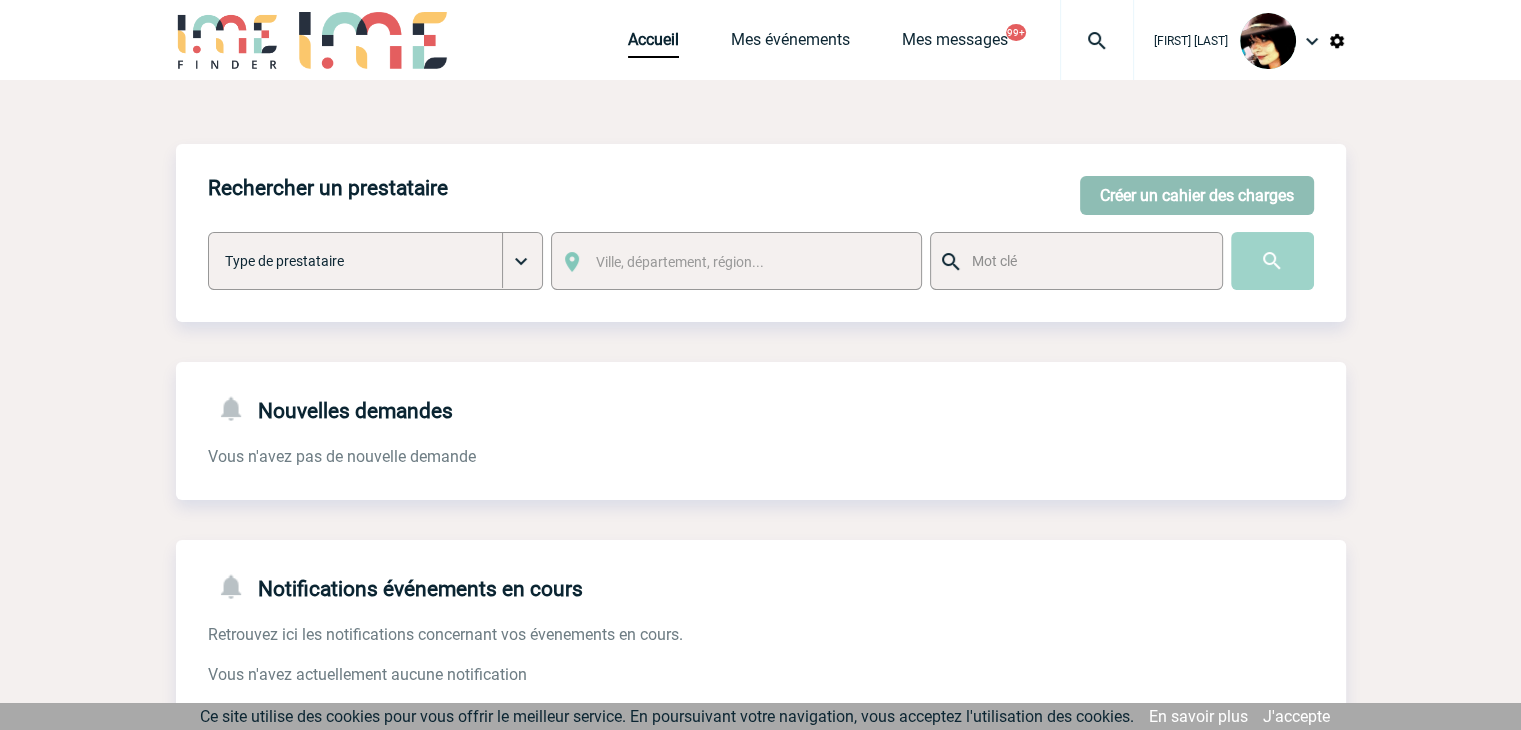 click on "Créer un cahier des charges" at bounding box center [1197, 195] 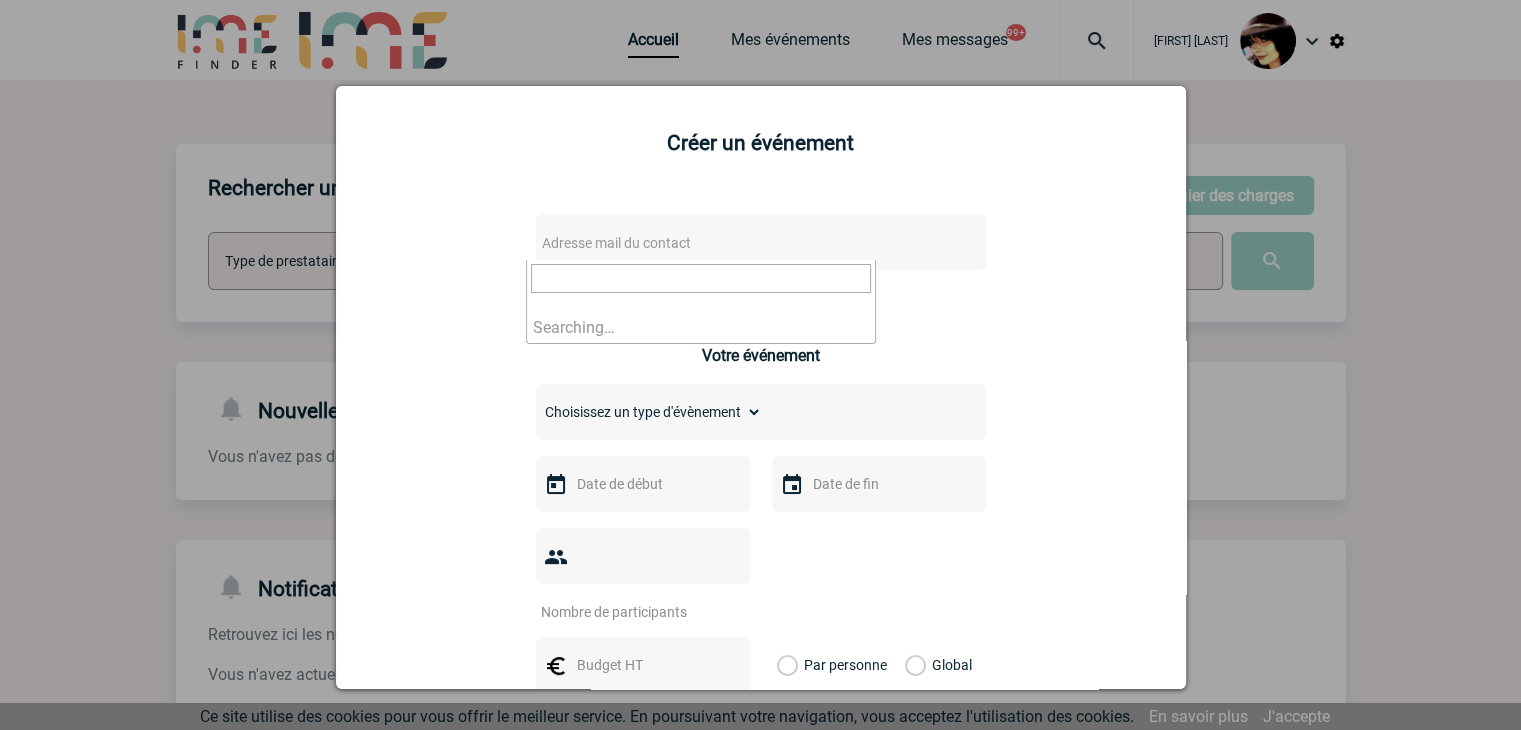 click on "Adresse mail du contact" at bounding box center [709, 243] 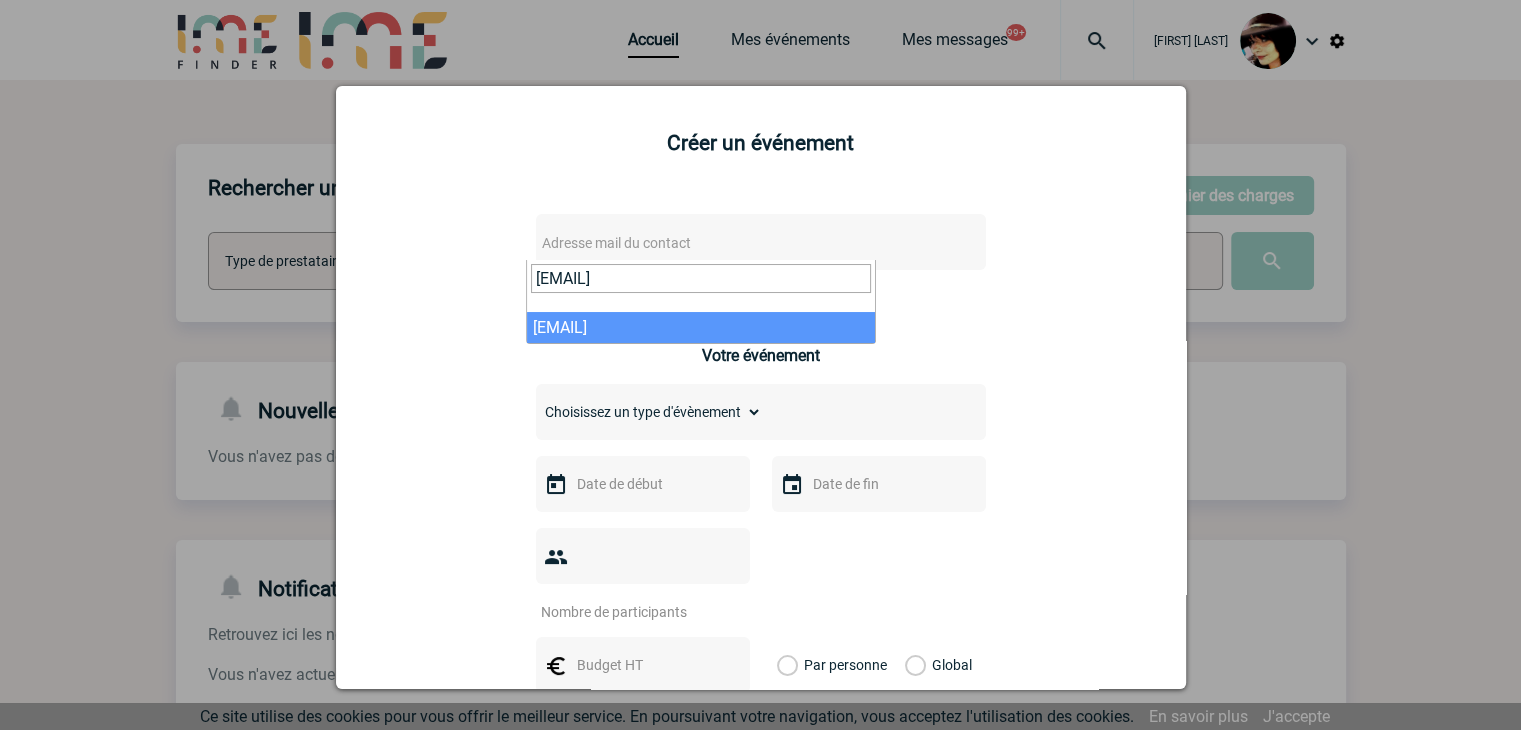 type on "aissata.chouard@pfizer.com" 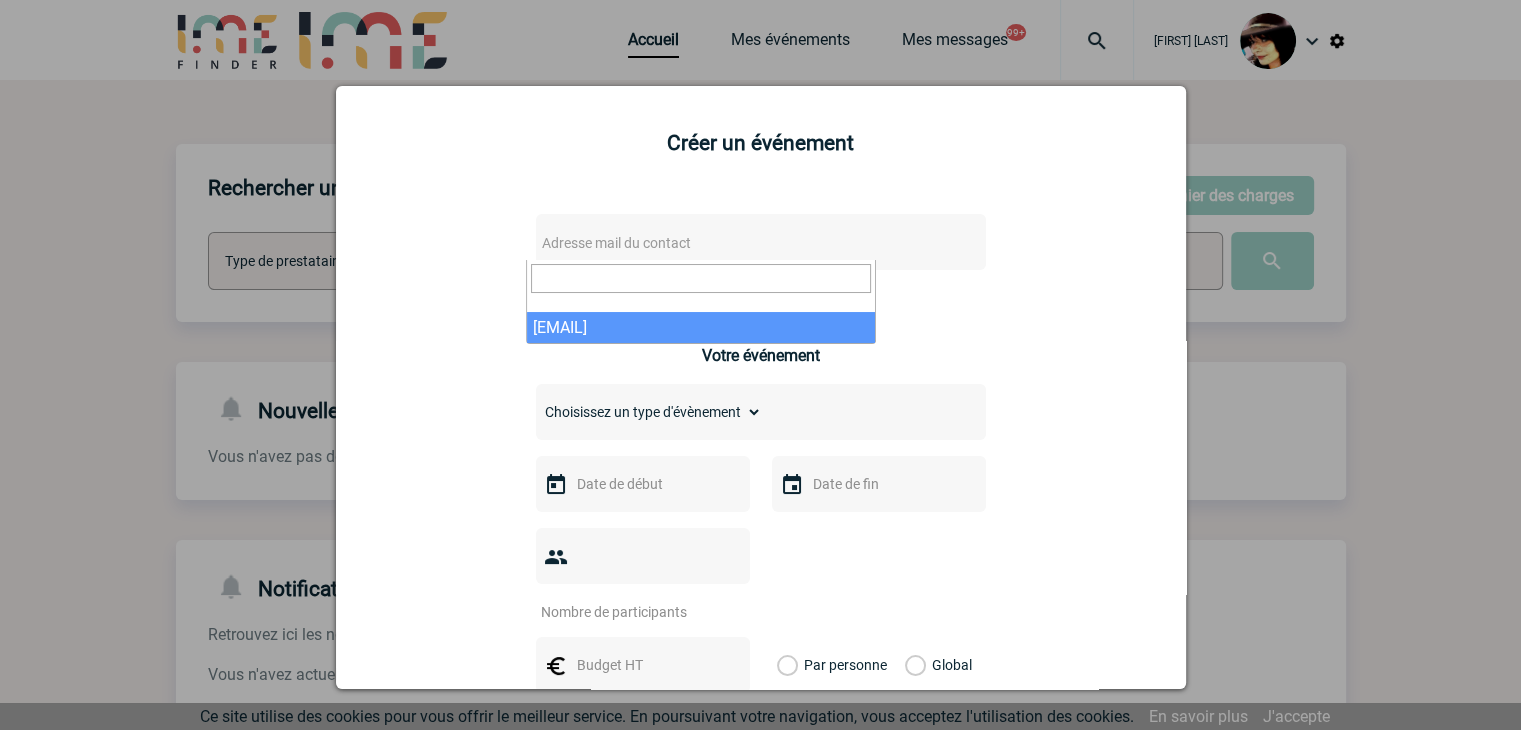 select on "113969" 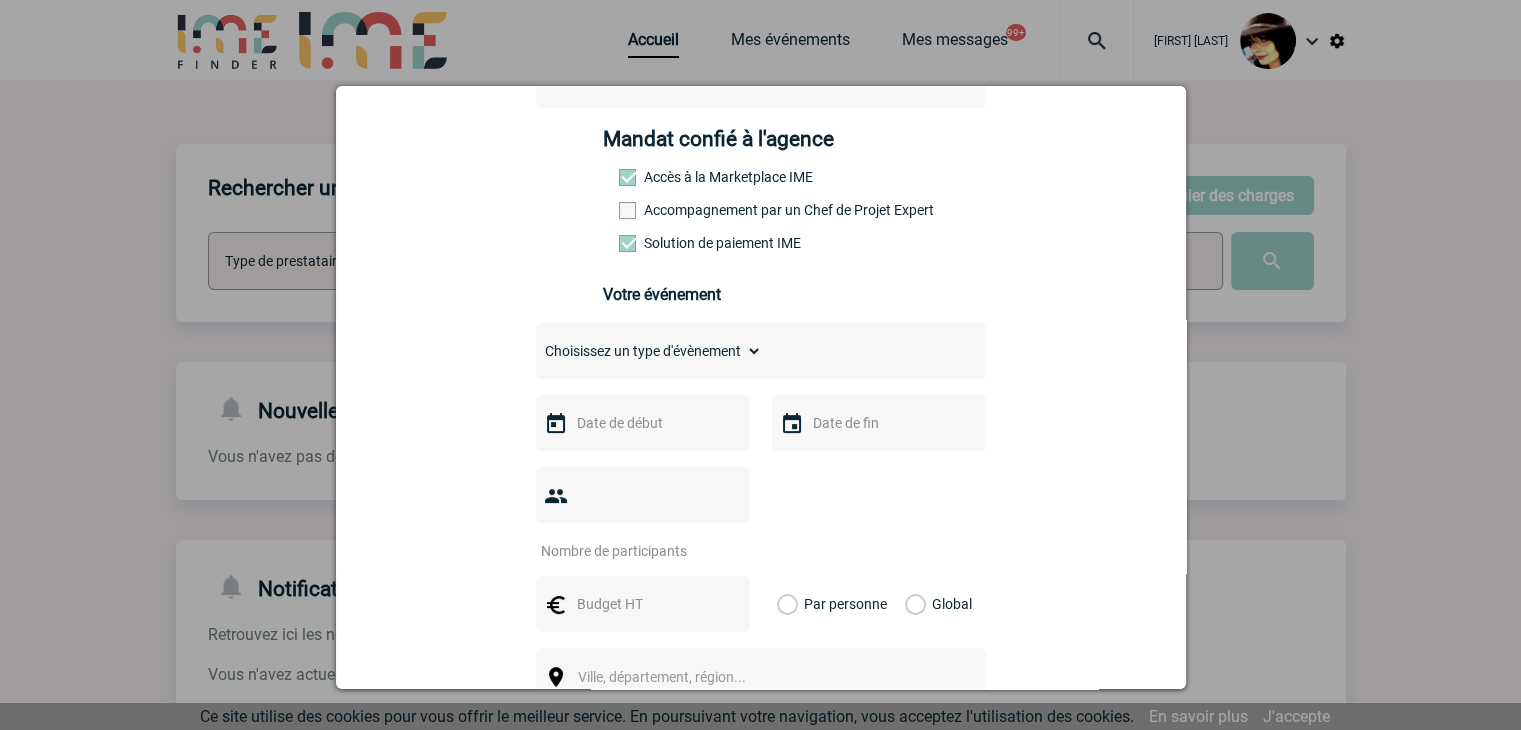 scroll, scrollTop: 300, scrollLeft: 0, axis: vertical 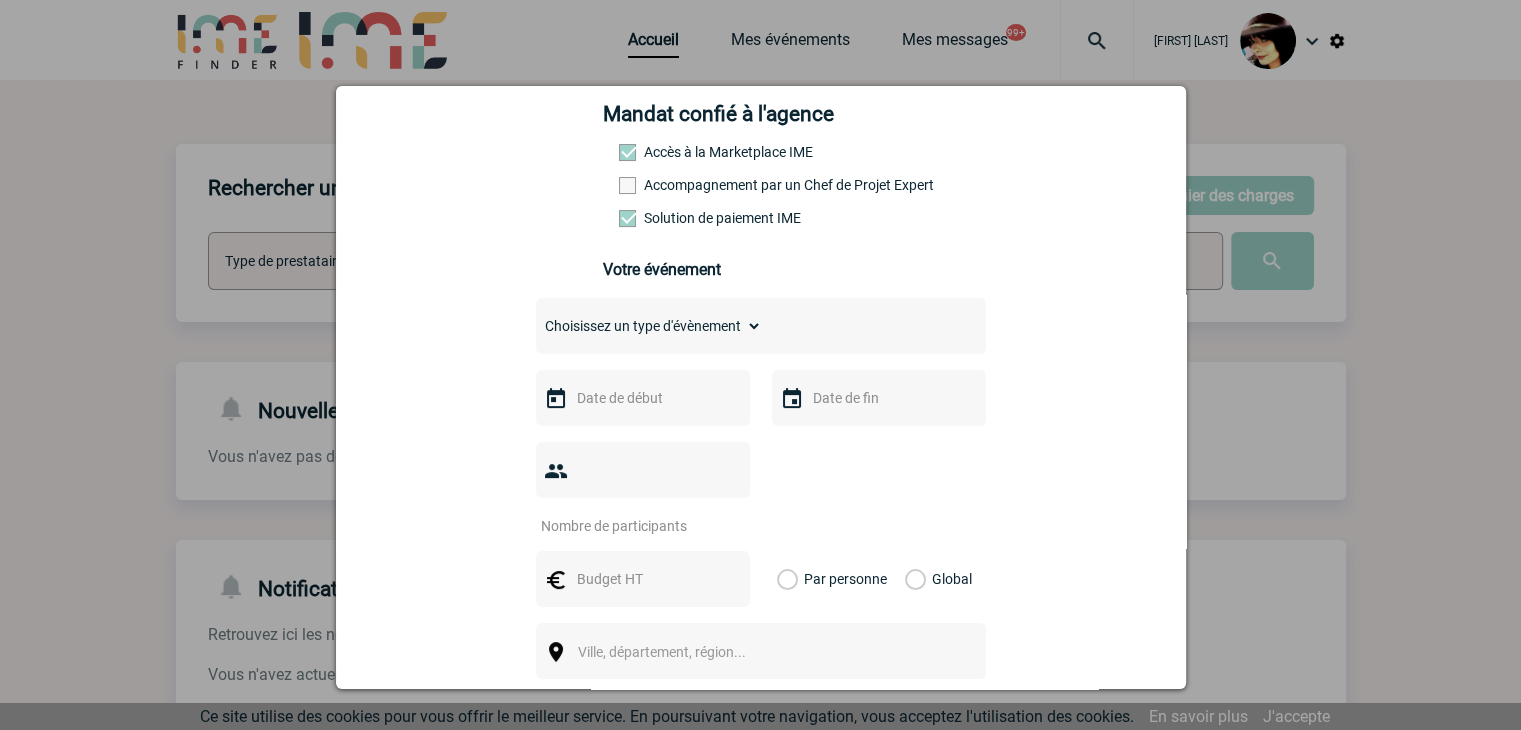 click on "Choisissez un type d'évènement
Séminaire avec nuitée Séminaire sans nuitée Repas de groupe Team Building & animation Prestation traiteur Divers" at bounding box center [649, 326] 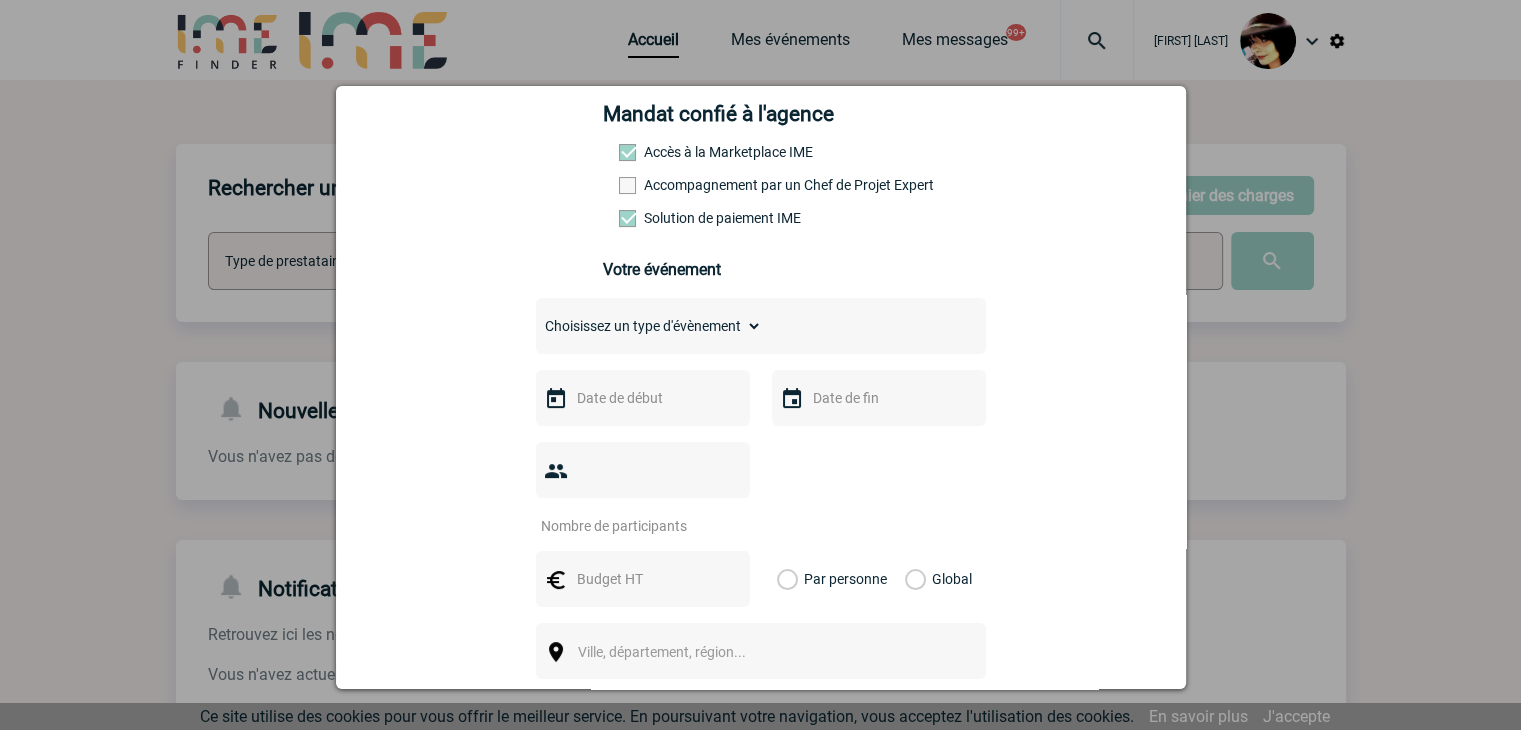 select on "3" 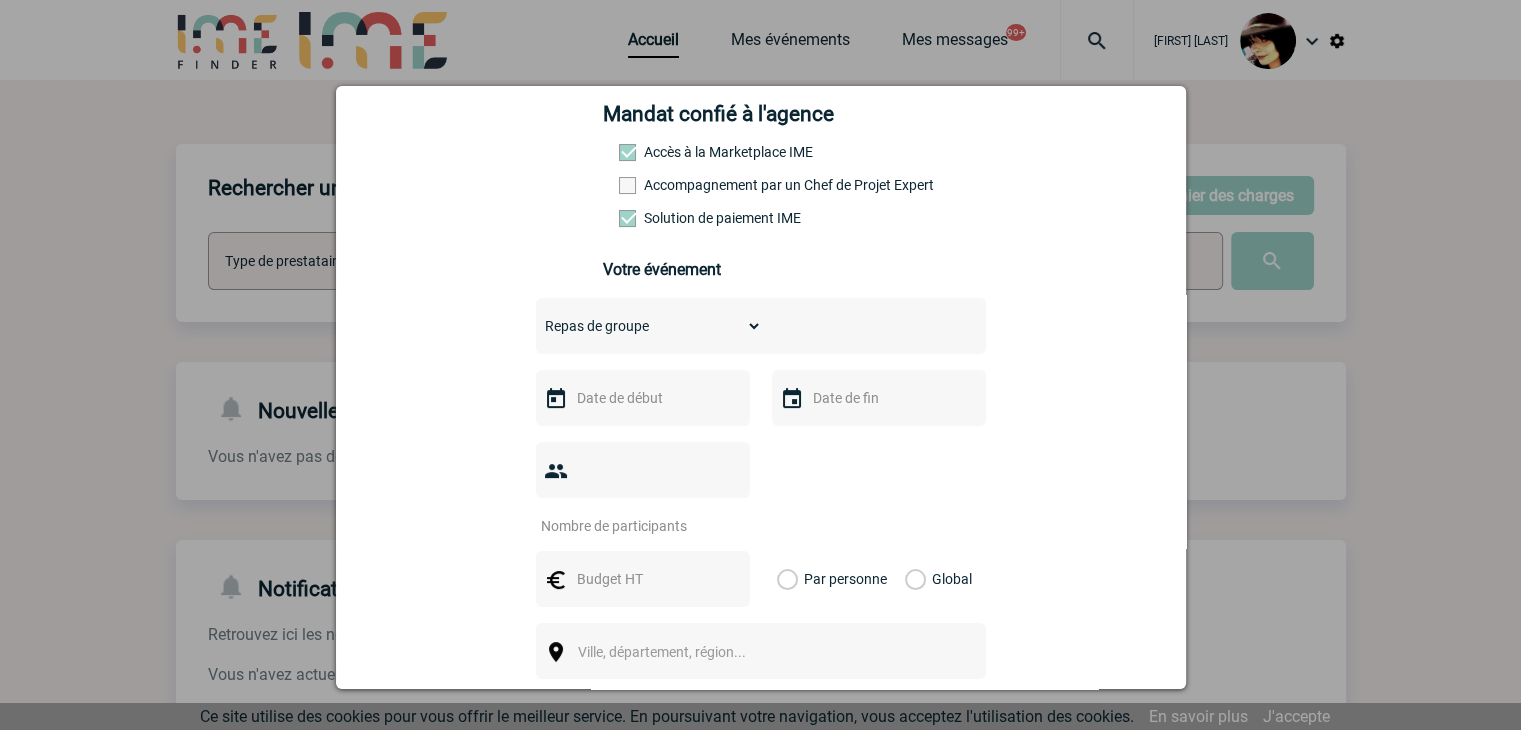 click on "Choisissez un type d'évènement
Séminaire avec nuitée Séminaire sans nuitée Repas de groupe Team Building & animation Prestation traiteur Divers" at bounding box center (649, 326) 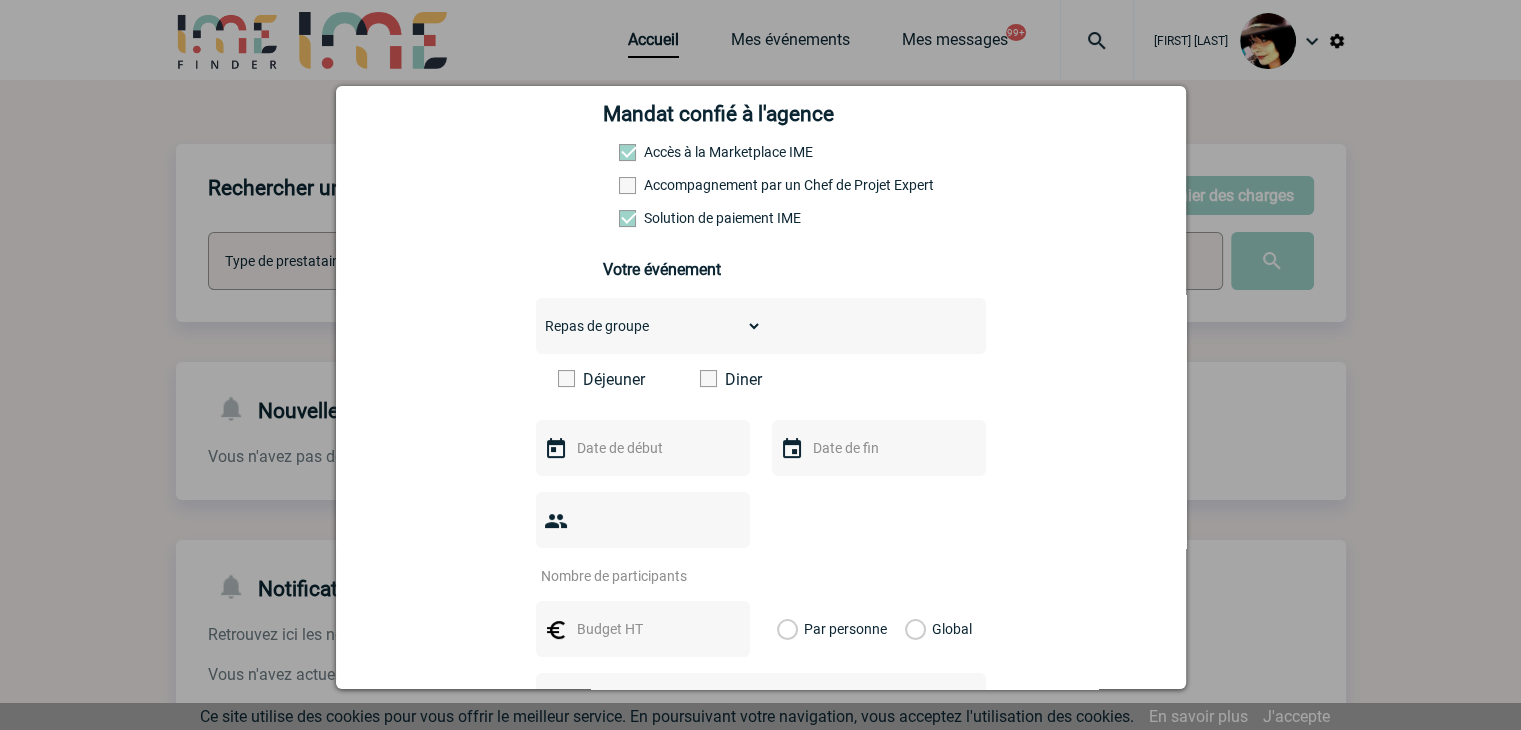 drag, startPoint x: 696, startPoint y: 394, endPoint x: 676, endPoint y: 409, distance: 25 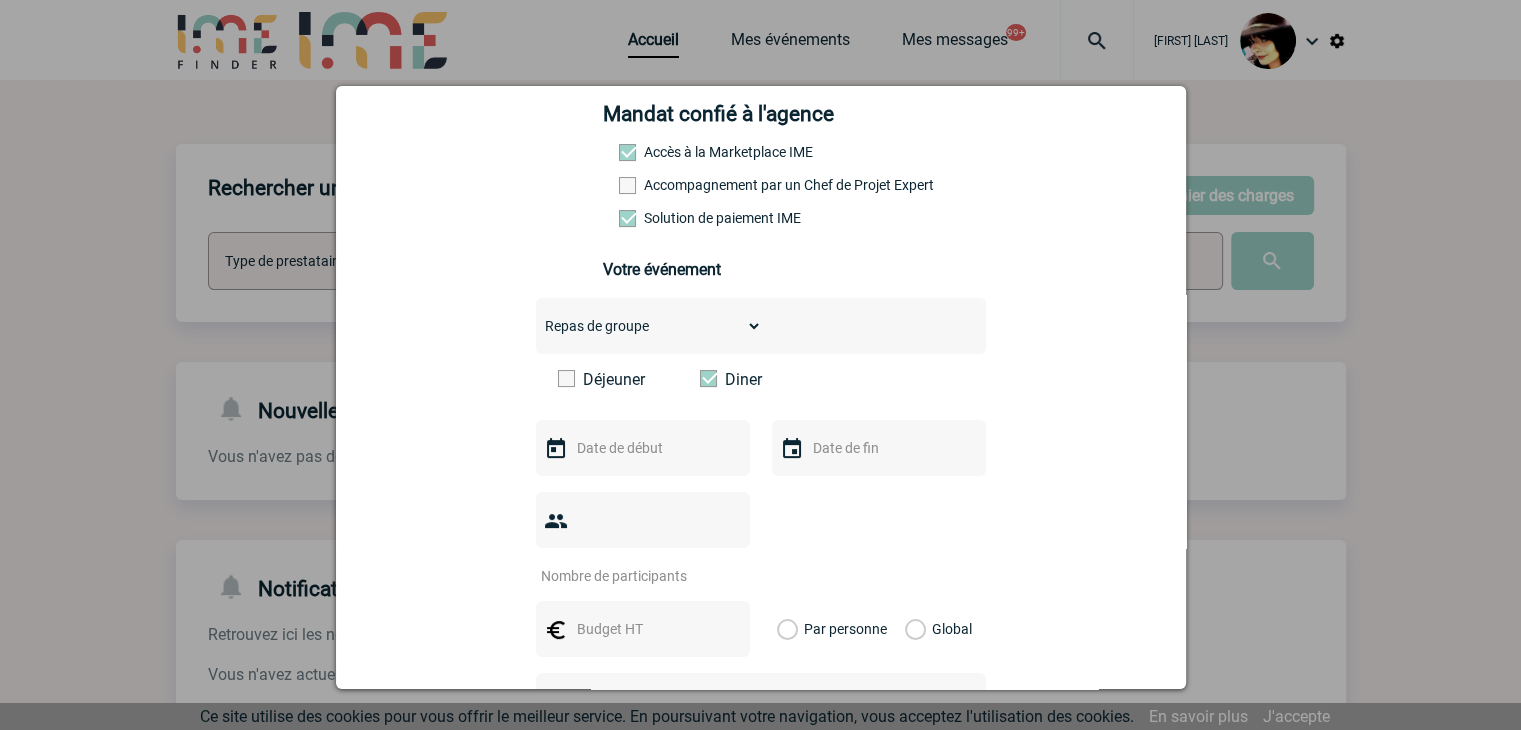 click at bounding box center (641, 448) 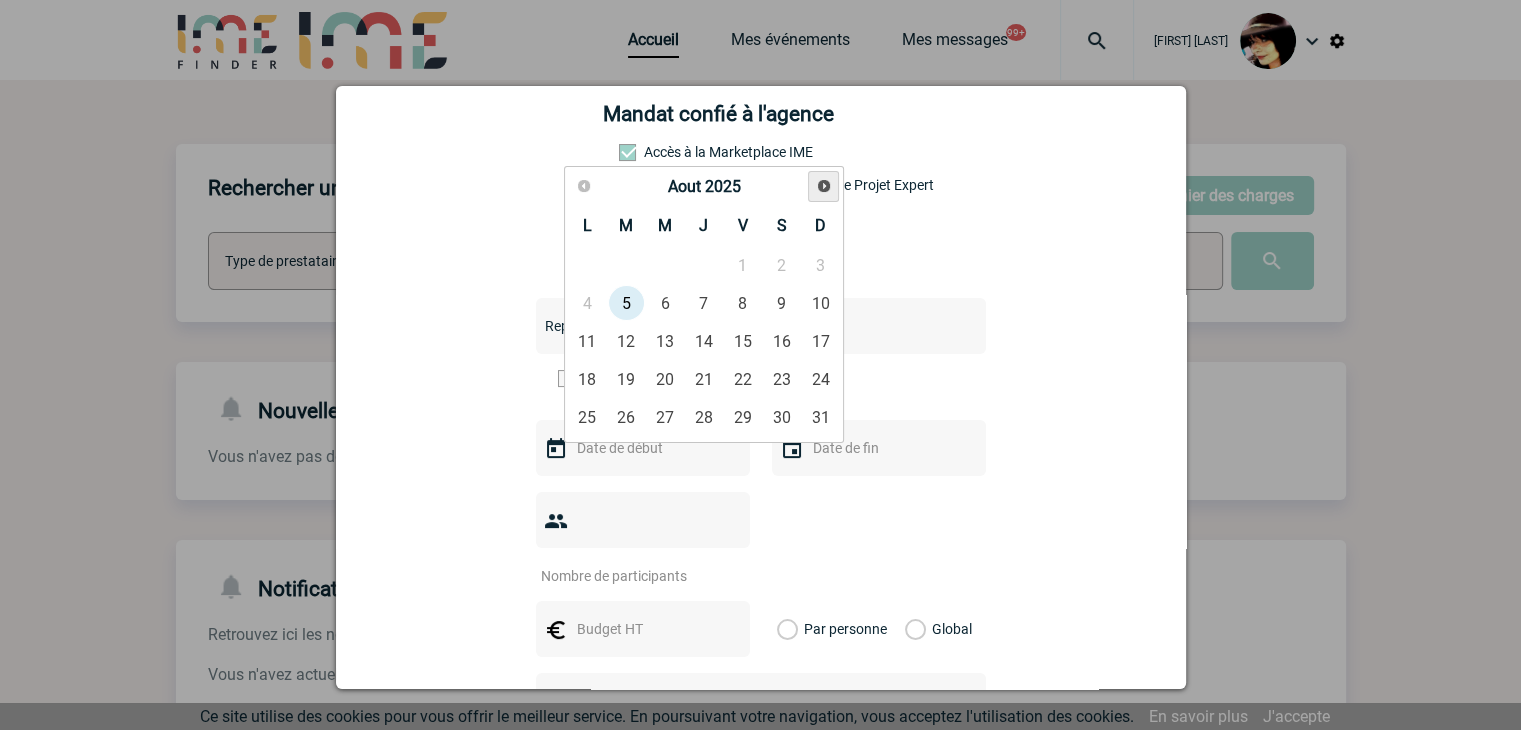 click on "Suivant" at bounding box center (824, 186) 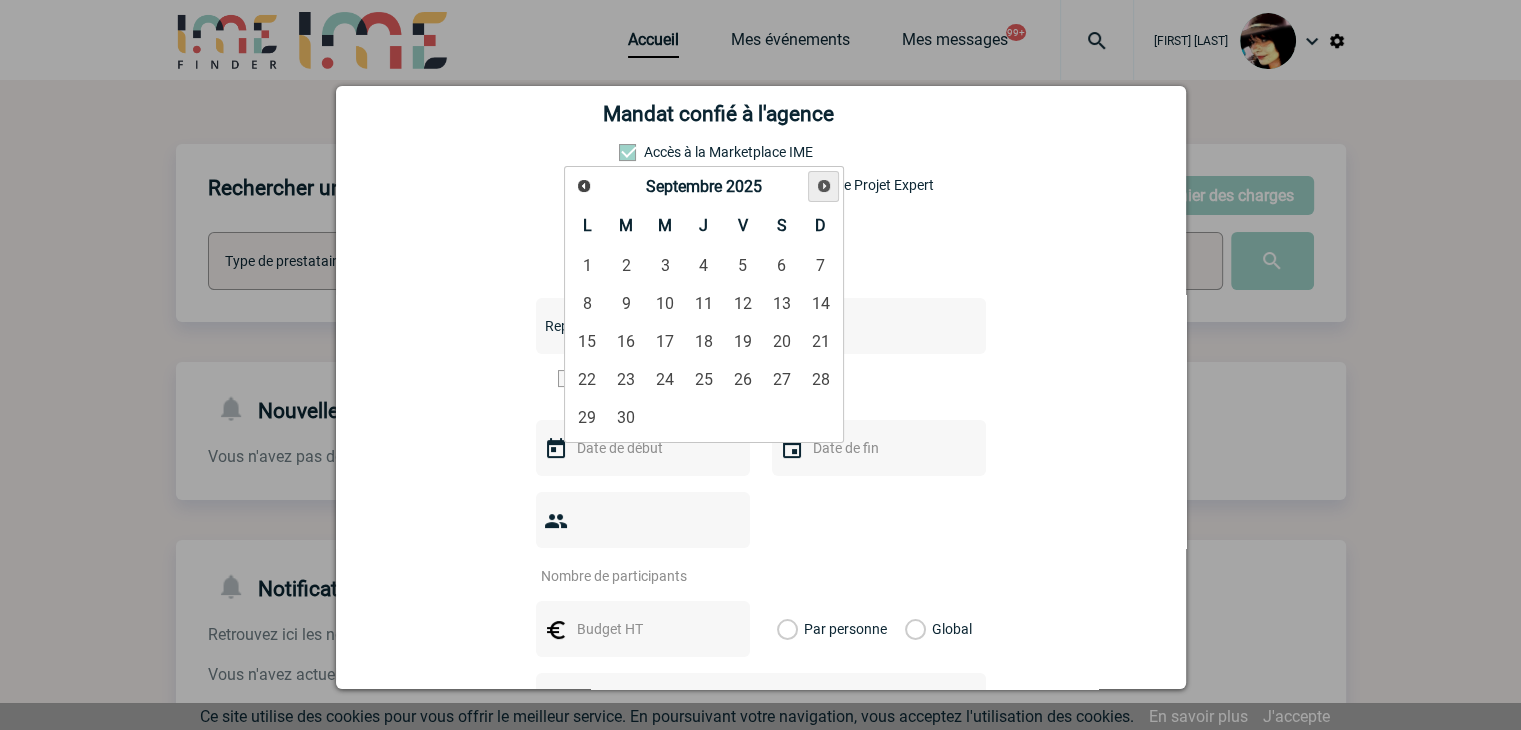 click on "Suivant" at bounding box center [824, 186] 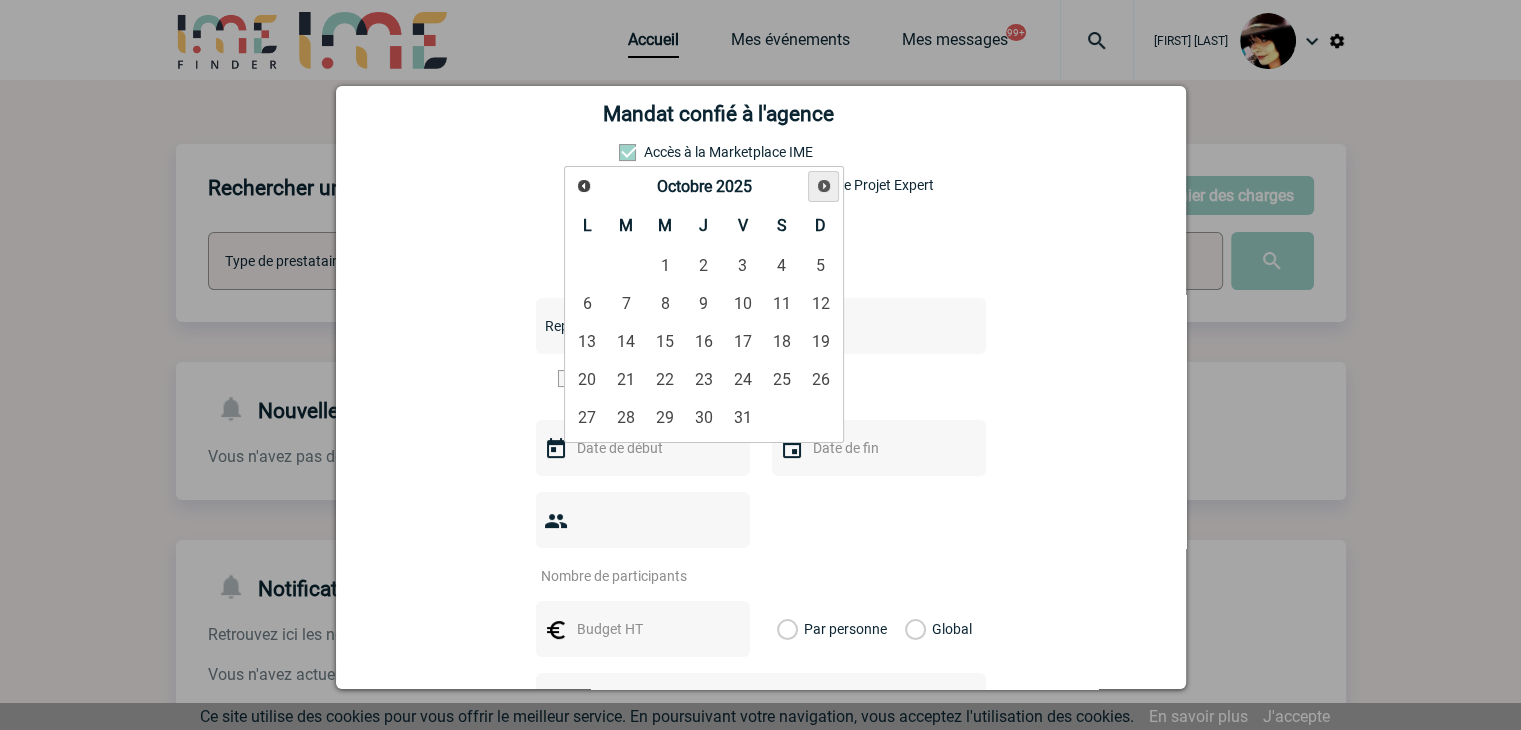 click on "Suivant" at bounding box center [824, 186] 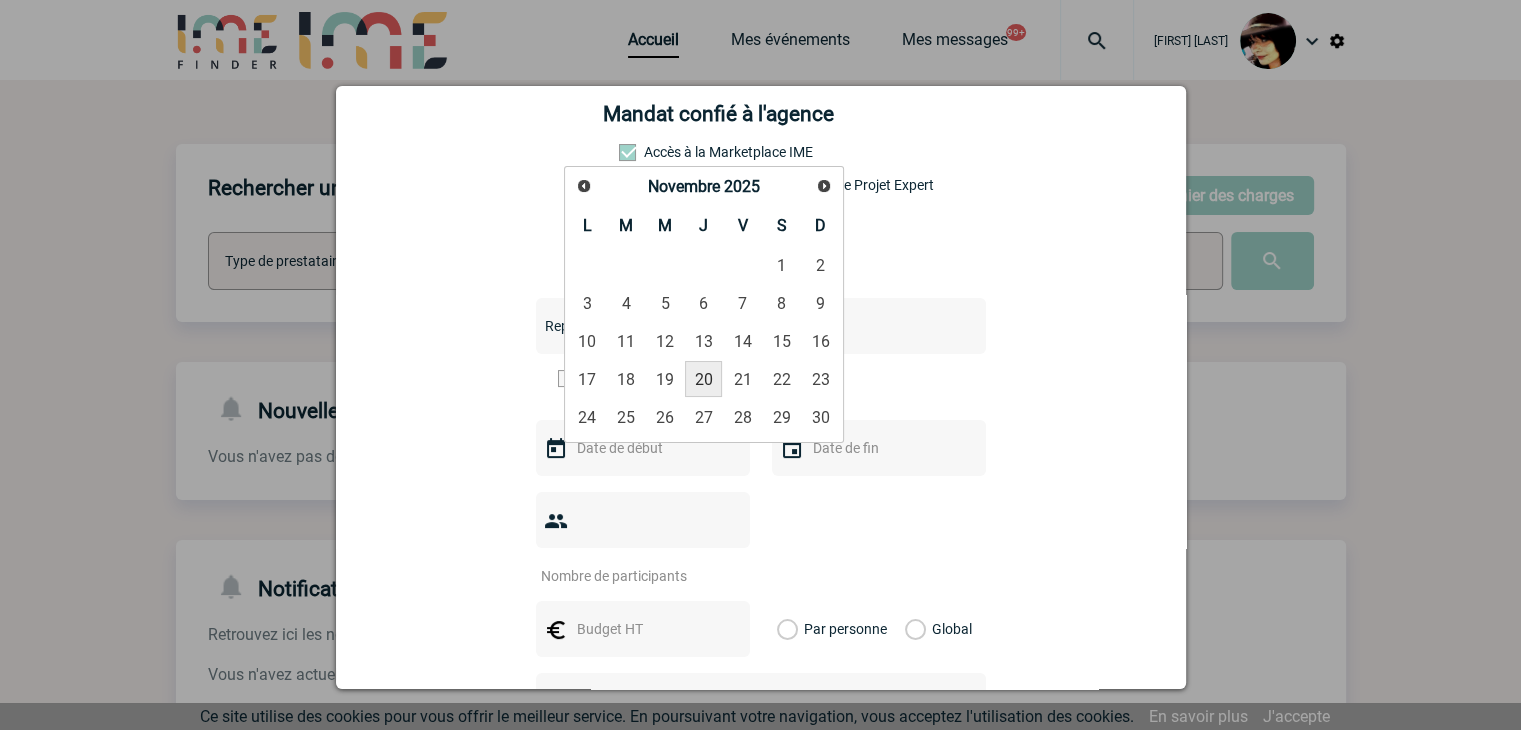 click on "20" at bounding box center [703, 379] 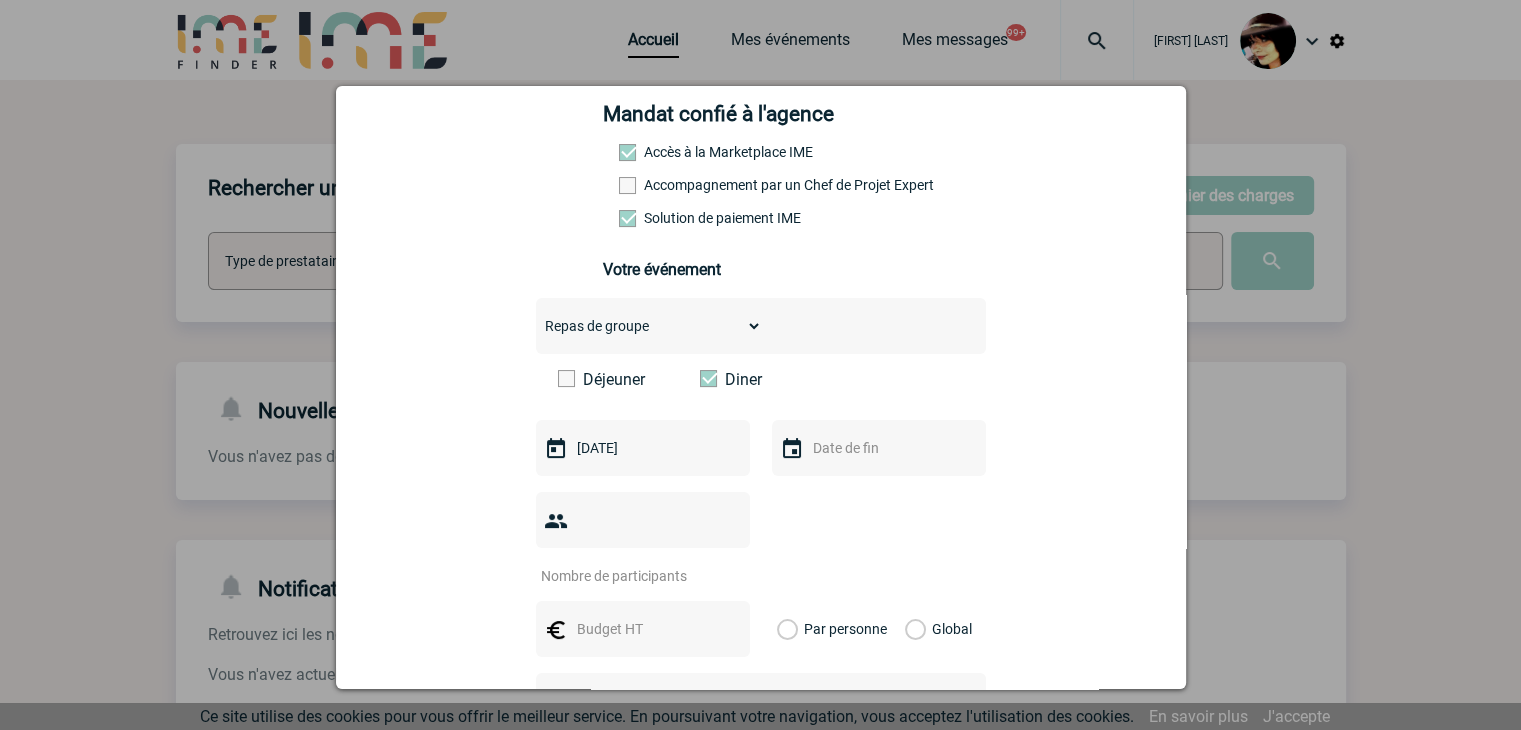 click at bounding box center (630, 576) 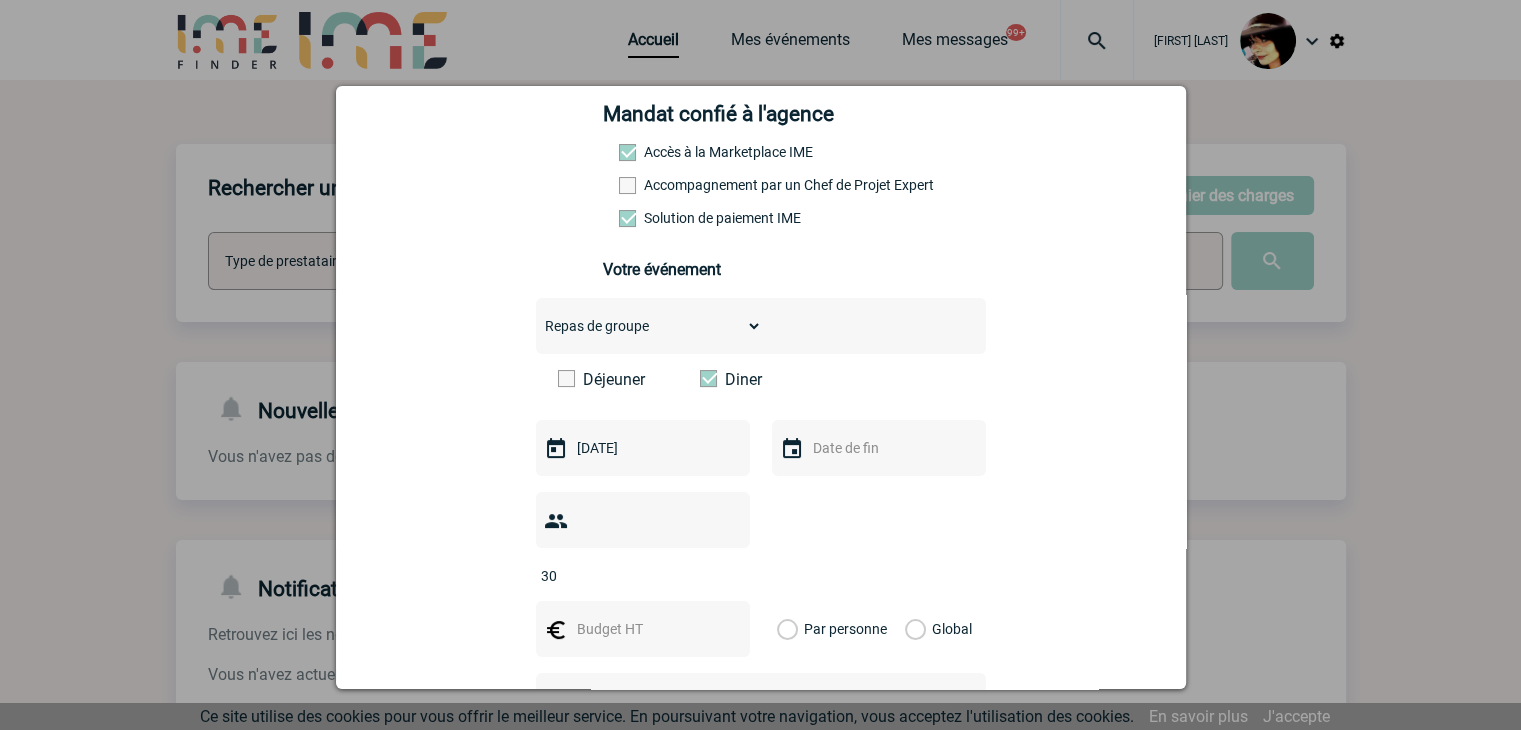 type on "30" 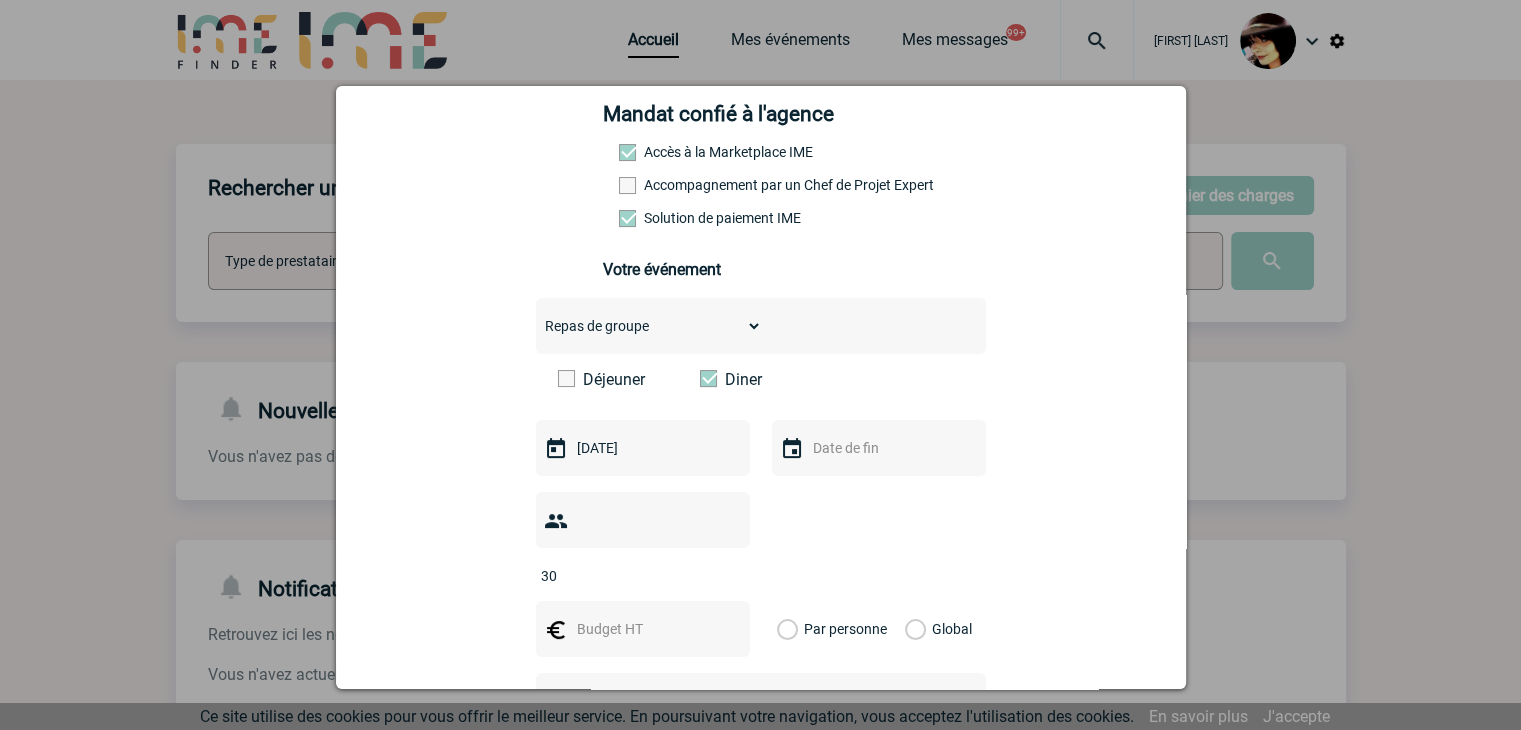 click at bounding box center [641, 629] 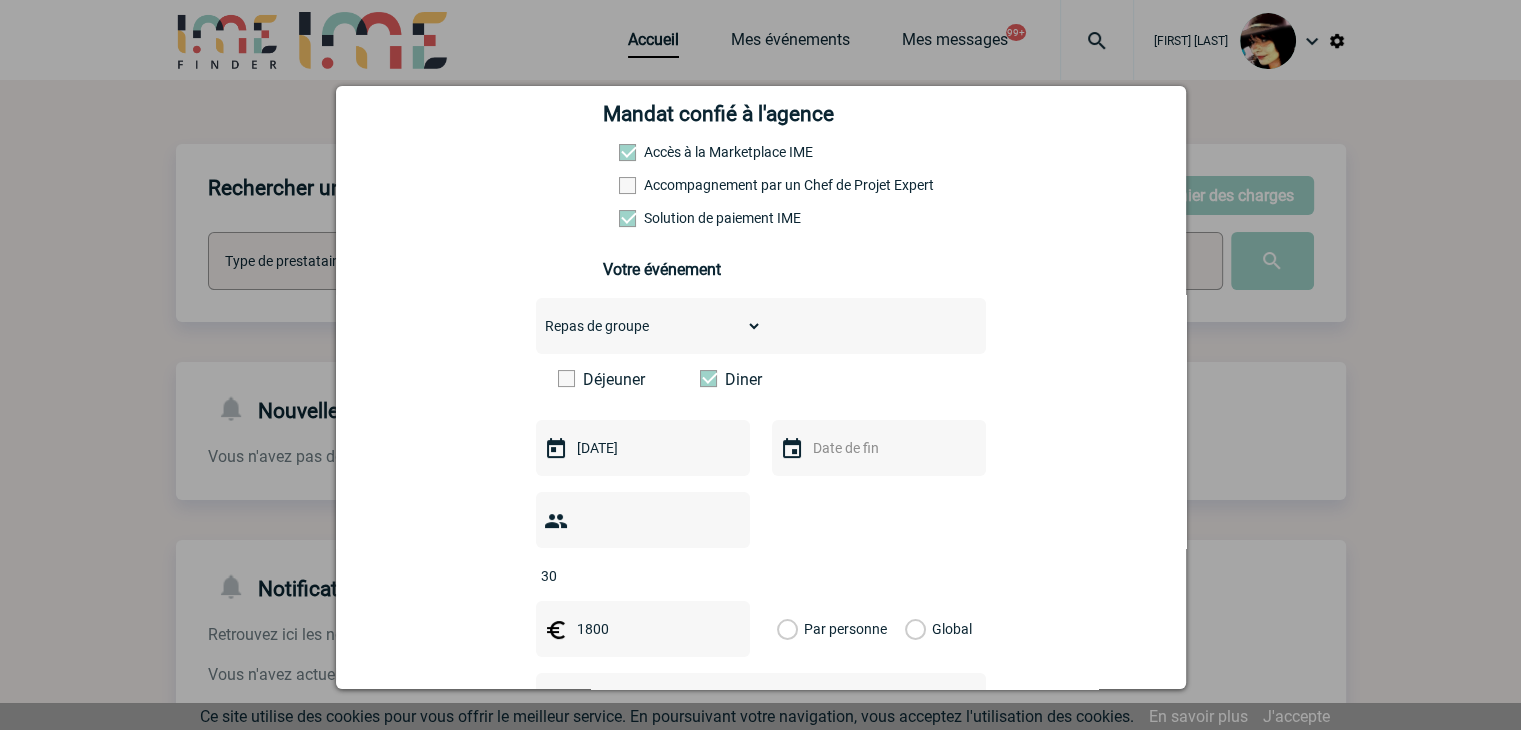 type on "1800" 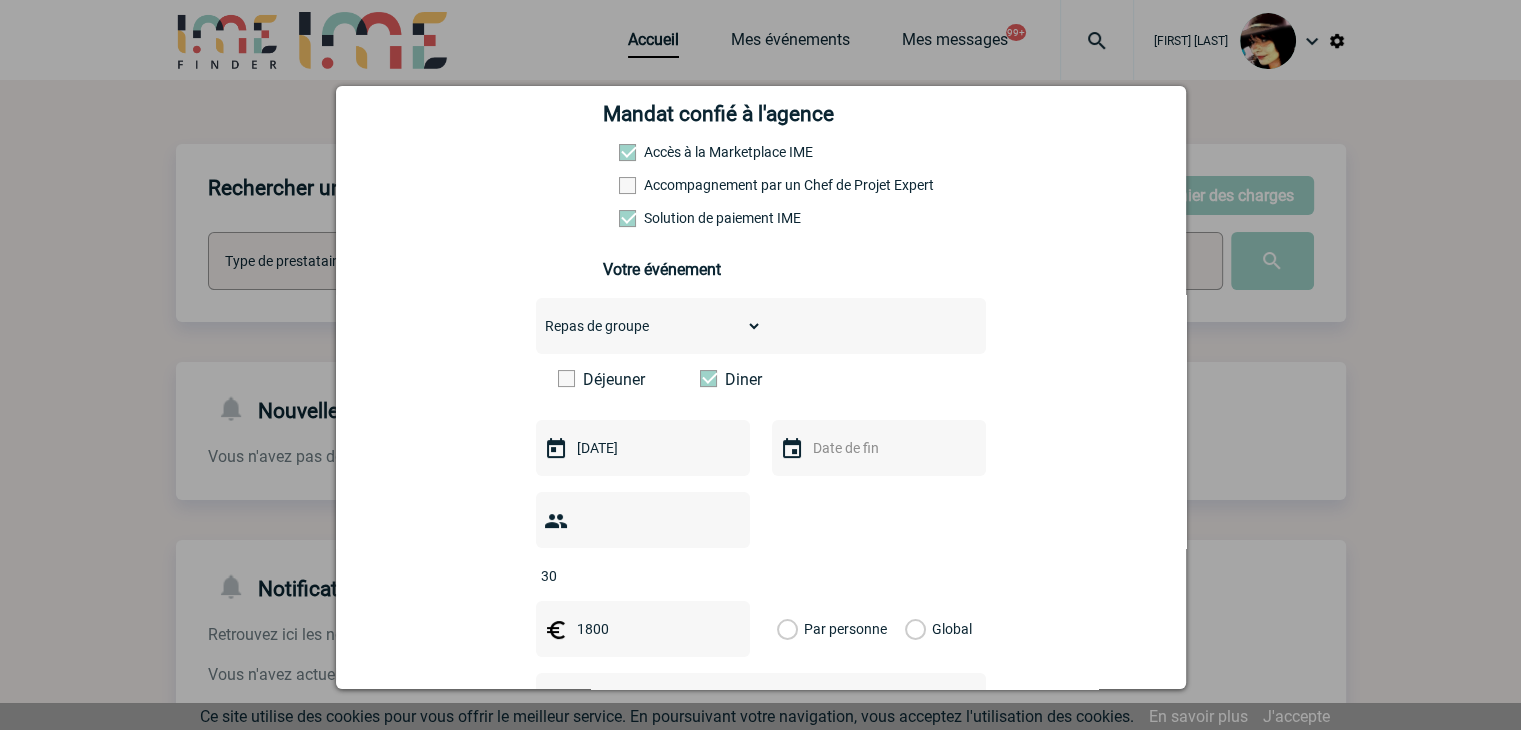 click on "Global" at bounding box center (911, 629) 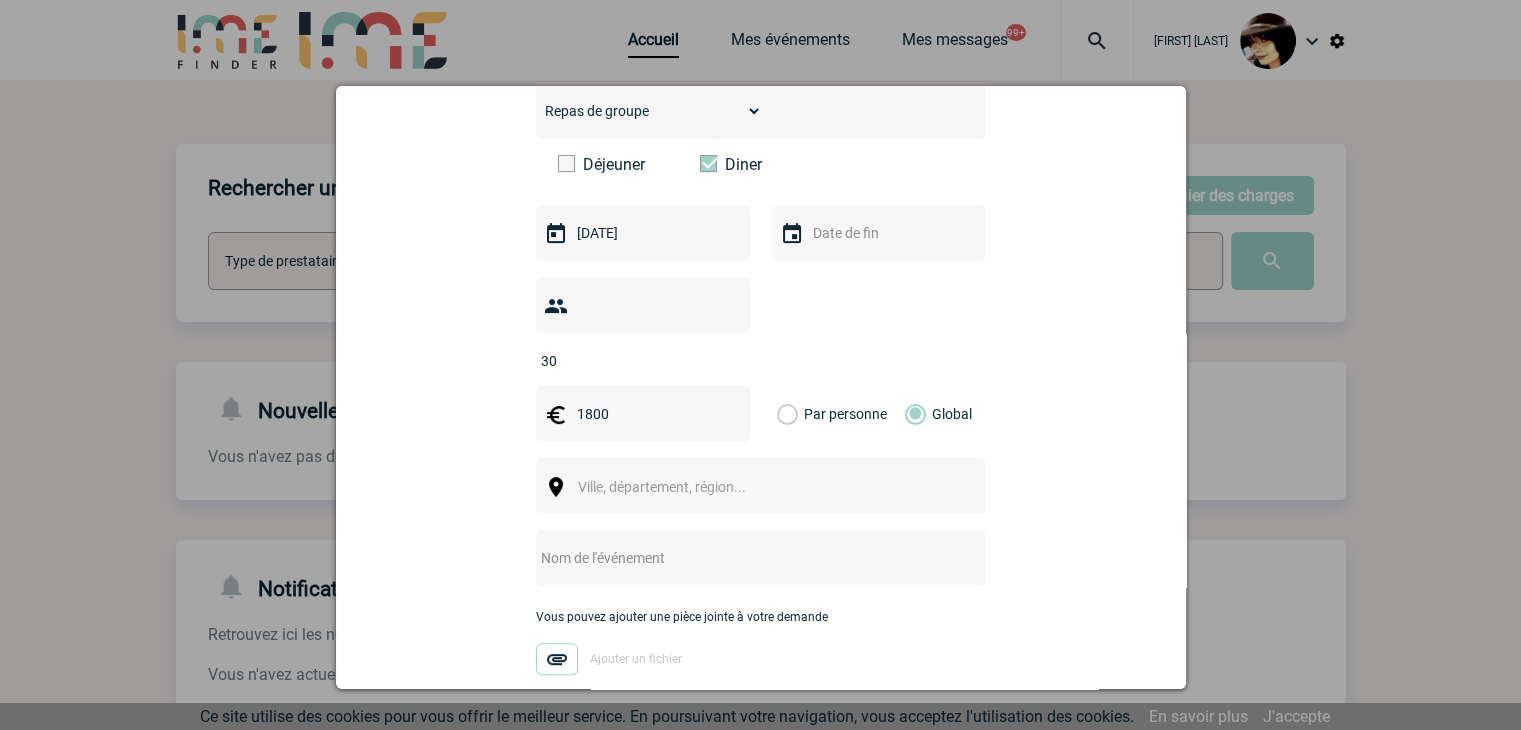 scroll, scrollTop: 600, scrollLeft: 0, axis: vertical 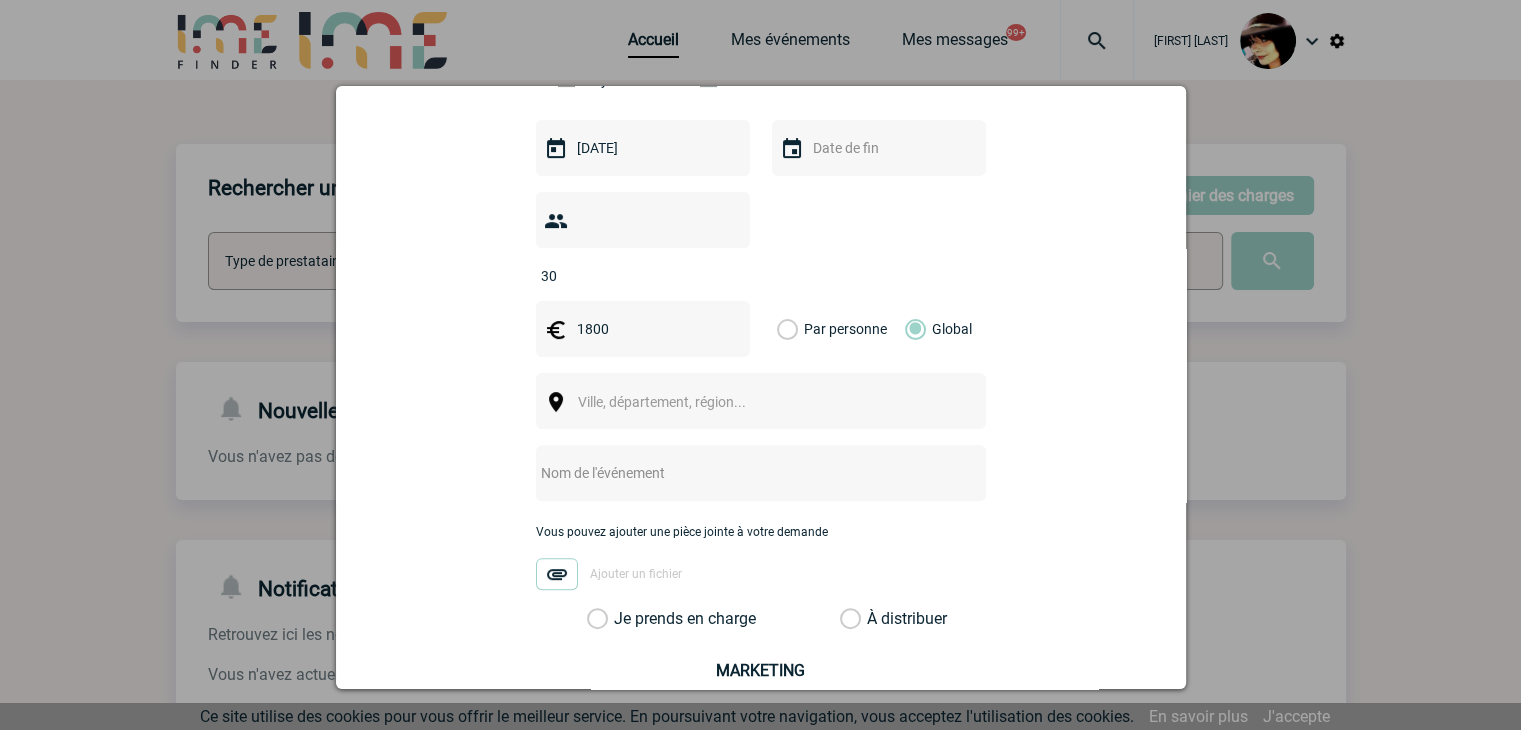 click on "Ville, département, région..." at bounding box center (662, 402) 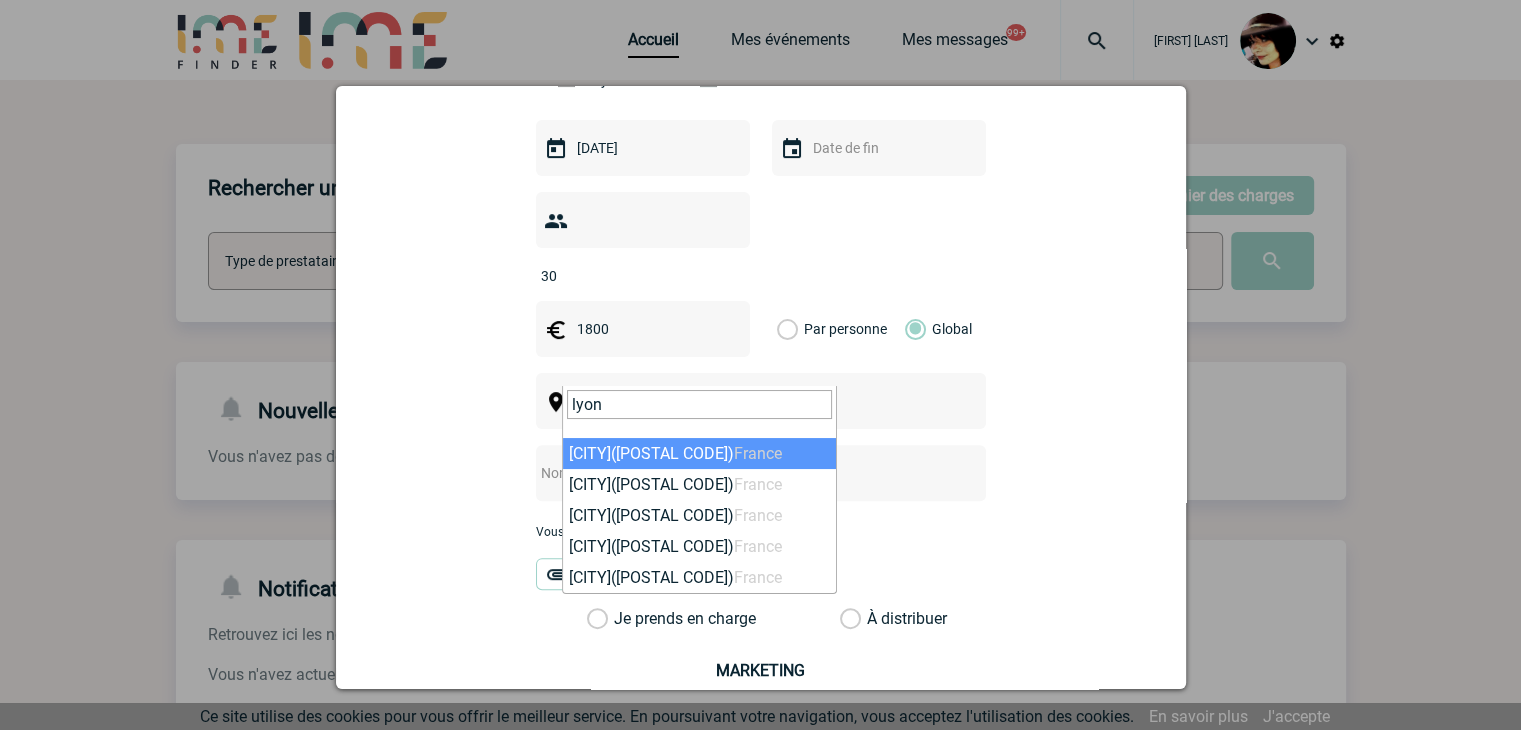 type on "lyon" 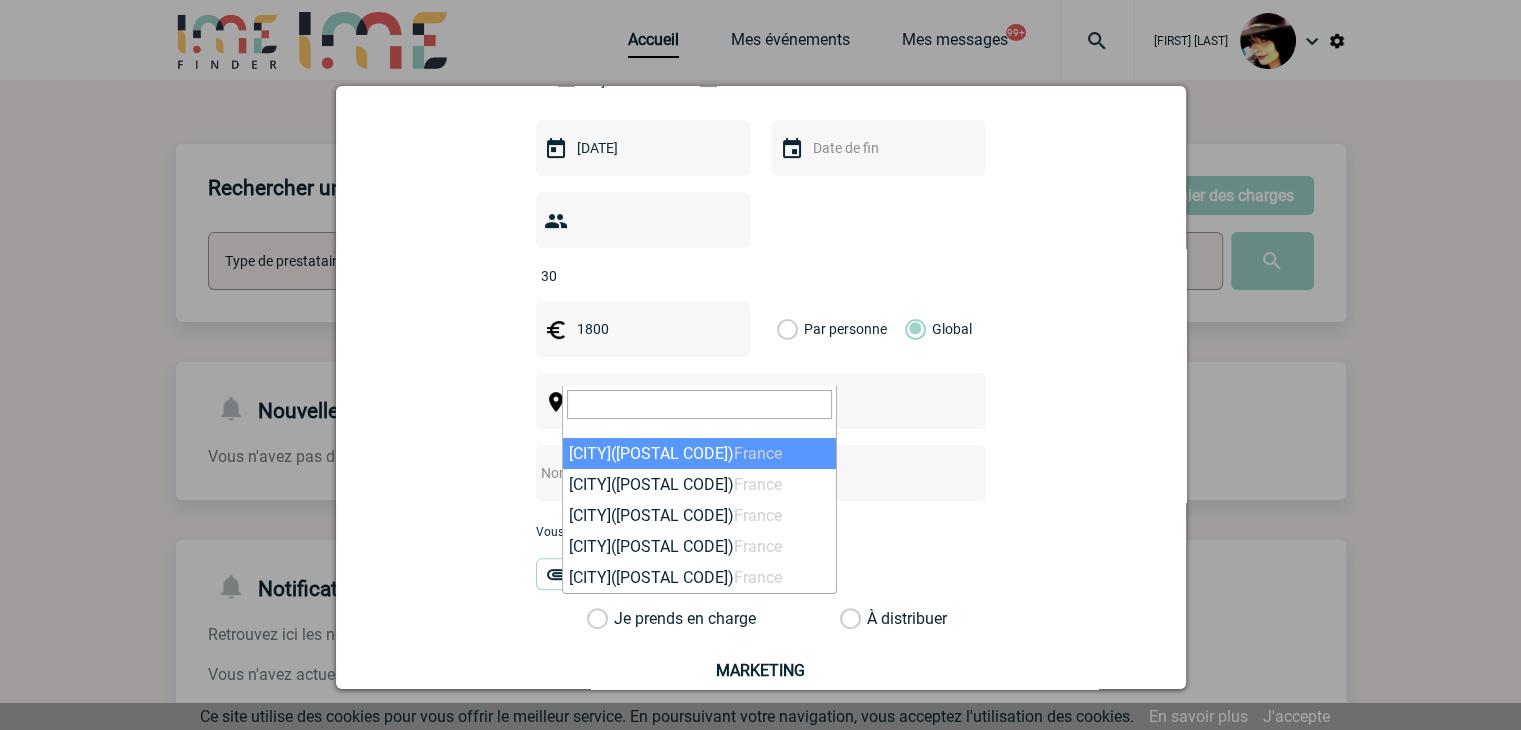 select on "36544" 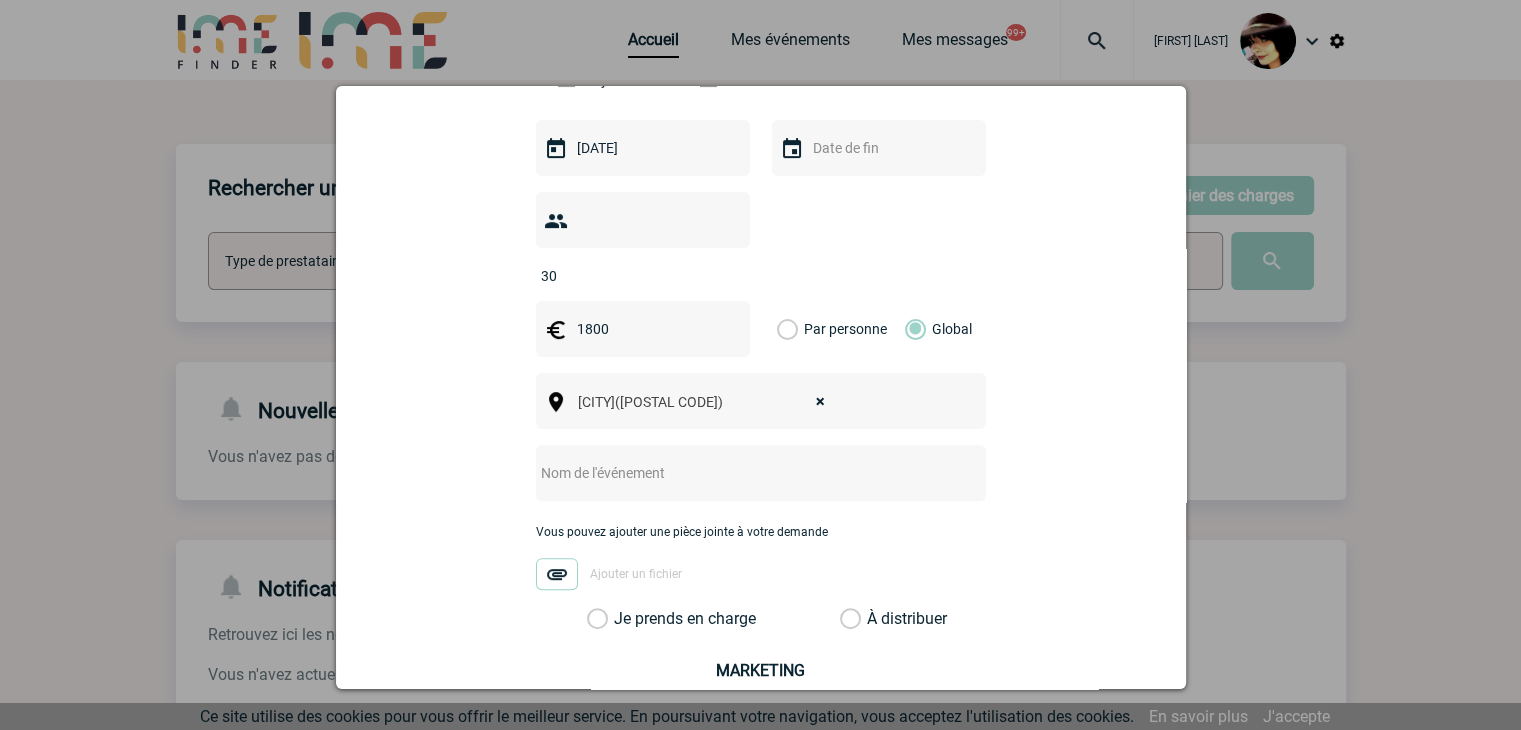 drag, startPoint x: 668, startPoint y: 438, endPoint x: 679, endPoint y: 449, distance: 15.556349 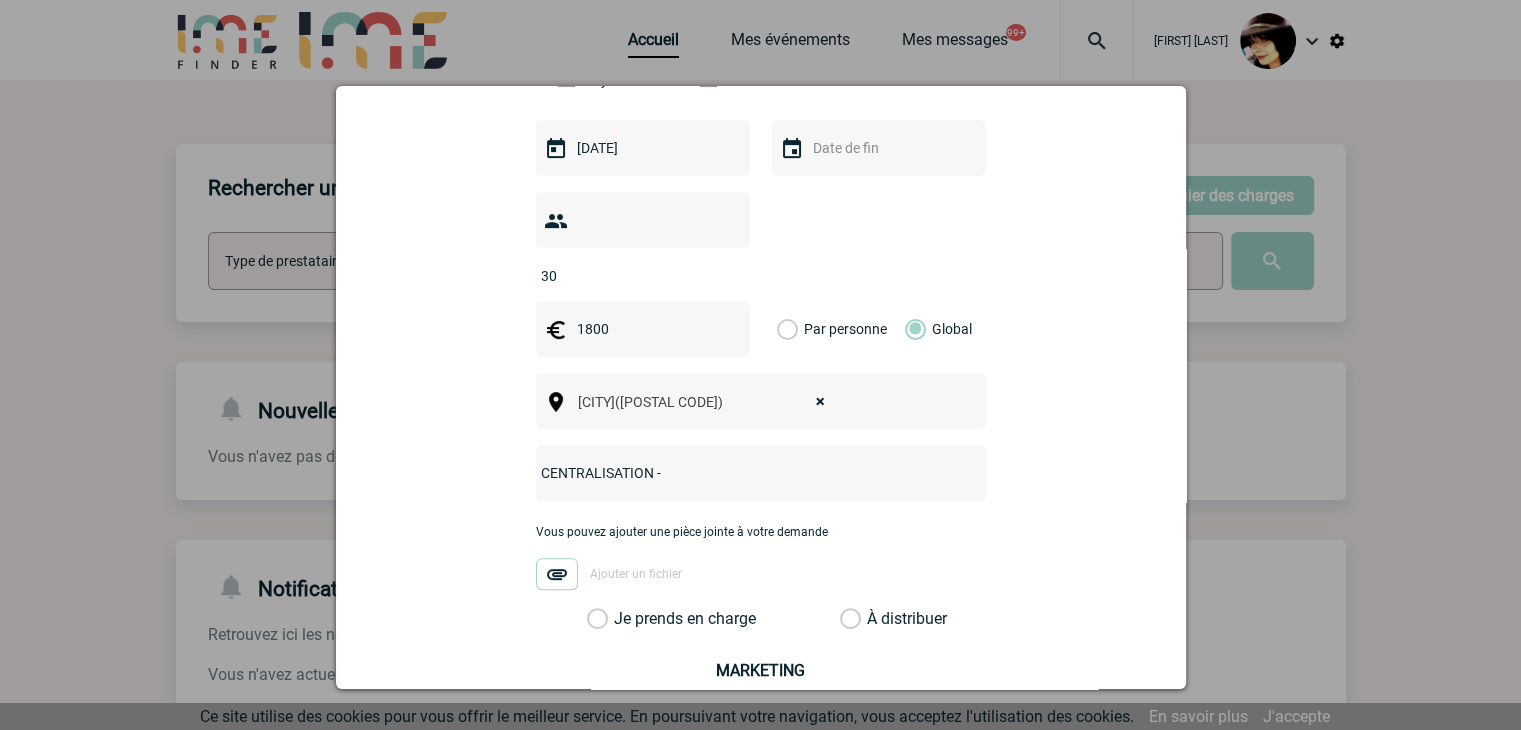 paste on "Réservation Salon Rhône Novotel Confluence - Pfizer" 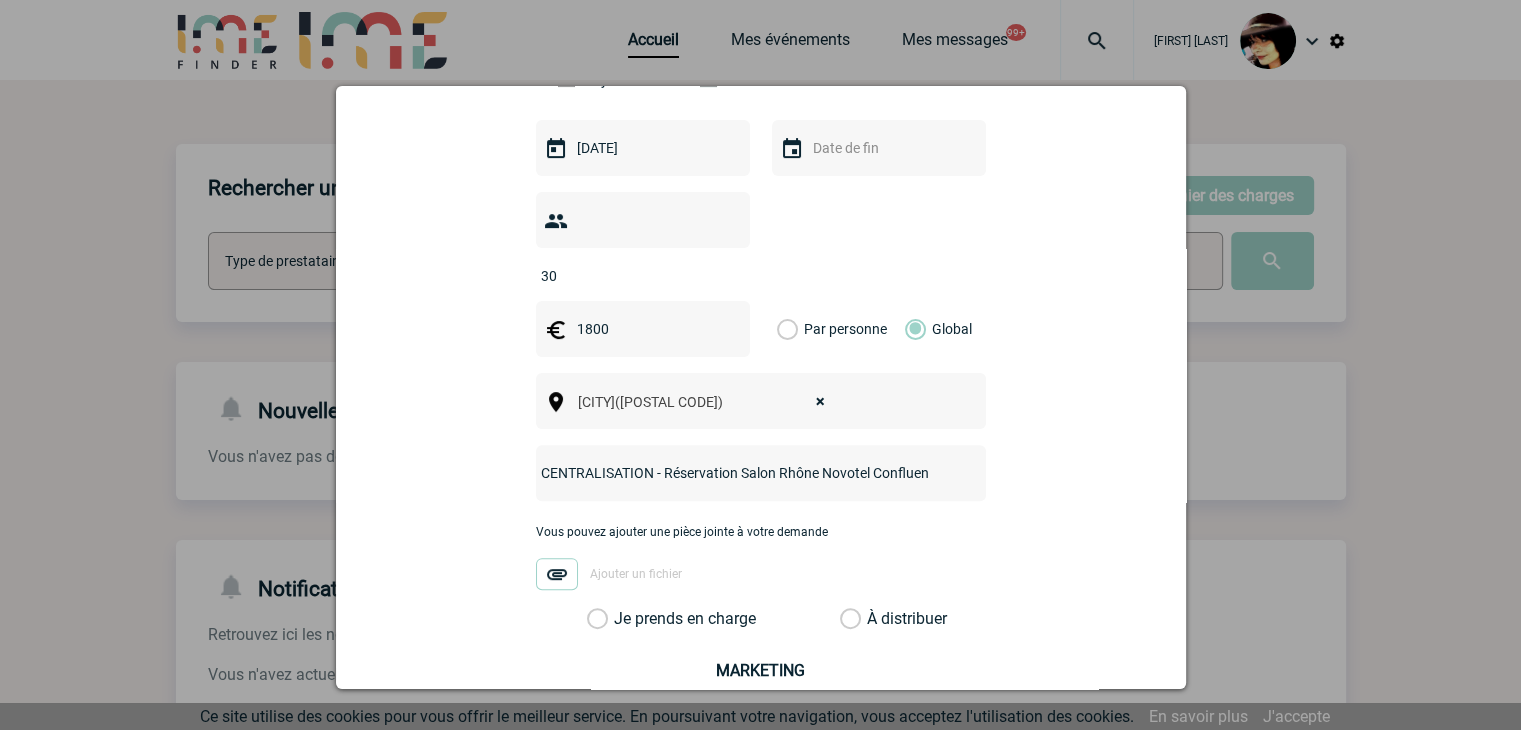 scroll, scrollTop: 0, scrollLeft: 62, axis: horizontal 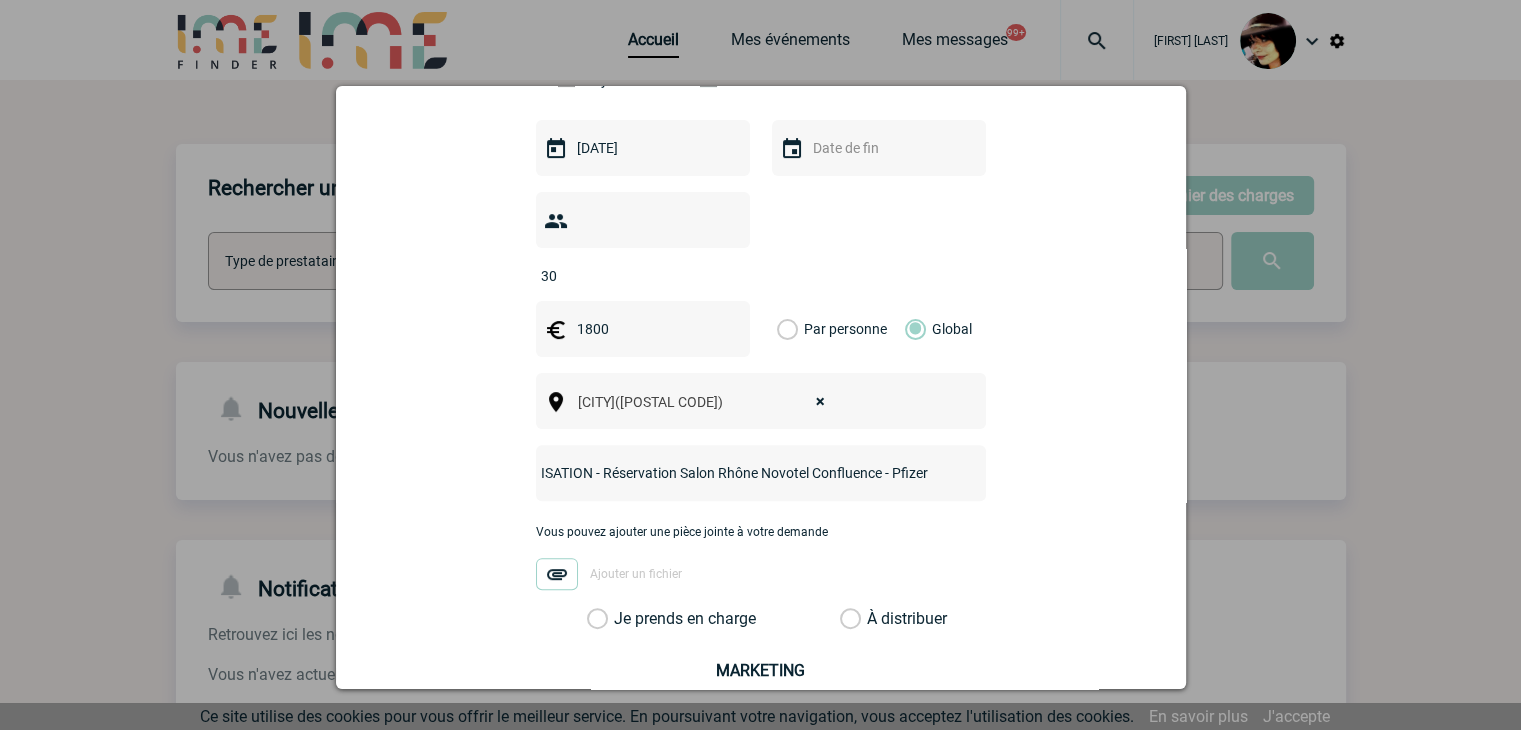 type on "CENTRALISATION - Réservation Salon Rhône Novotel Confluence - Pfizer" 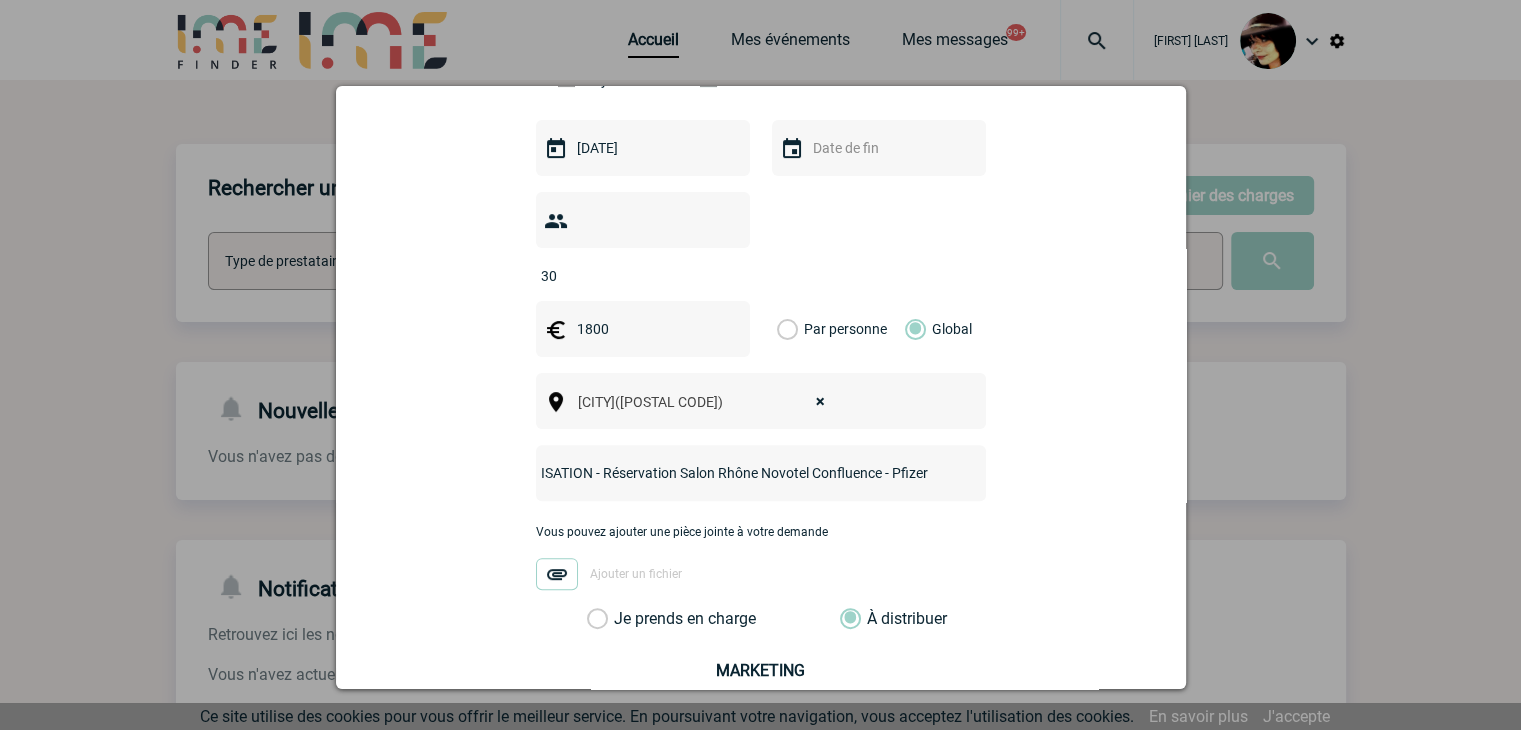 scroll, scrollTop: 0, scrollLeft: 0, axis: both 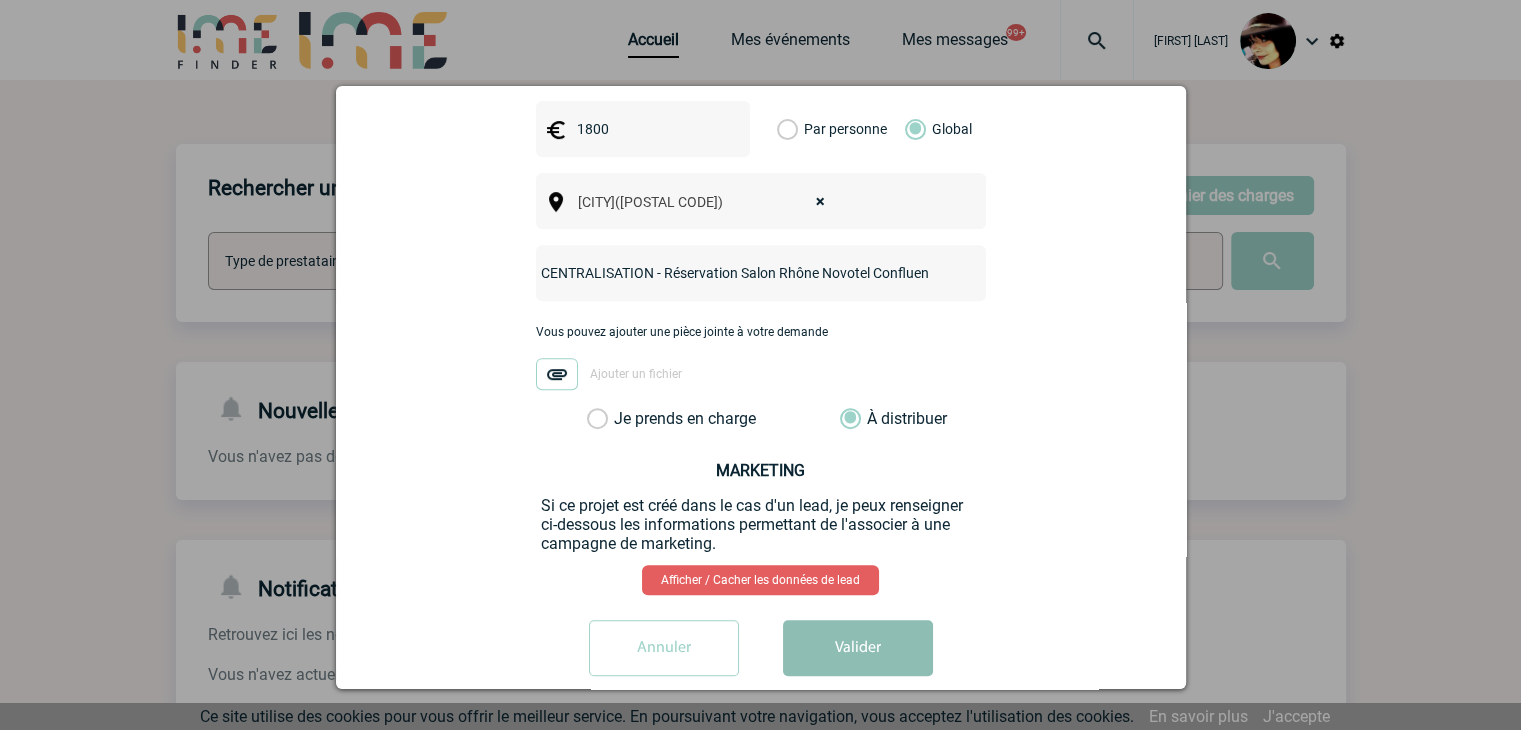 click on "Valider" at bounding box center [858, 648] 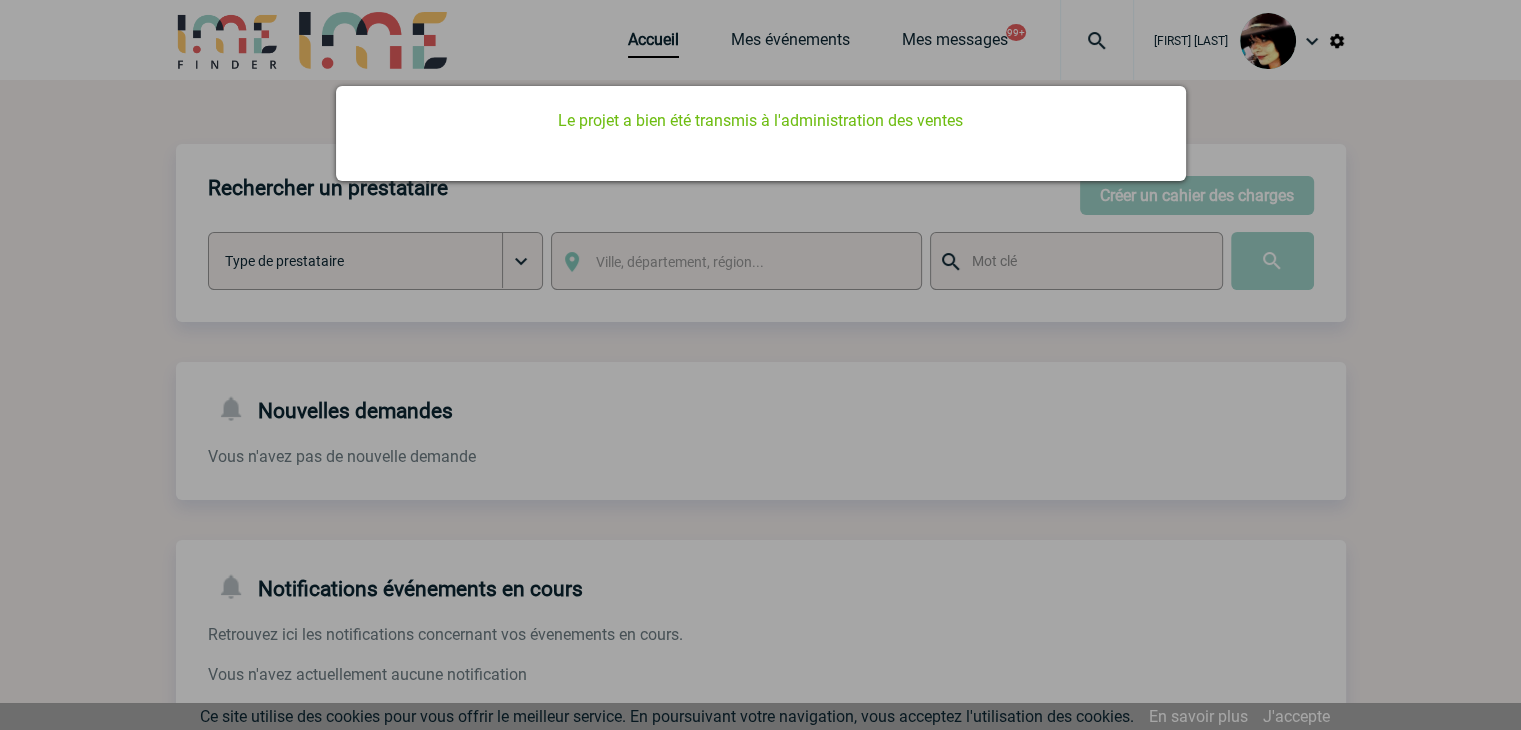 scroll, scrollTop: 0, scrollLeft: 0, axis: both 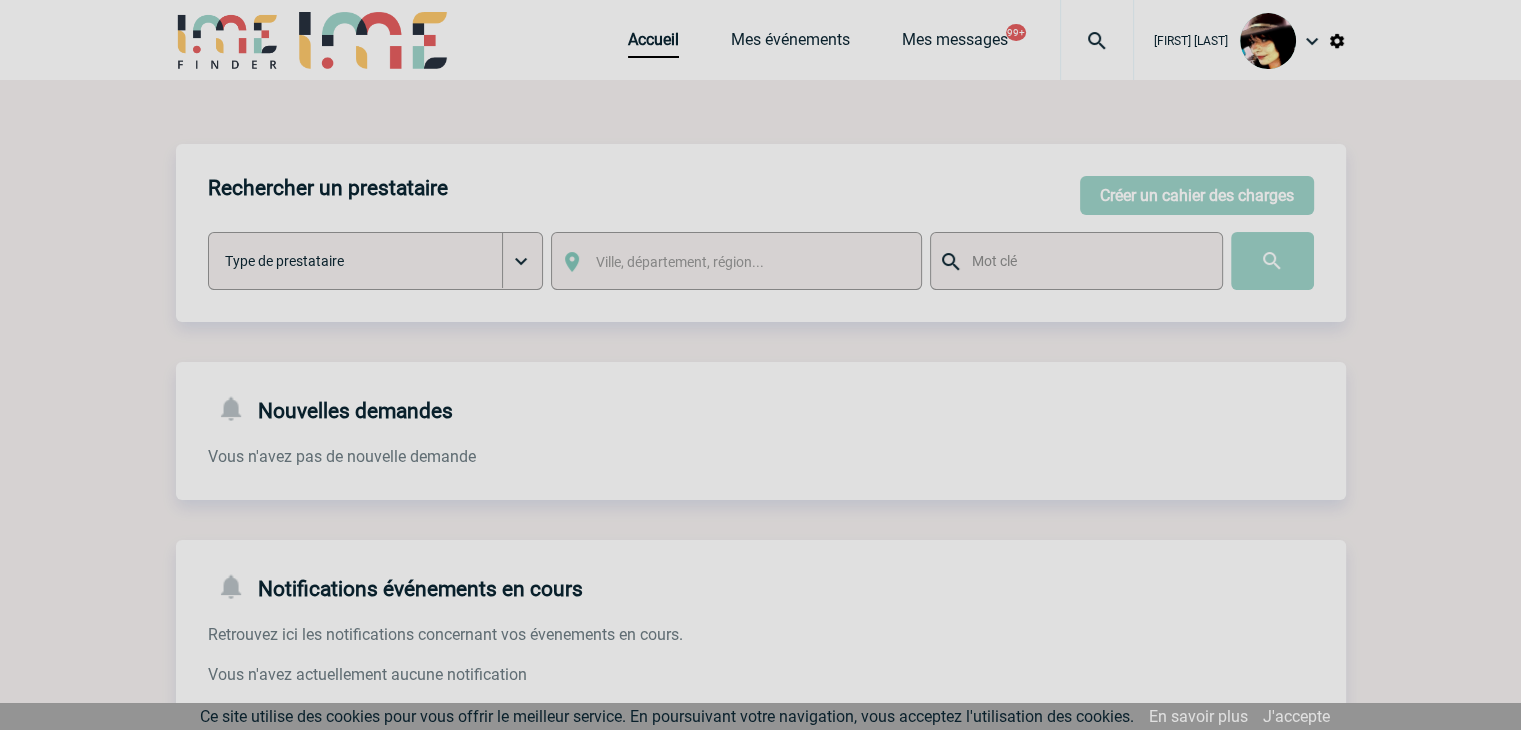 click at bounding box center [760, 365] 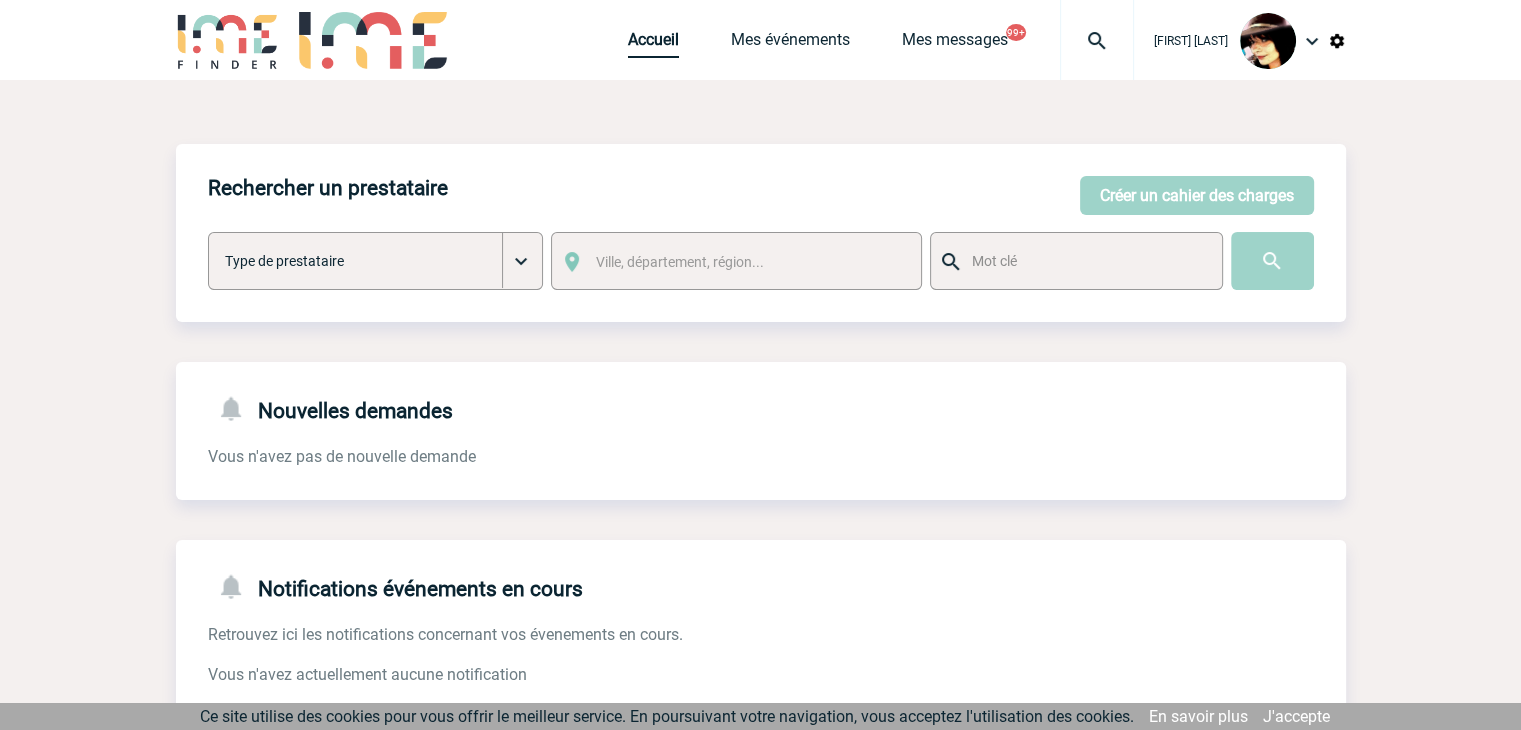 click on "Accueil" at bounding box center [653, 44] 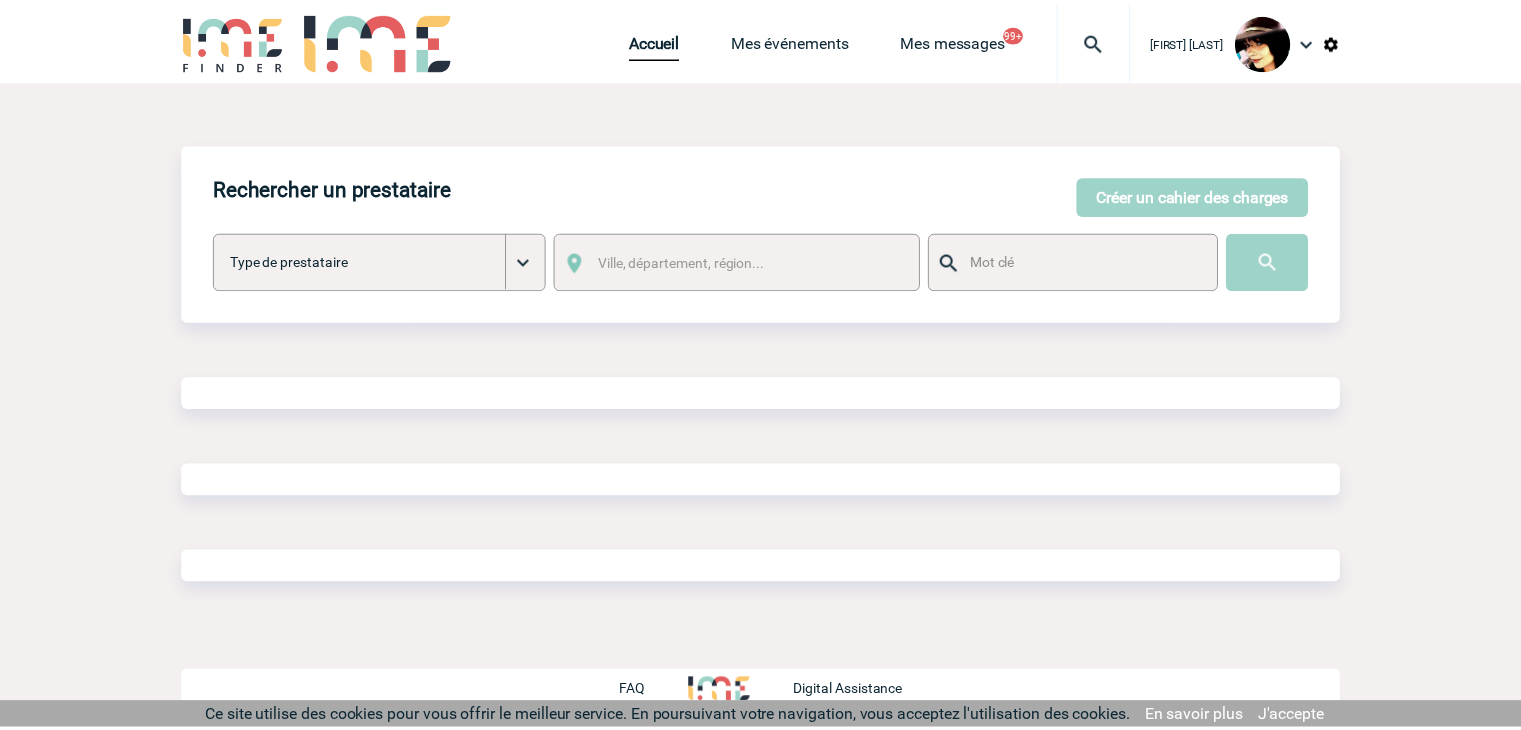 scroll, scrollTop: 0, scrollLeft: 0, axis: both 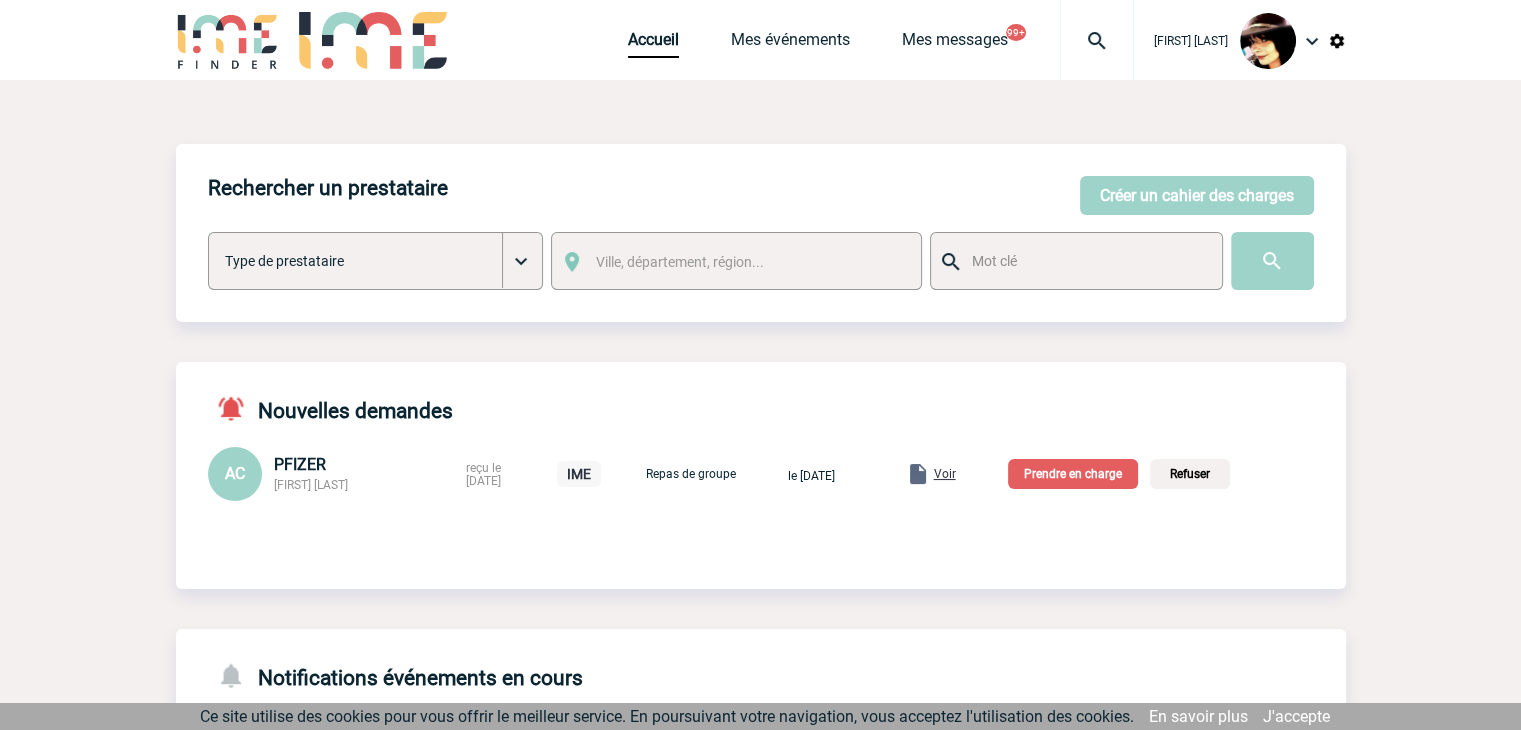 click on "Voir" at bounding box center [945, 474] 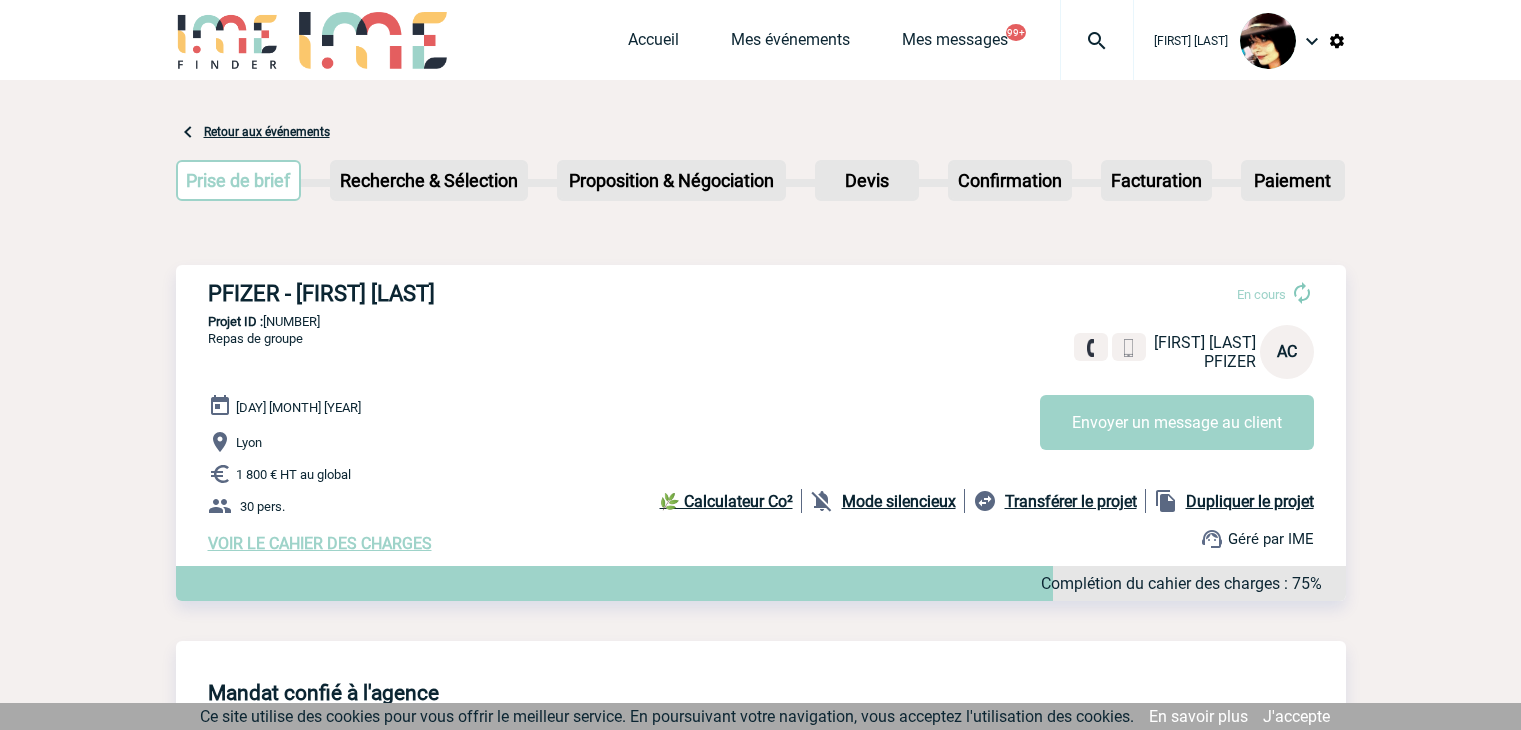 scroll, scrollTop: 0, scrollLeft: 0, axis: both 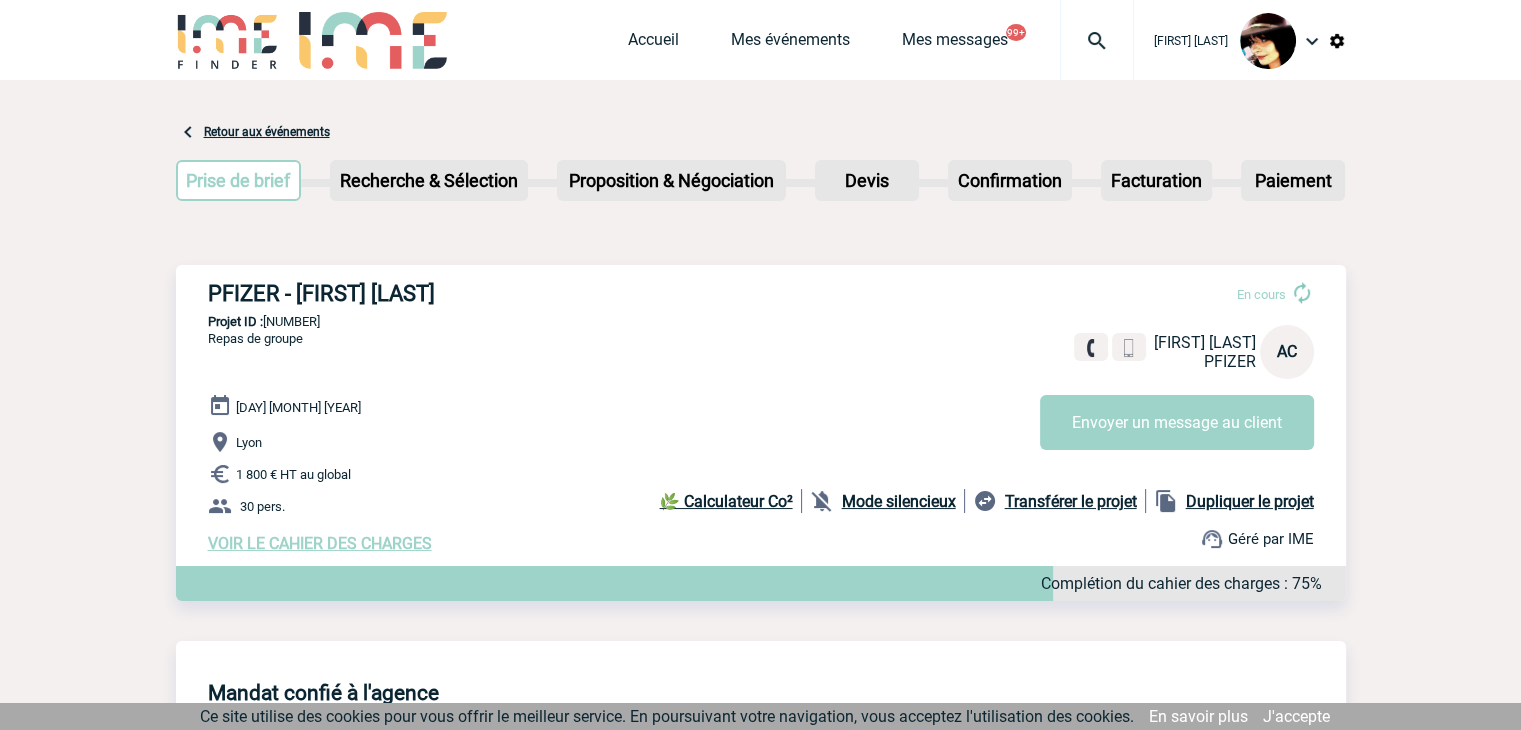 click on "[FIRST] [LAST]
Accueil
Mes événements
99+" at bounding box center [760, 1166] 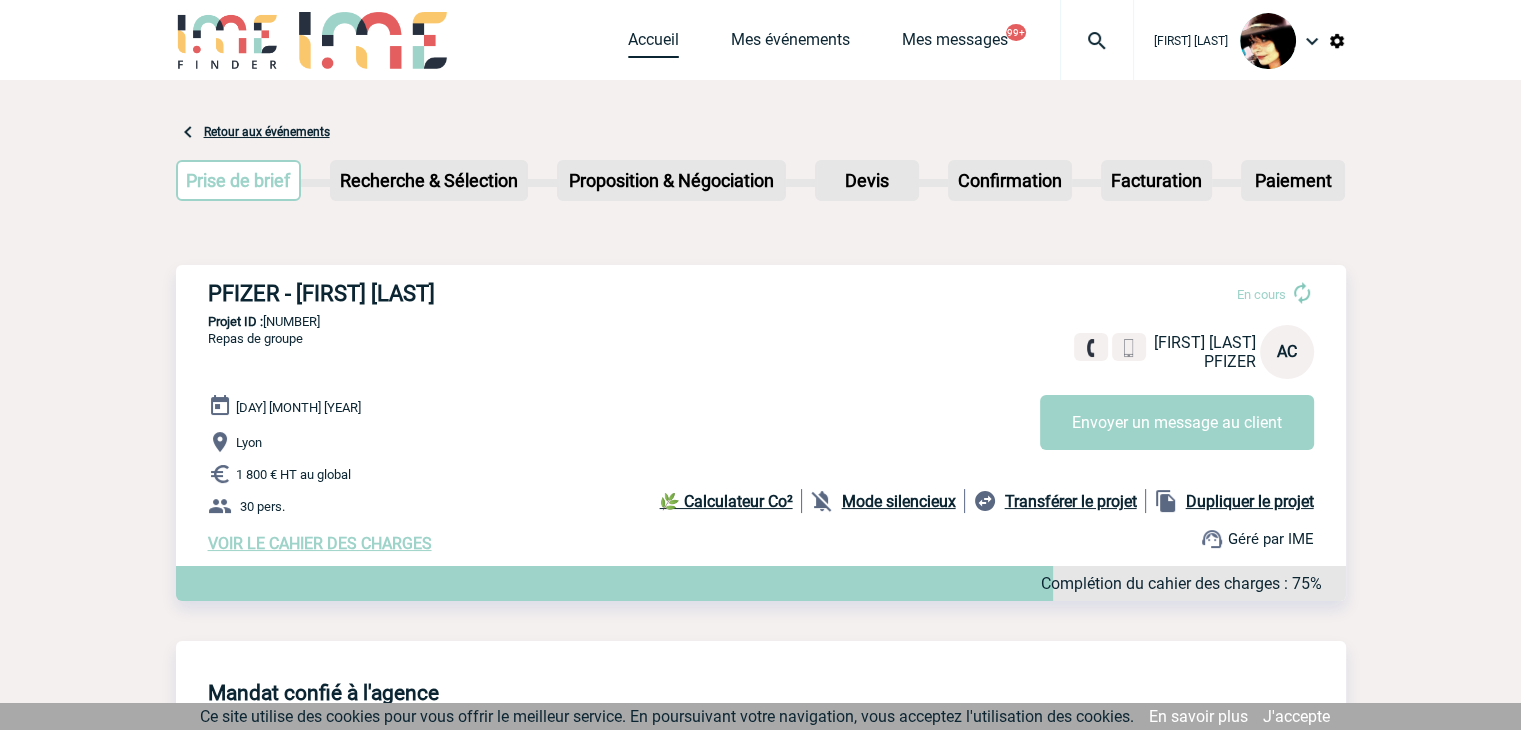 drag, startPoint x: 605, startPoint y: 41, endPoint x: 632, endPoint y: 33, distance: 28.160255 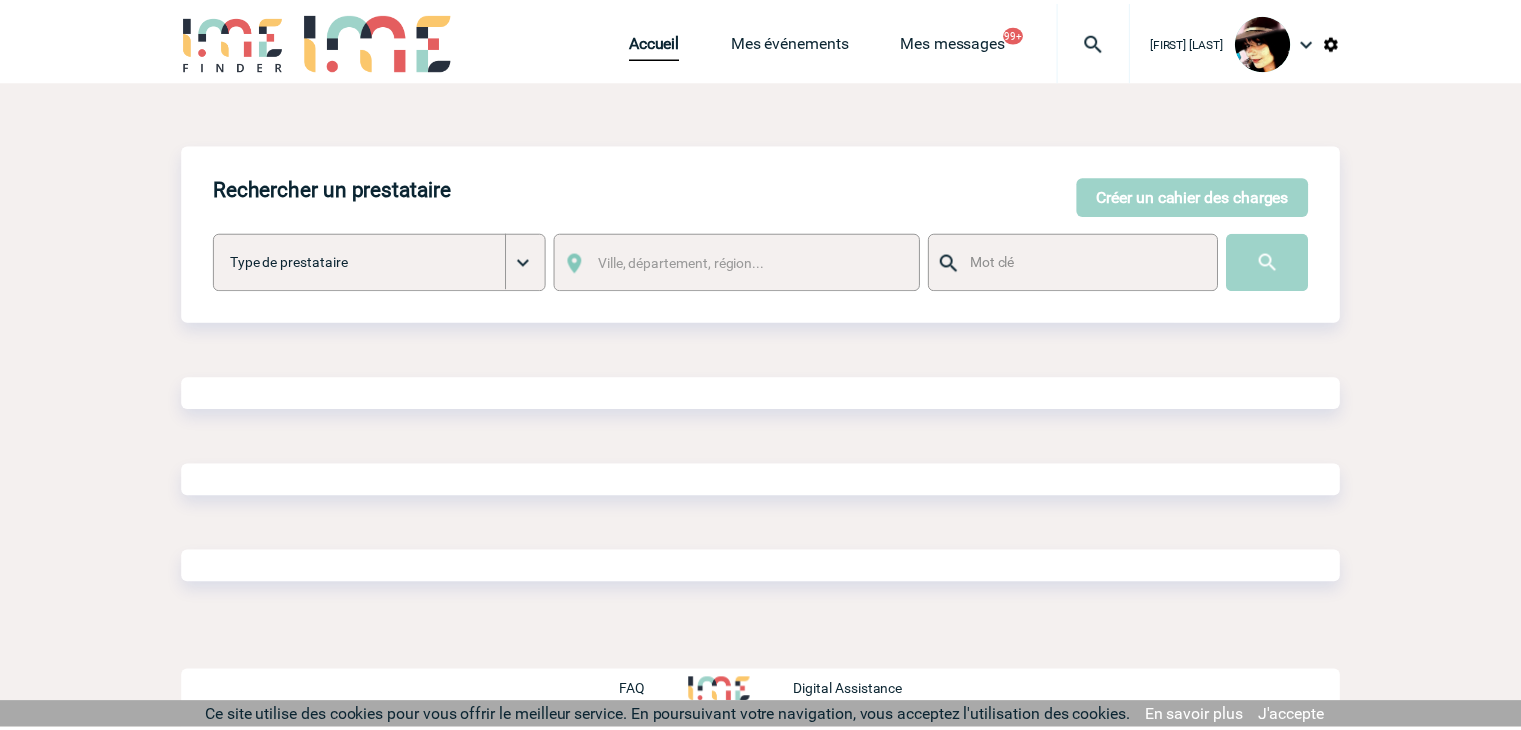 scroll, scrollTop: 0, scrollLeft: 0, axis: both 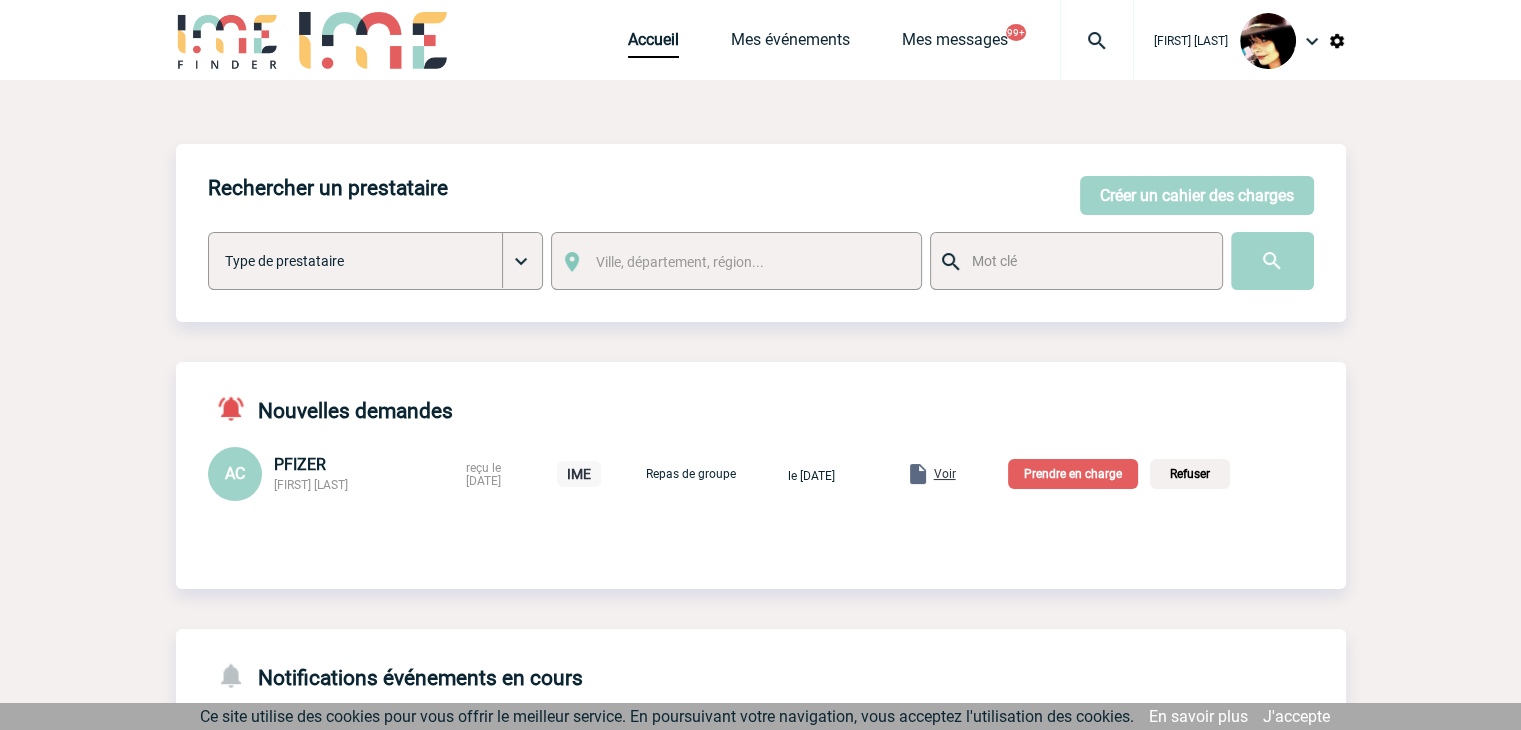 click on "Prendre en charge" at bounding box center [1073, 474] 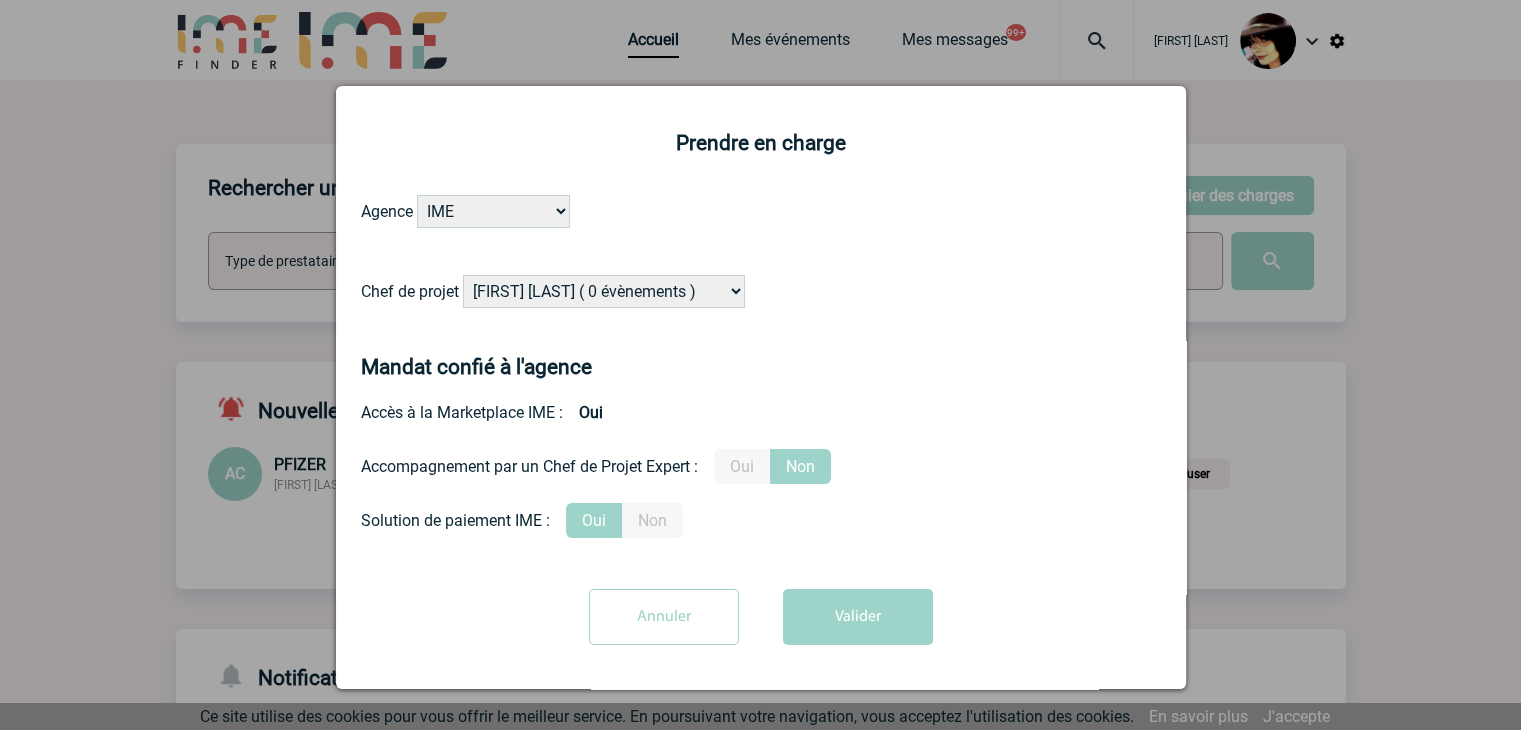 drag, startPoint x: 643, startPoint y: 290, endPoint x: 645, endPoint y: 306, distance: 16.124516 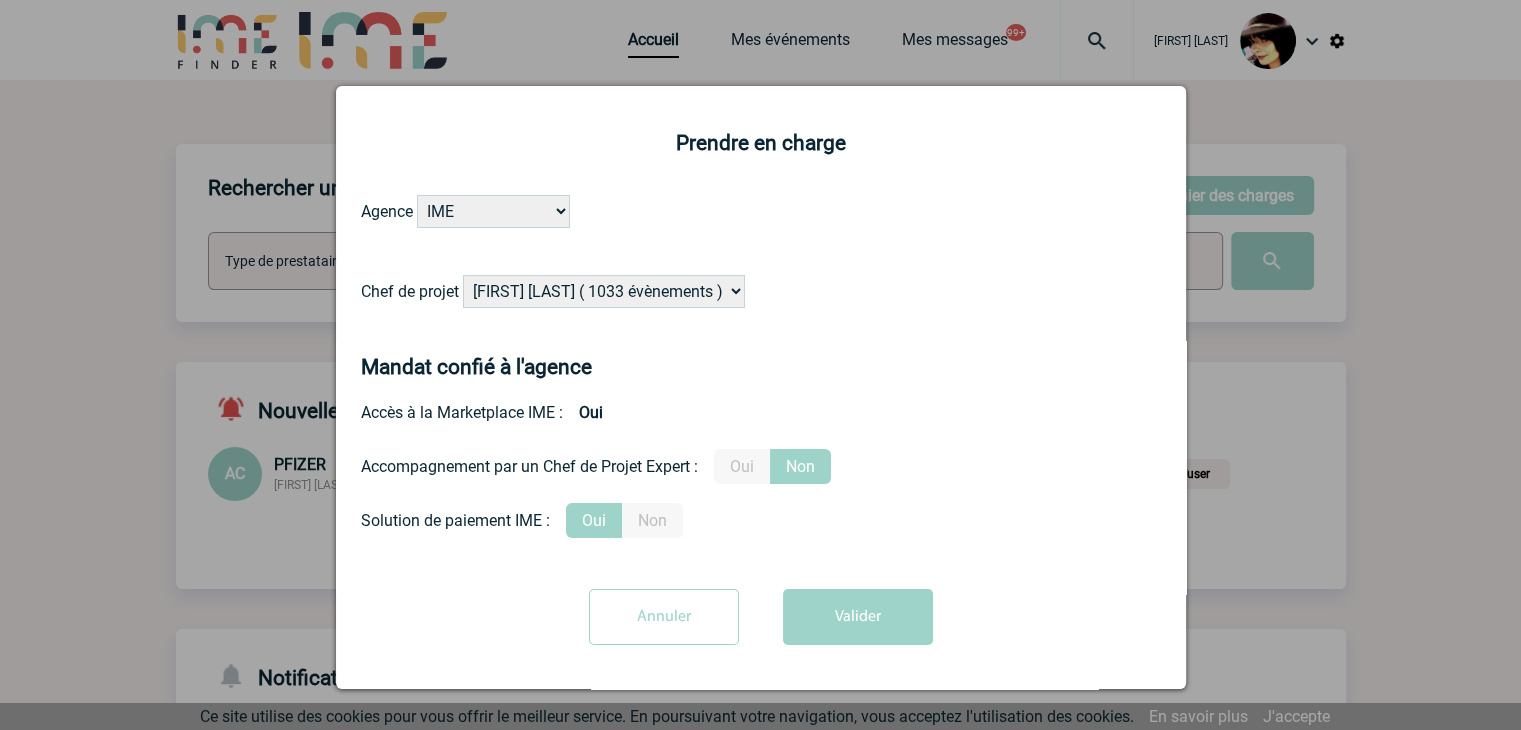 click on "Valider" at bounding box center [858, 617] 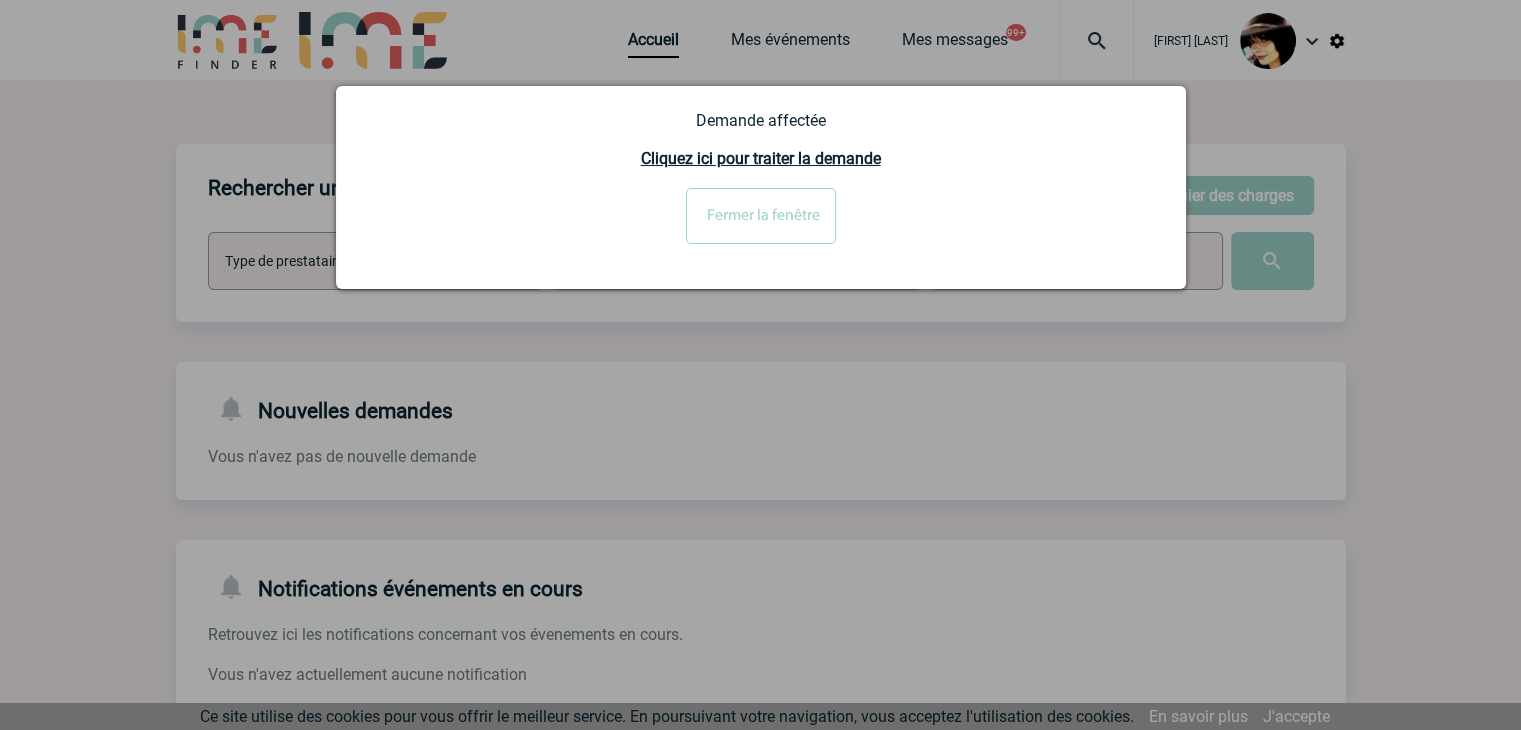 click on "Fermer la fenêtre" at bounding box center (761, 216) 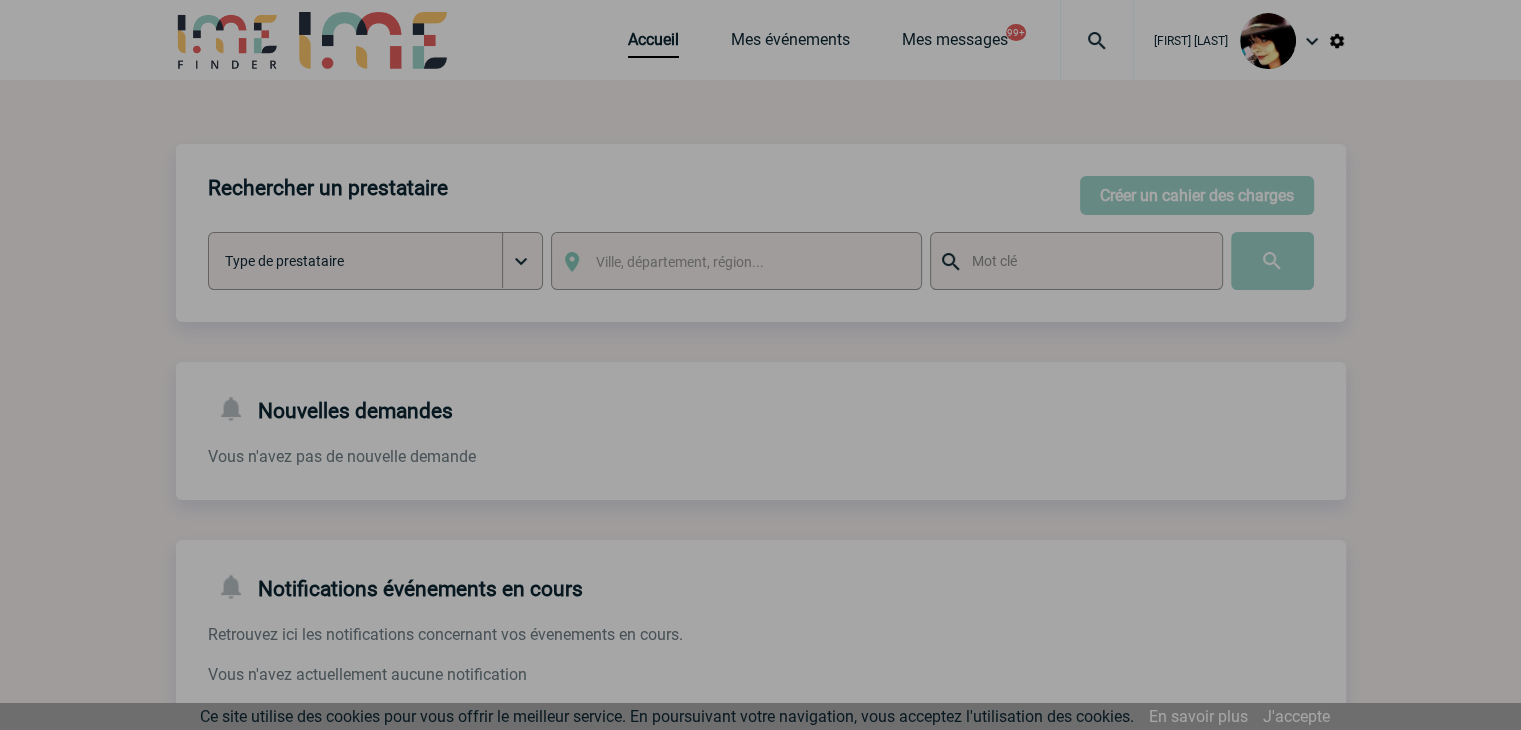 click at bounding box center (760, 365) 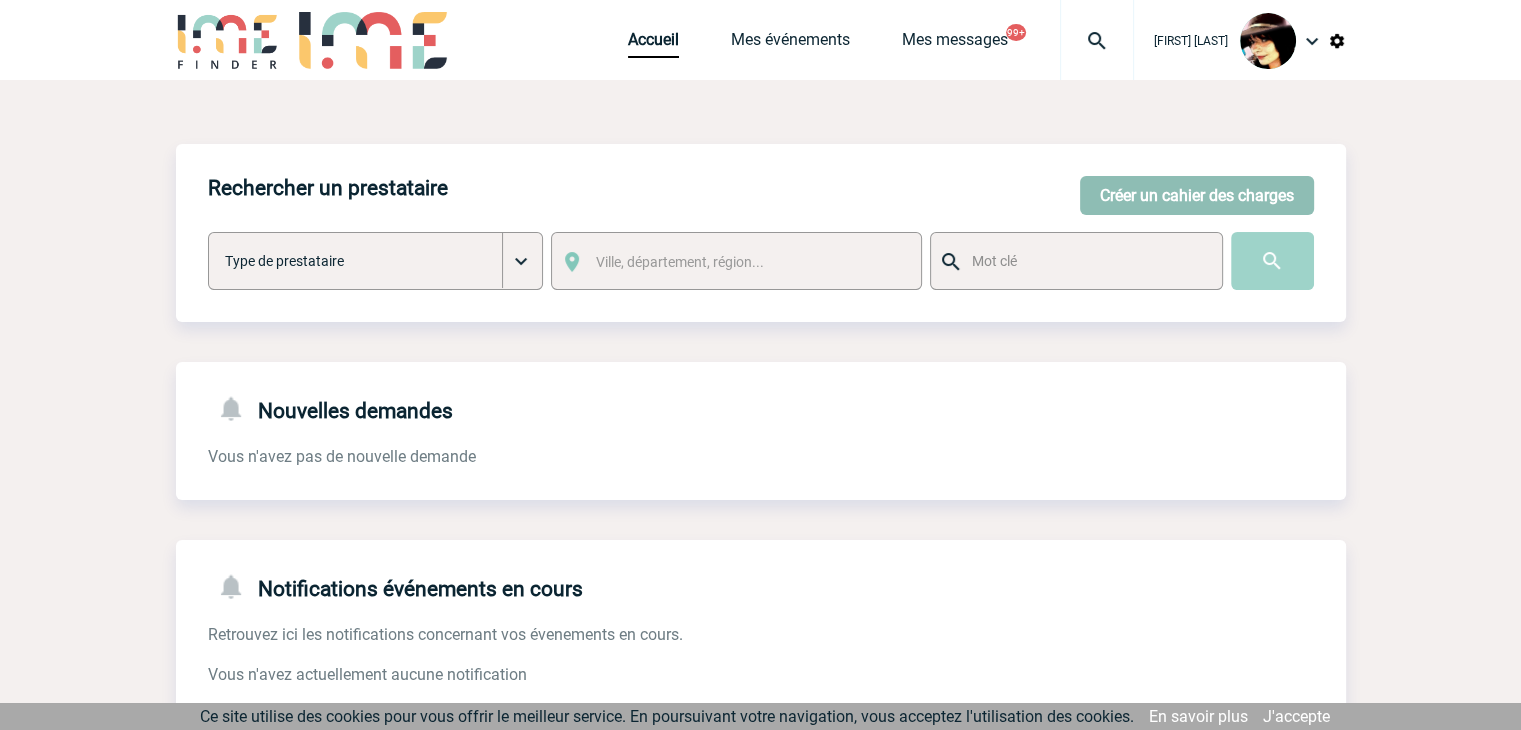 click on "Créer un cahier des charges" at bounding box center (1197, 195) 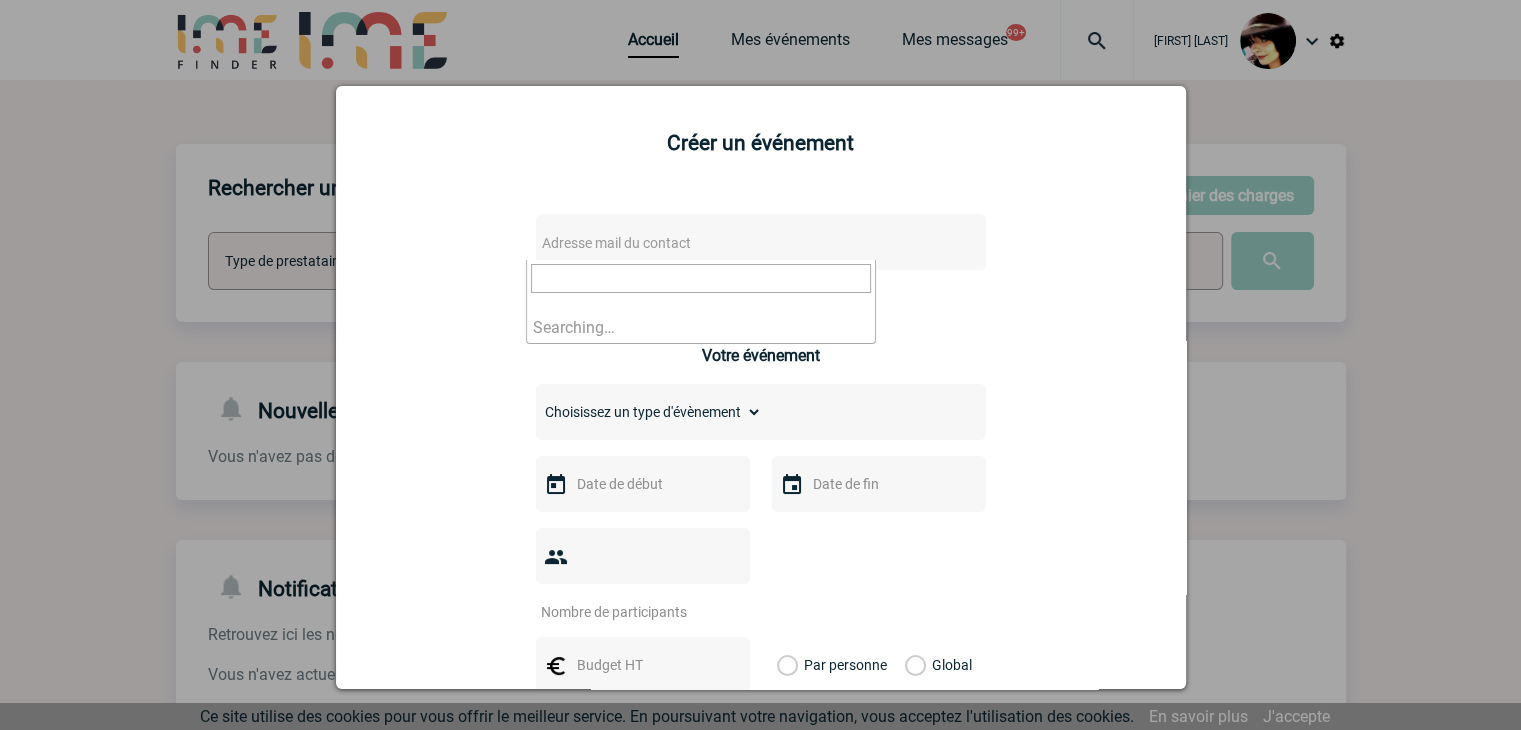 click on "Adresse mail du contact" at bounding box center [616, 243] 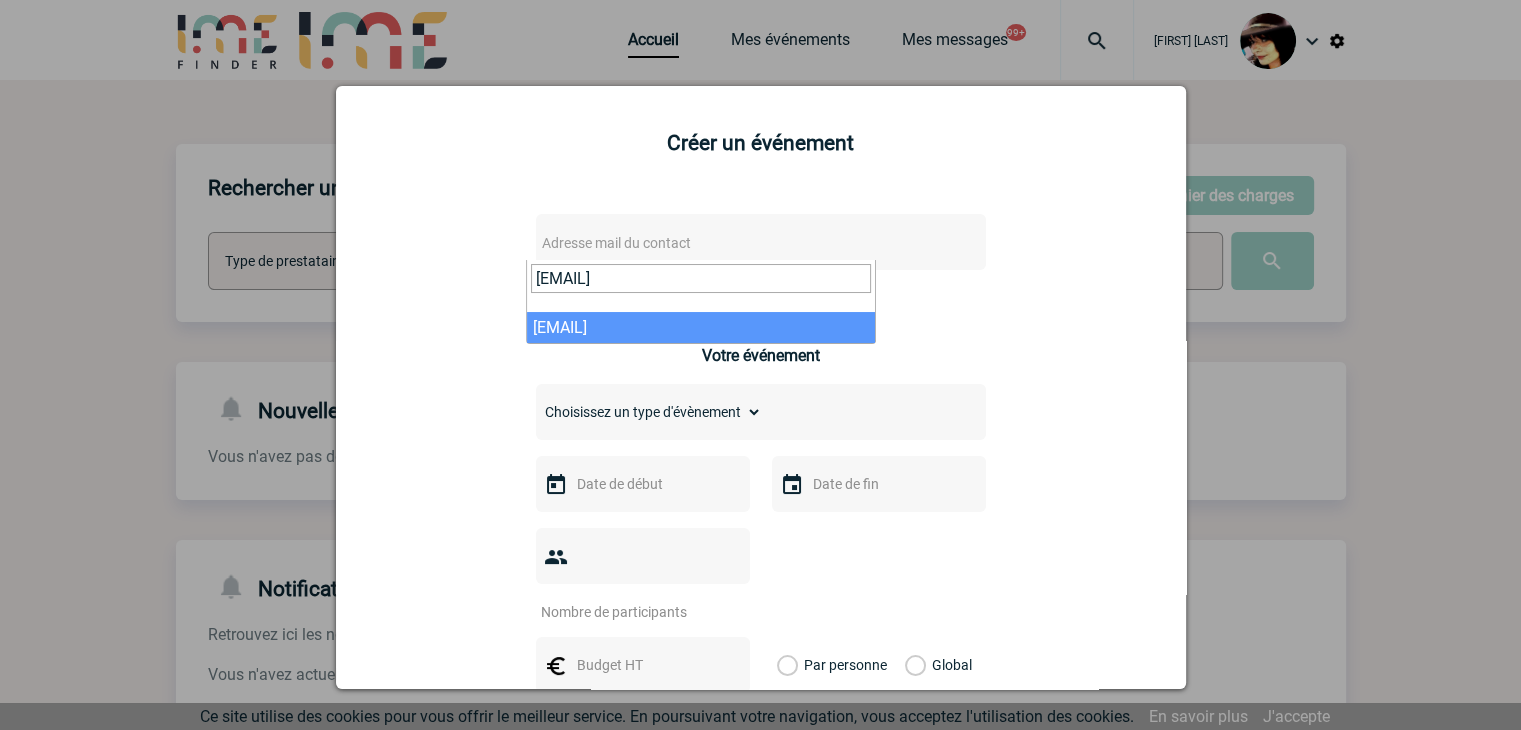 type on "t.akue@cnr.tm.fr" 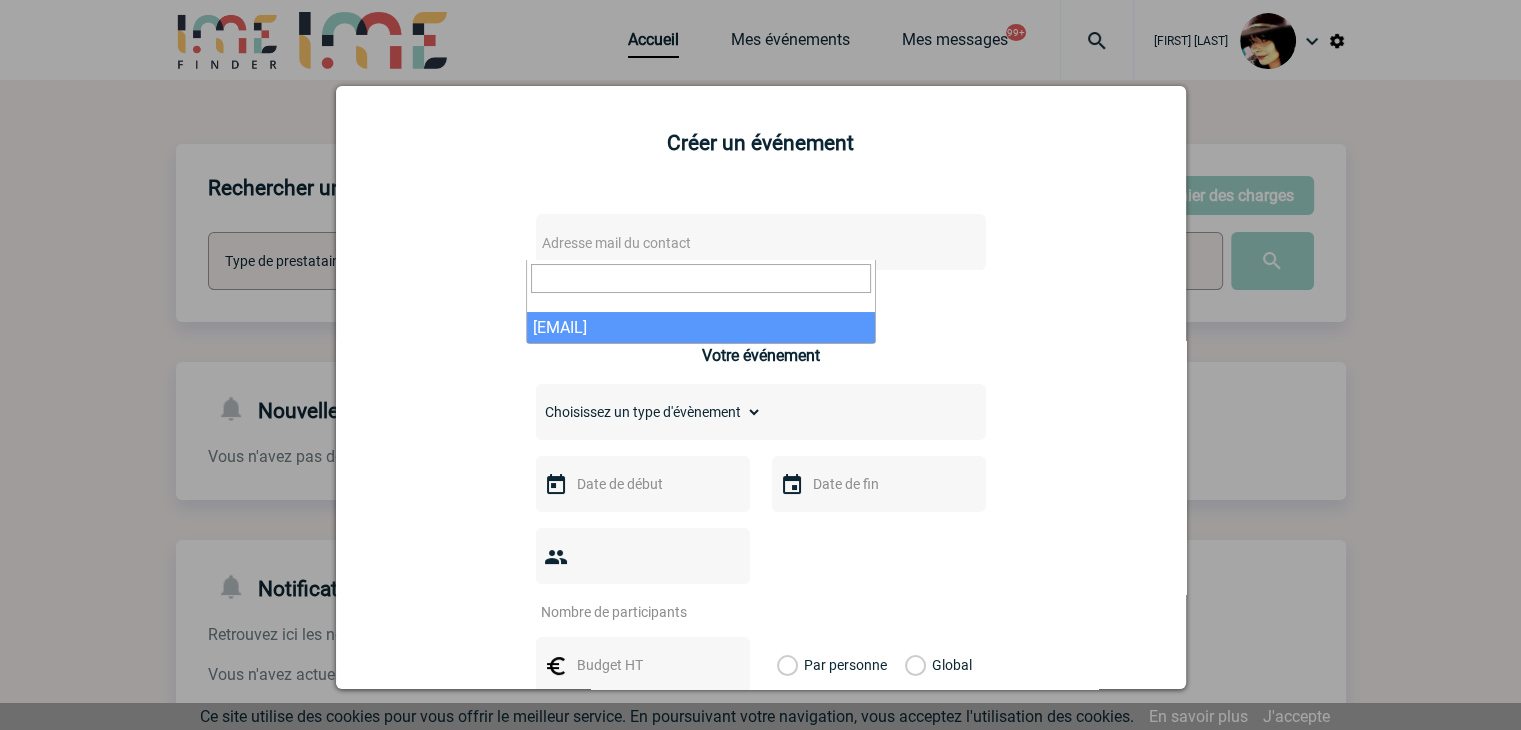 select on "132713" 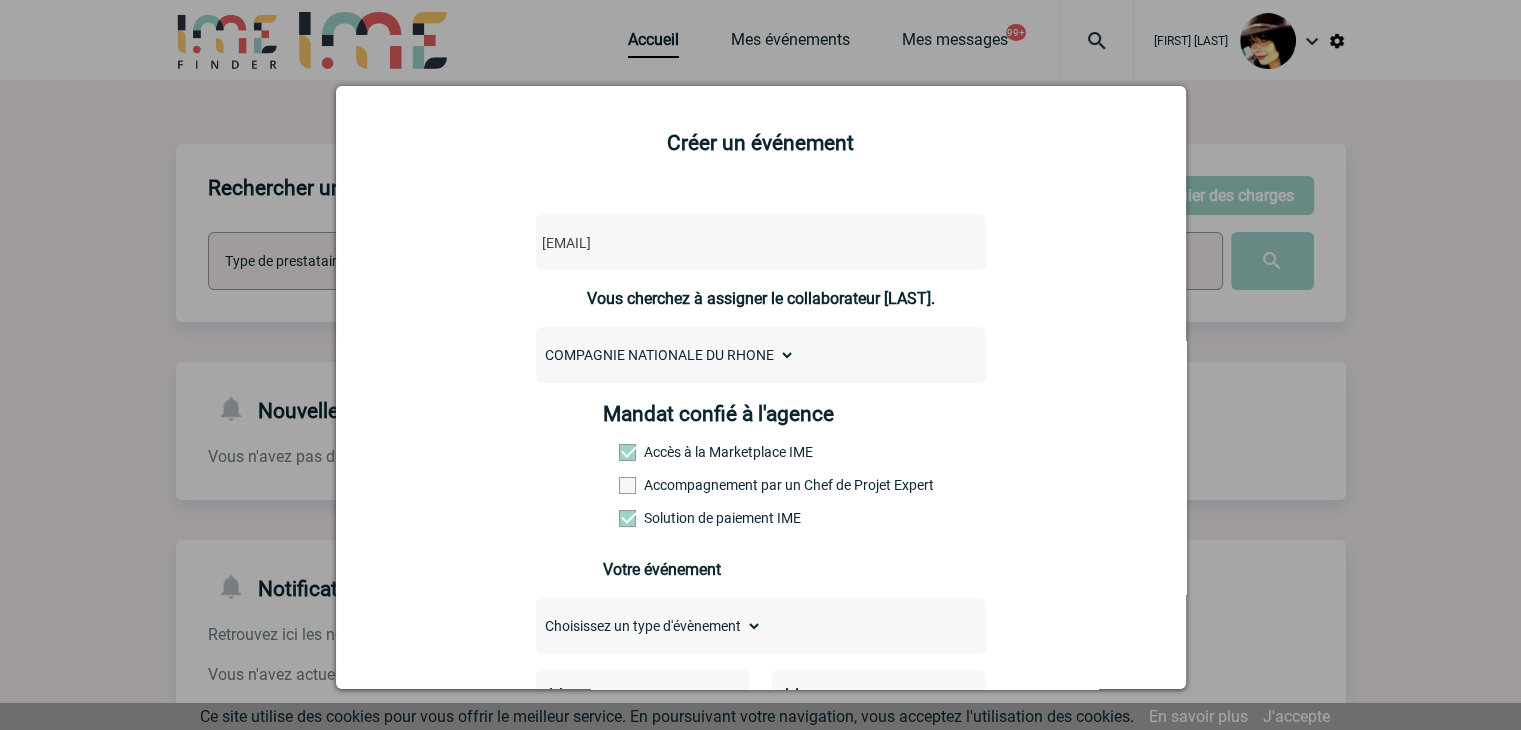 click at bounding box center (627, 485) 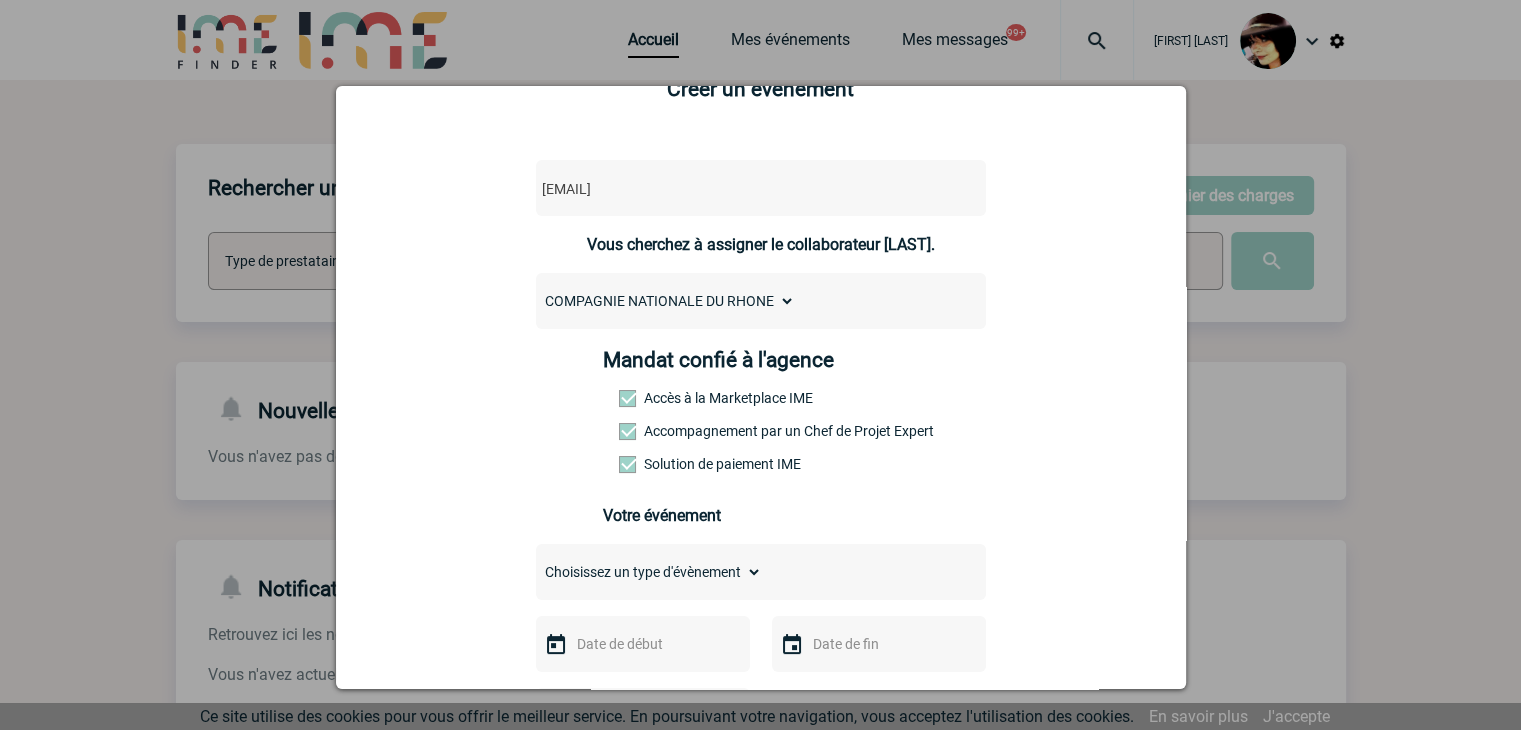 scroll, scrollTop: 100, scrollLeft: 0, axis: vertical 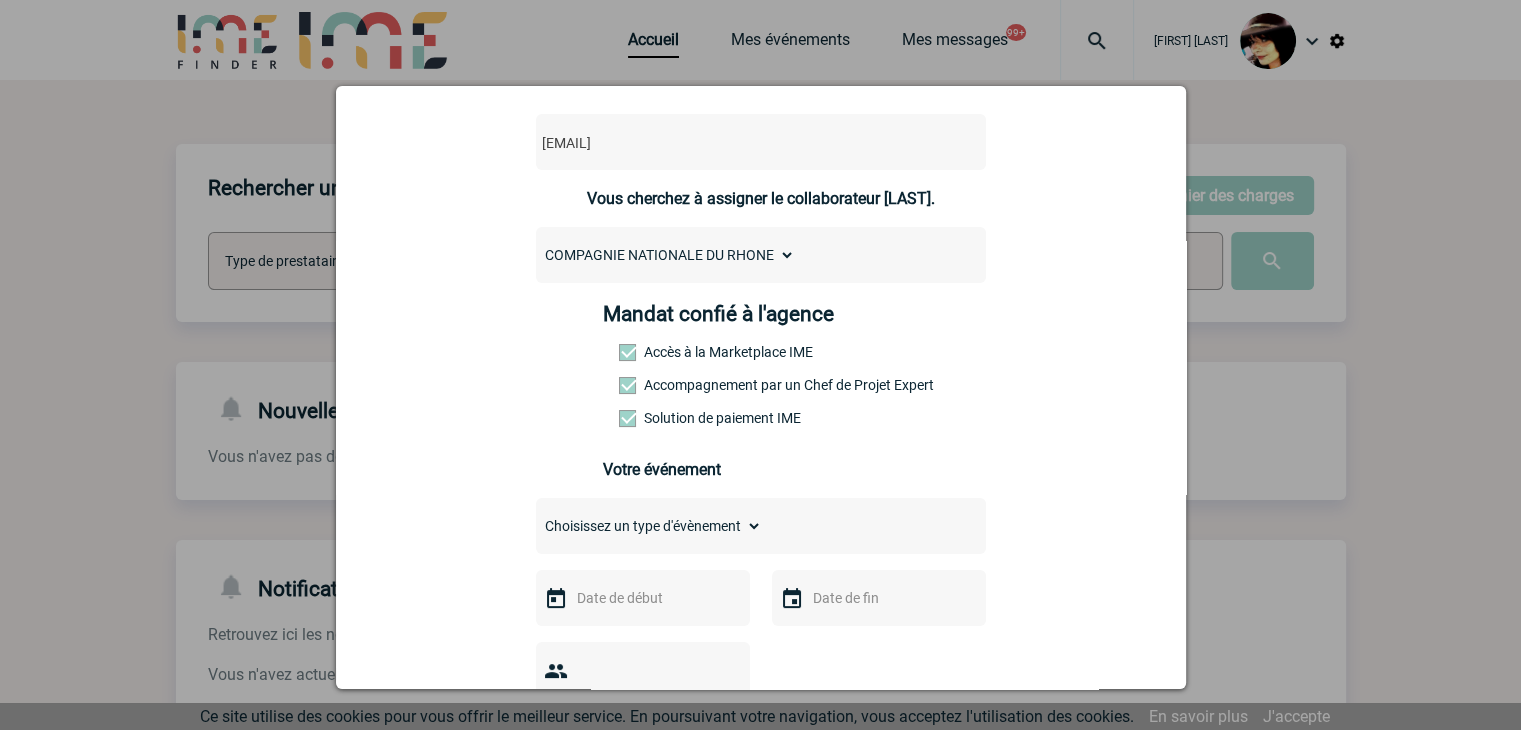 click on "Choisissez un type d'évènement
Séminaire avec nuitée Séminaire sans nuitée Repas de groupe Team Building & animation Prestation traiteur Divers" at bounding box center [649, 526] 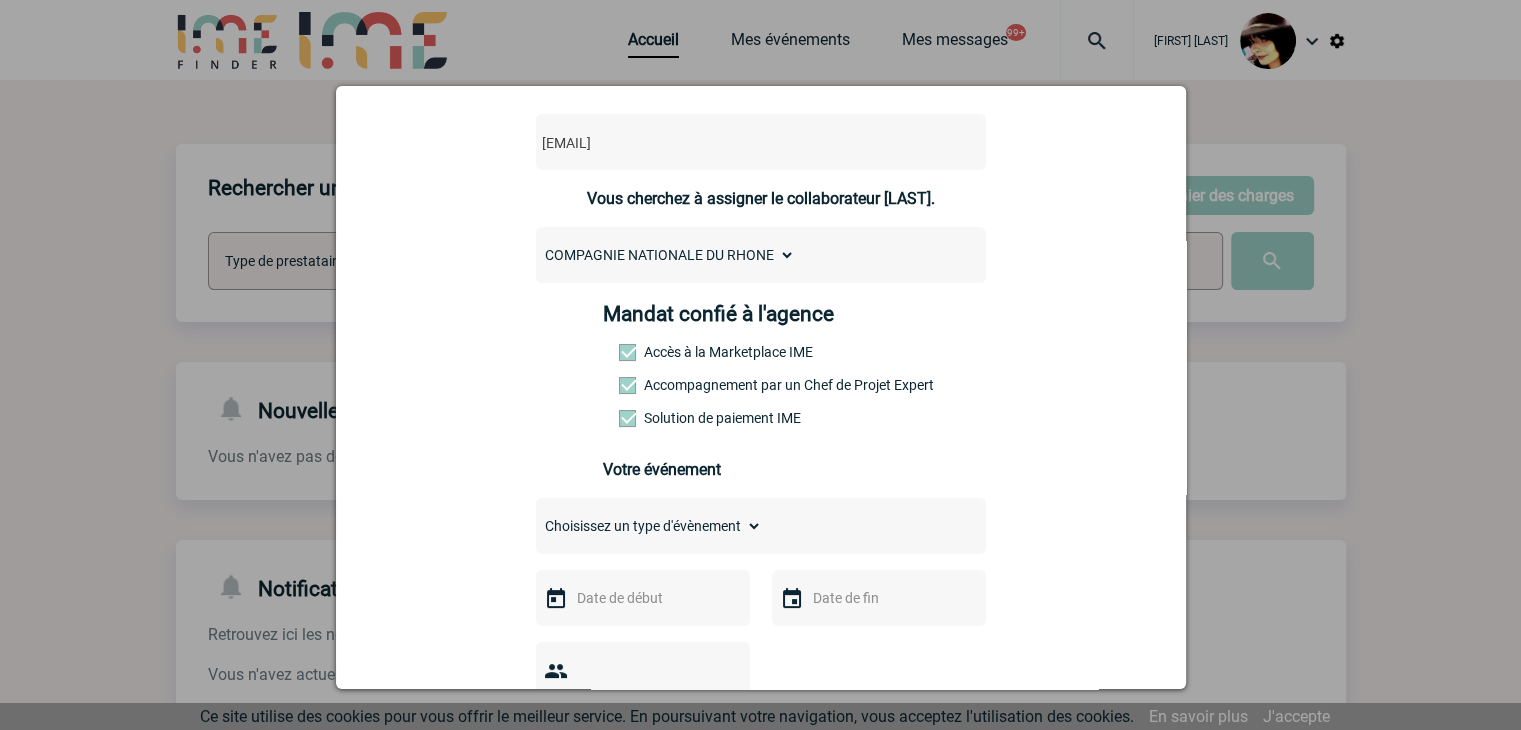 select on "2" 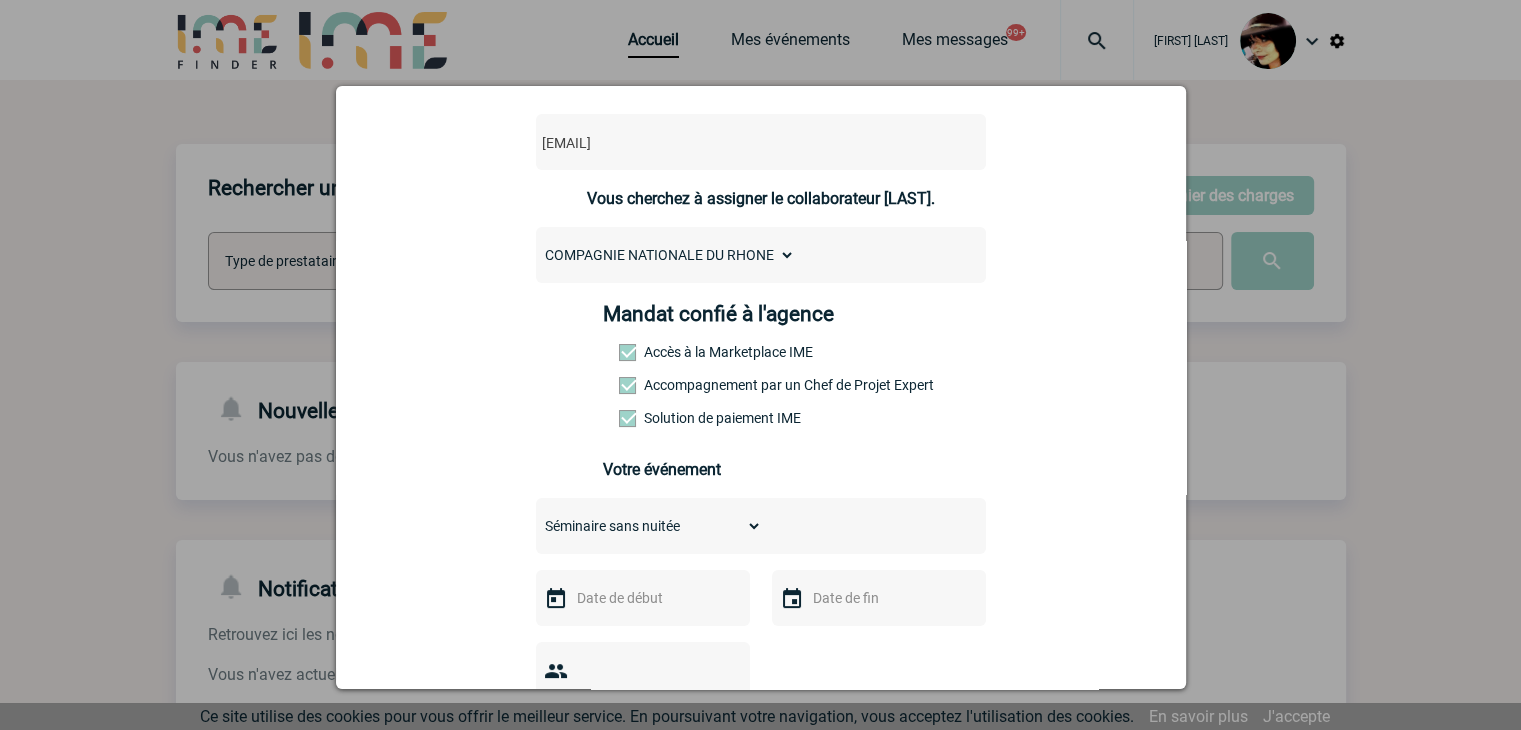 click on "Choisissez un type d'évènement
Séminaire avec nuitée Séminaire sans nuitée Repas de groupe Team Building & animation Prestation traiteur Divers" at bounding box center [649, 526] 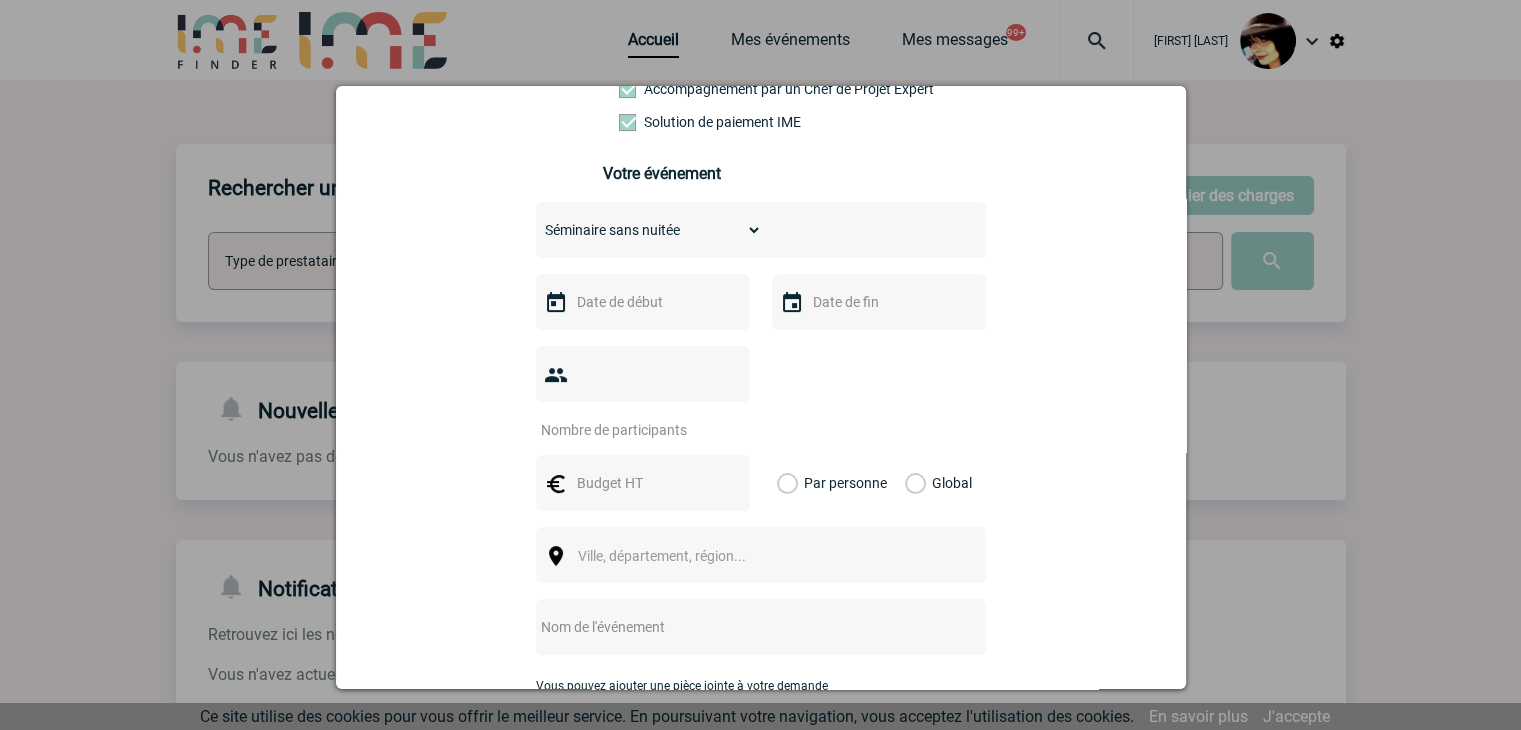 scroll, scrollTop: 400, scrollLeft: 0, axis: vertical 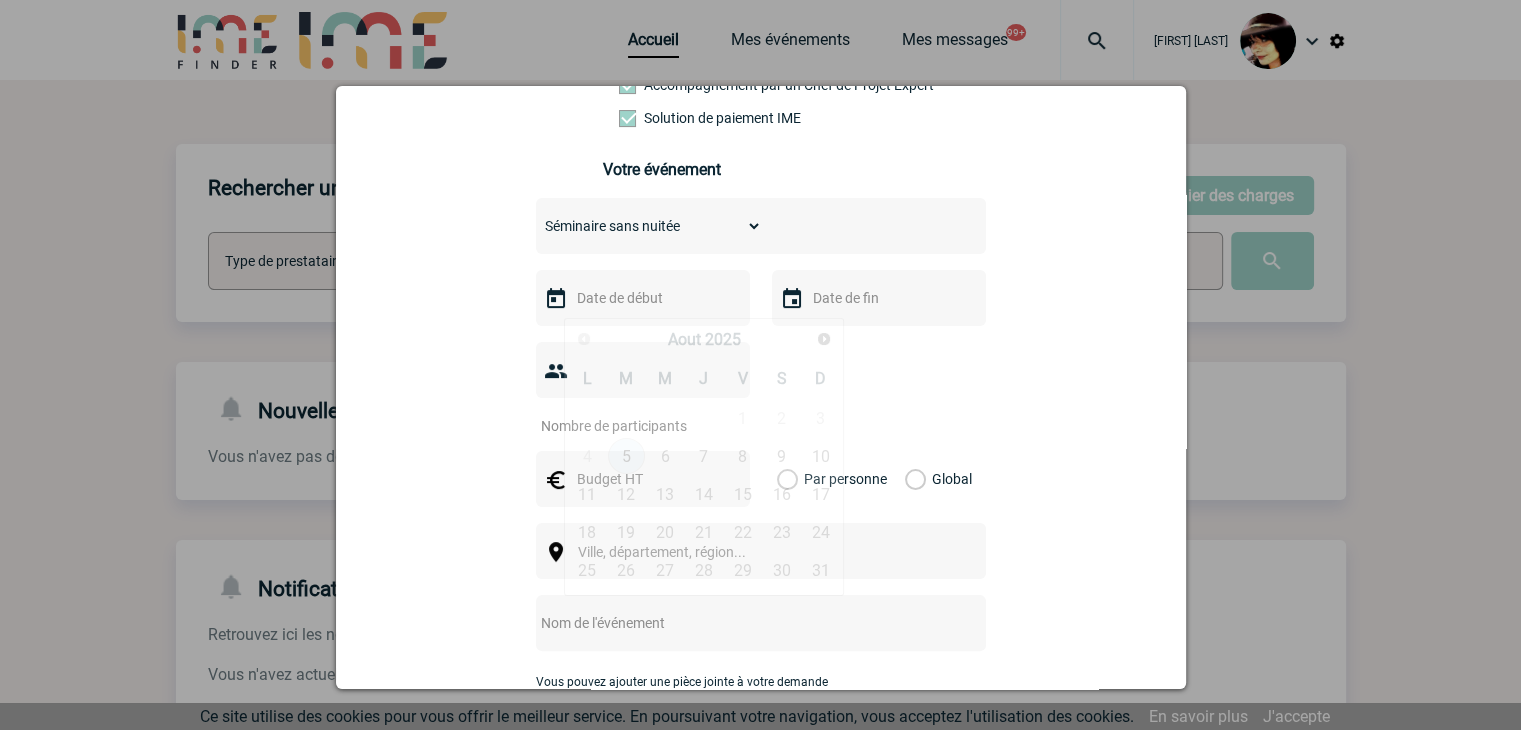 click at bounding box center [641, 298] 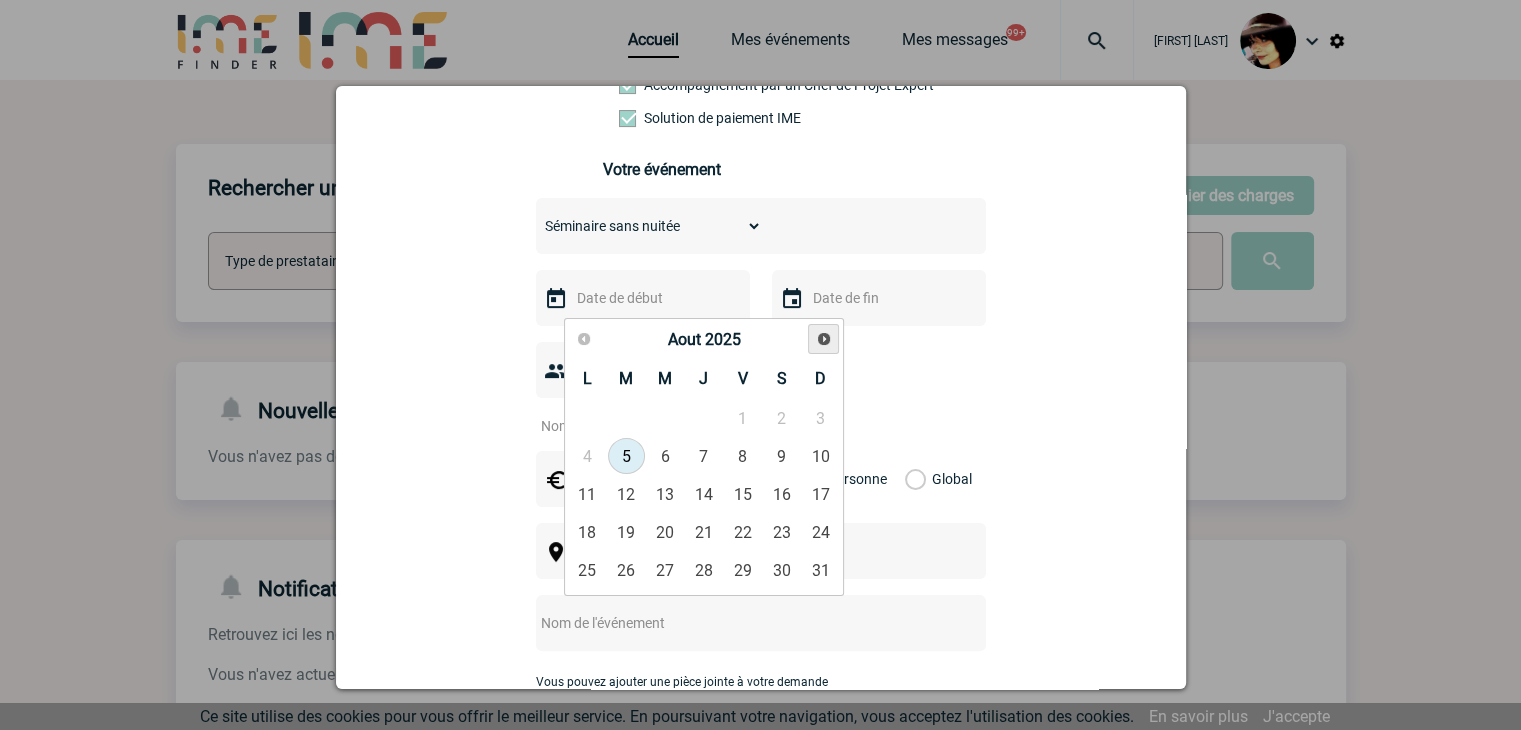 click on "Suivant" at bounding box center (824, 339) 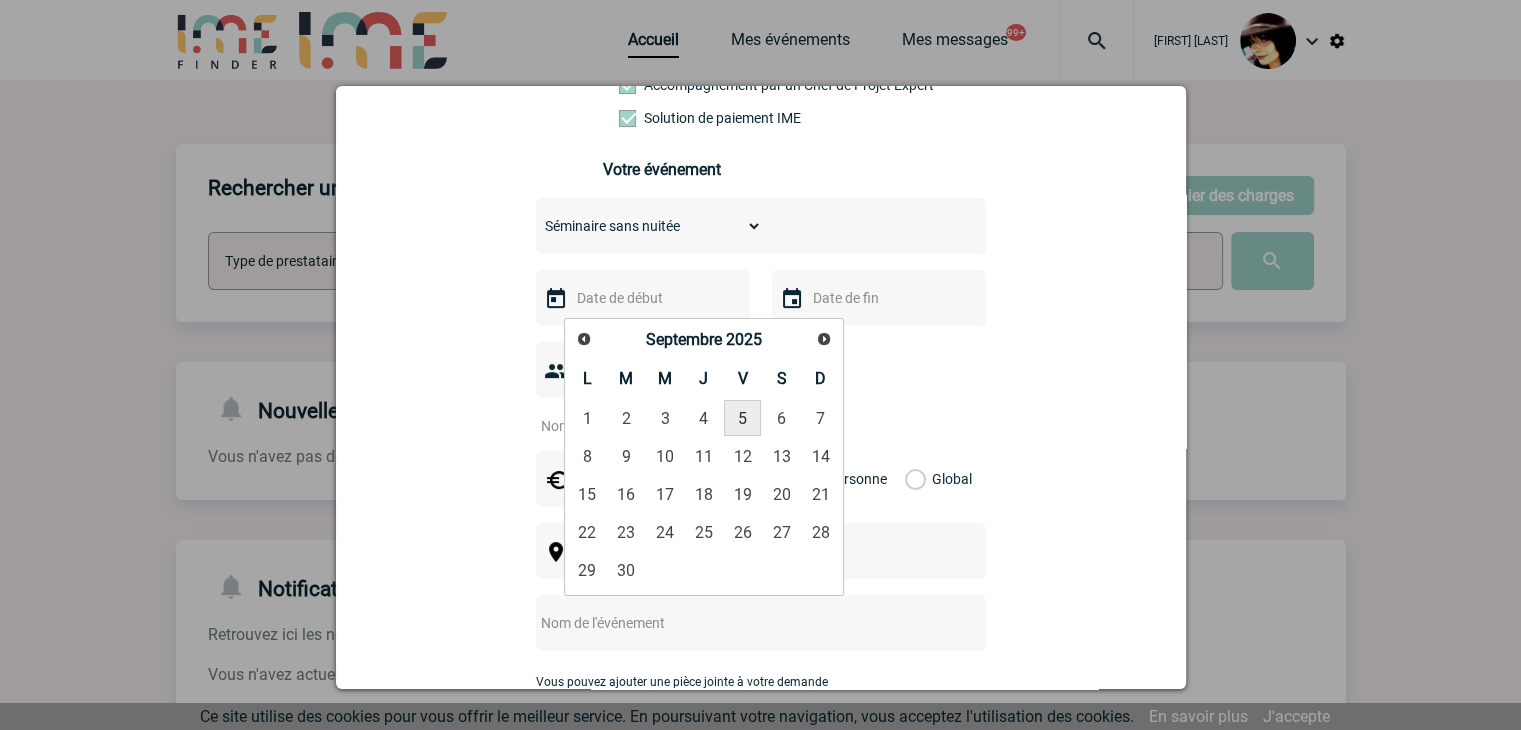 click on "5" at bounding box center [742, 418] 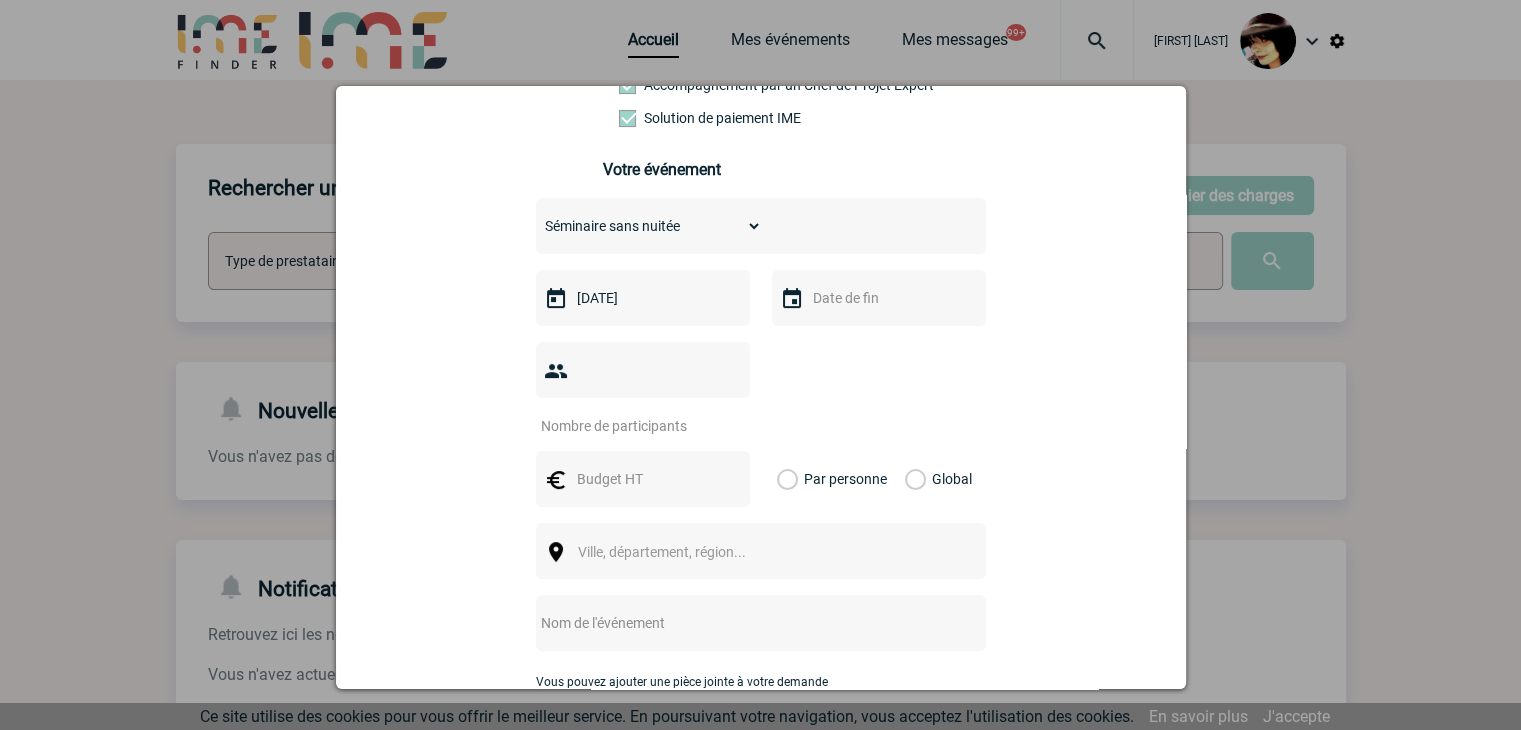 click at bounding box center (630, 426) 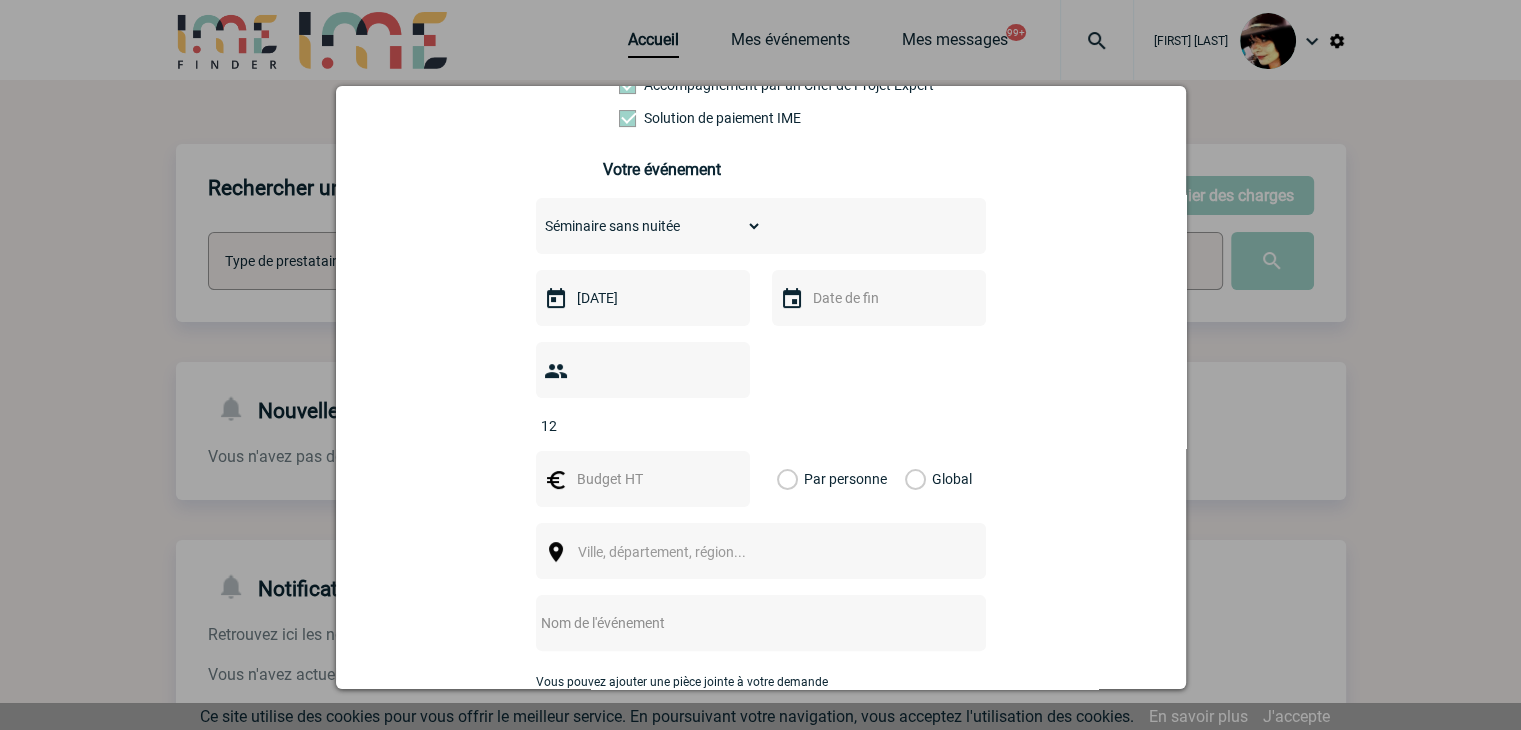 type on "12" 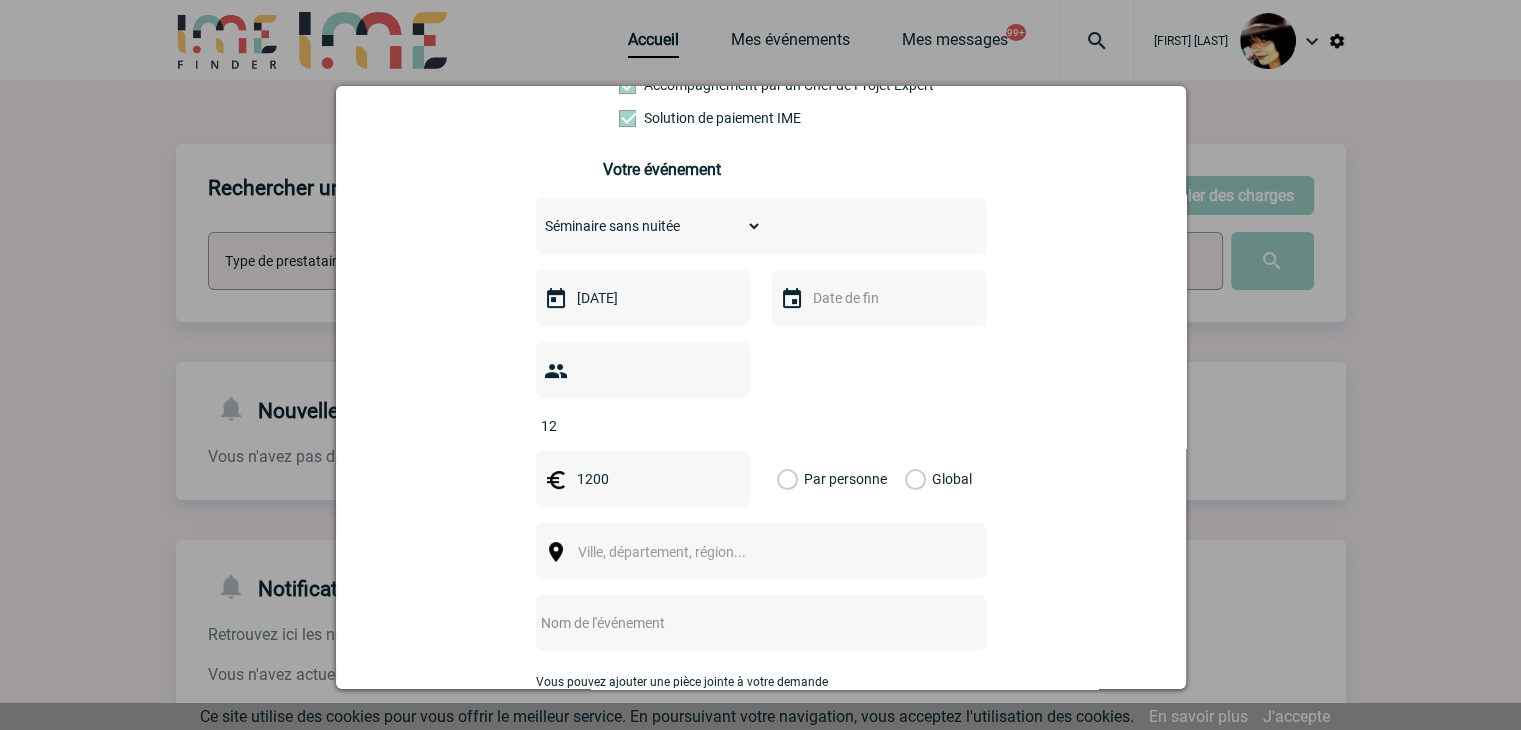 type on "1200" 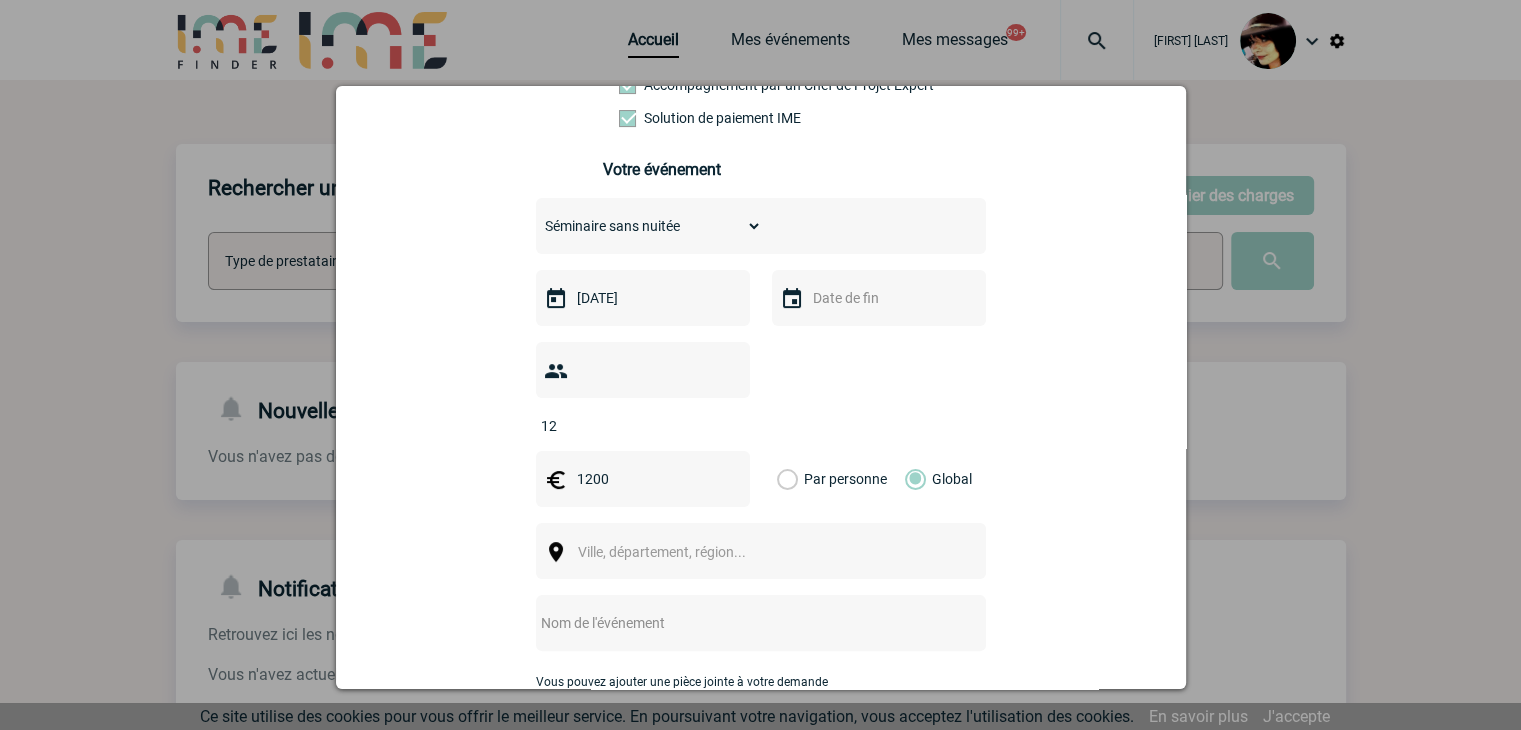 click on "Ville, département, région..." at bounding box center [662, 552] 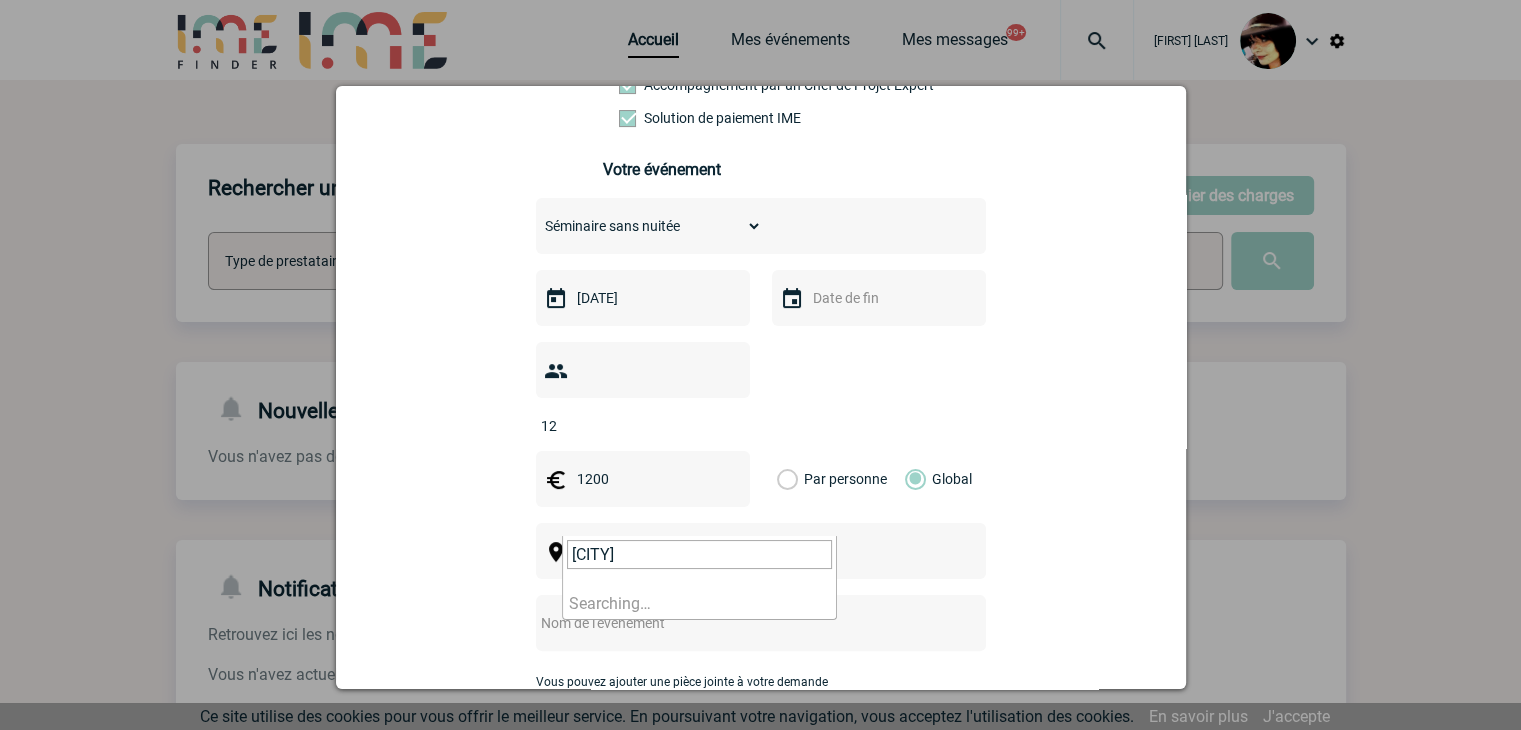 type on "avignon" 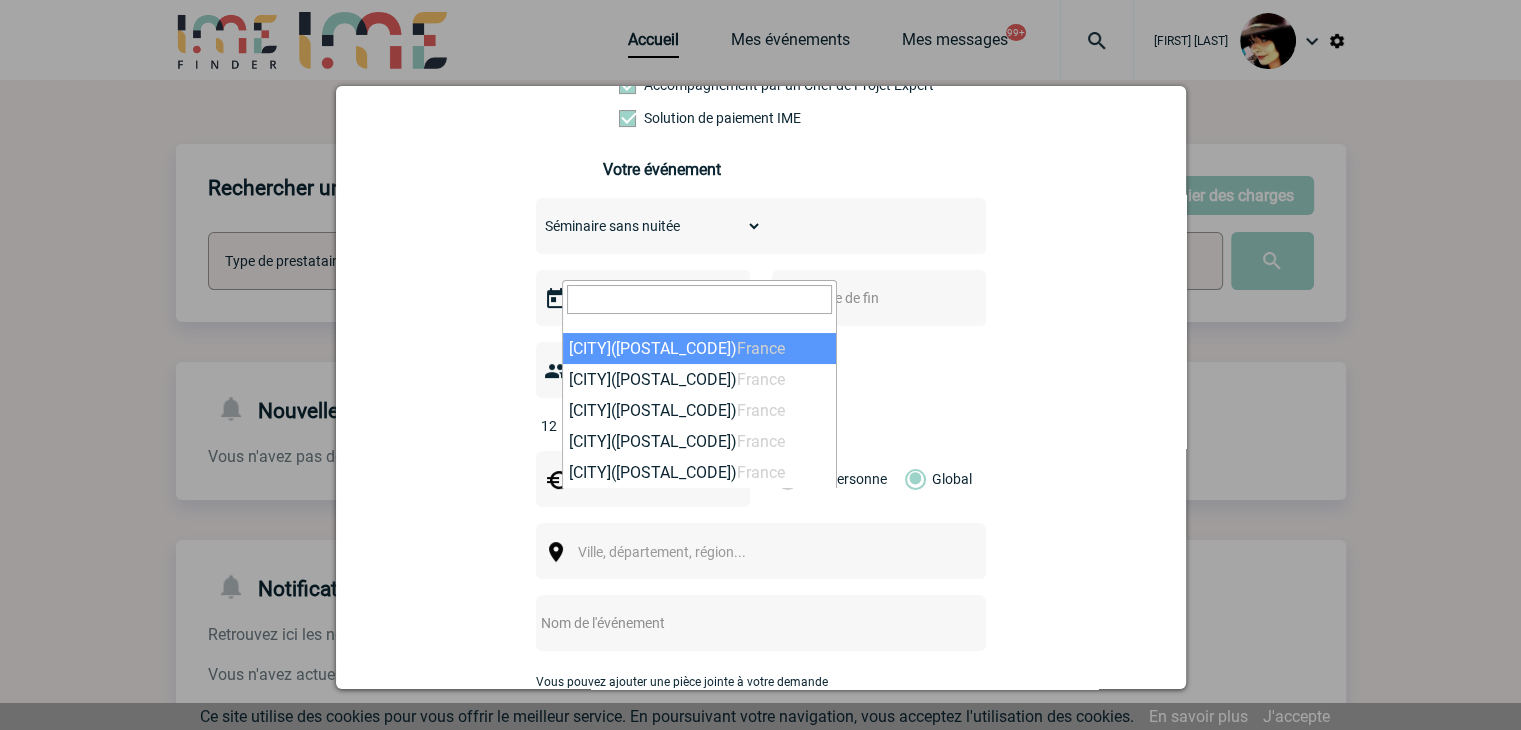 select on "7504" 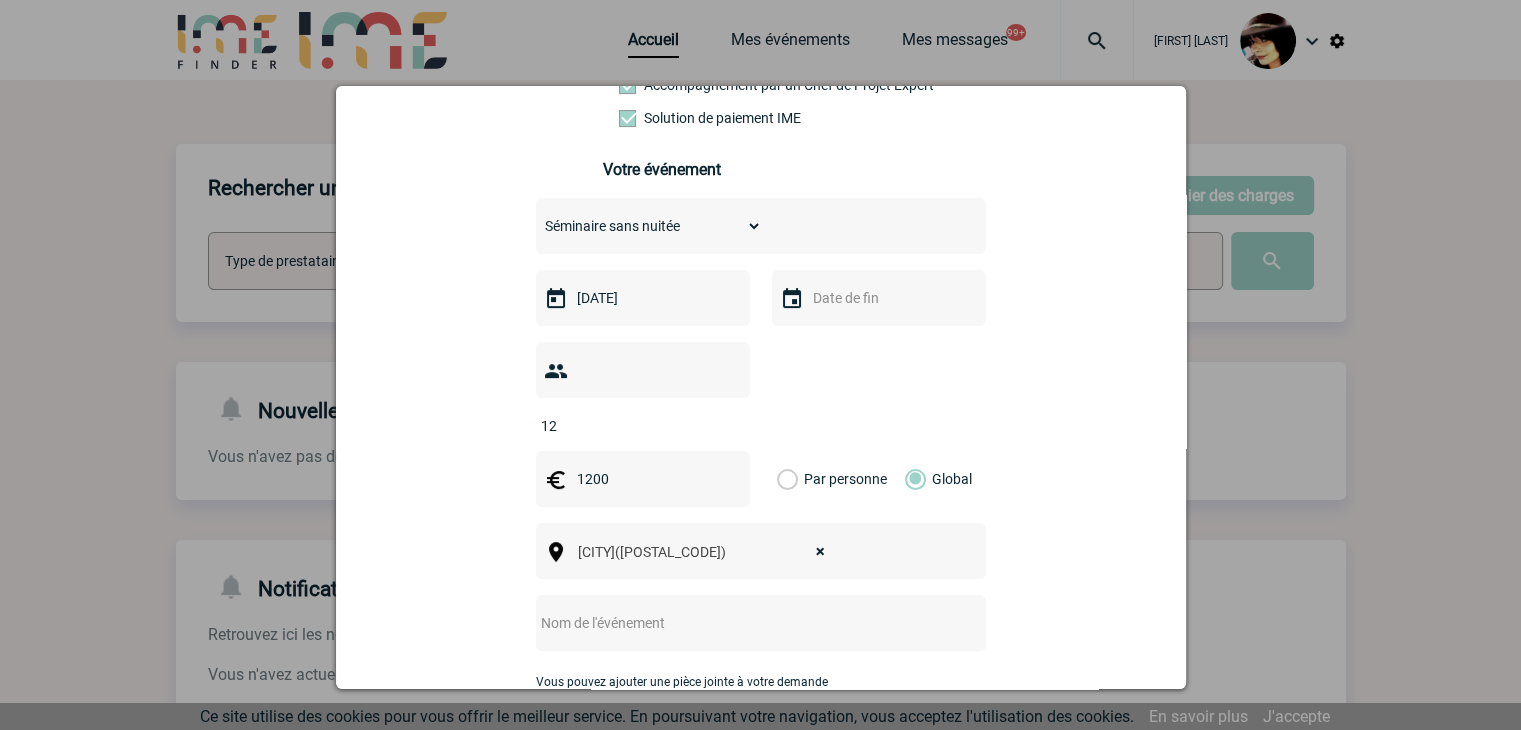 click at bounding box center (734, 623) 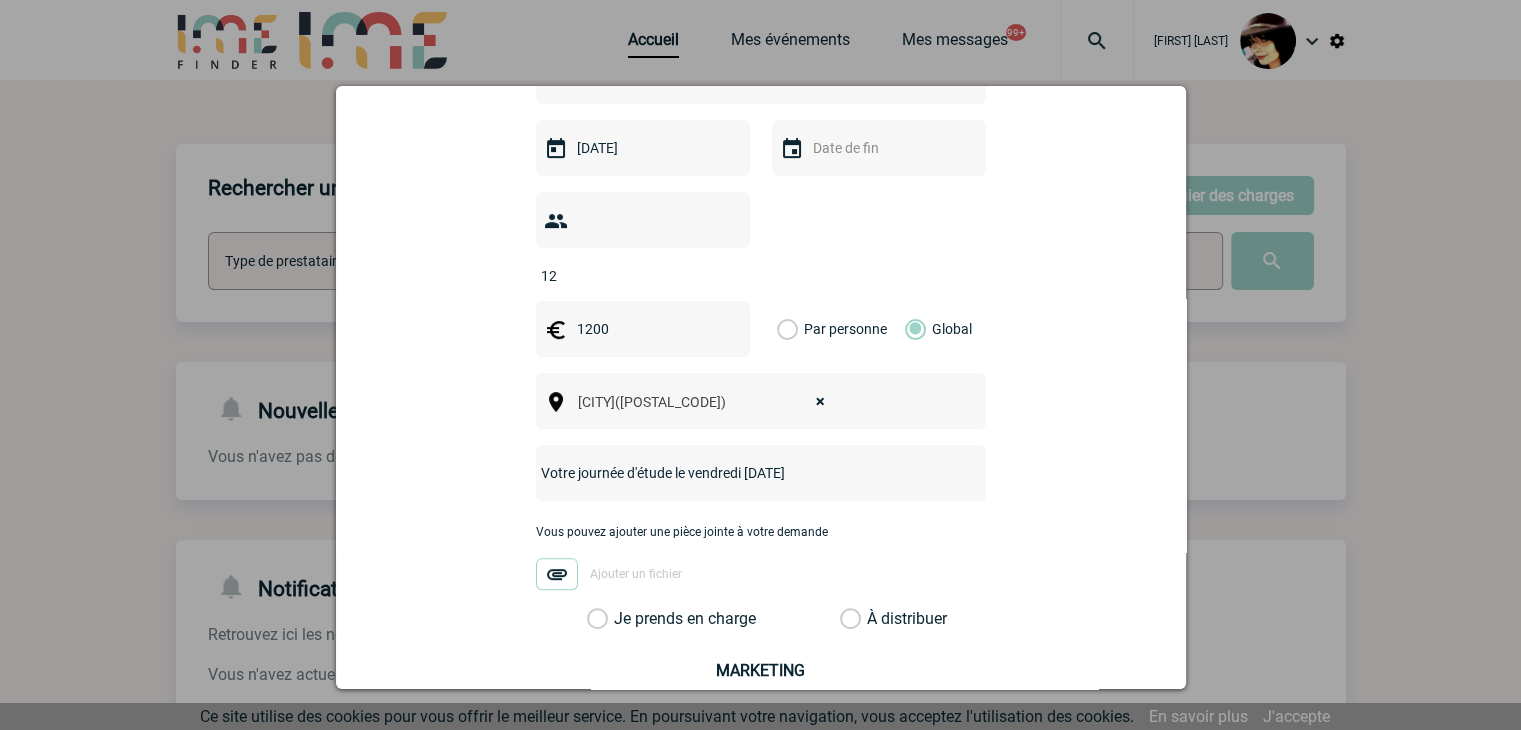 scroll, scrollTop: 600, scrollLeft: 0, axis: vertical 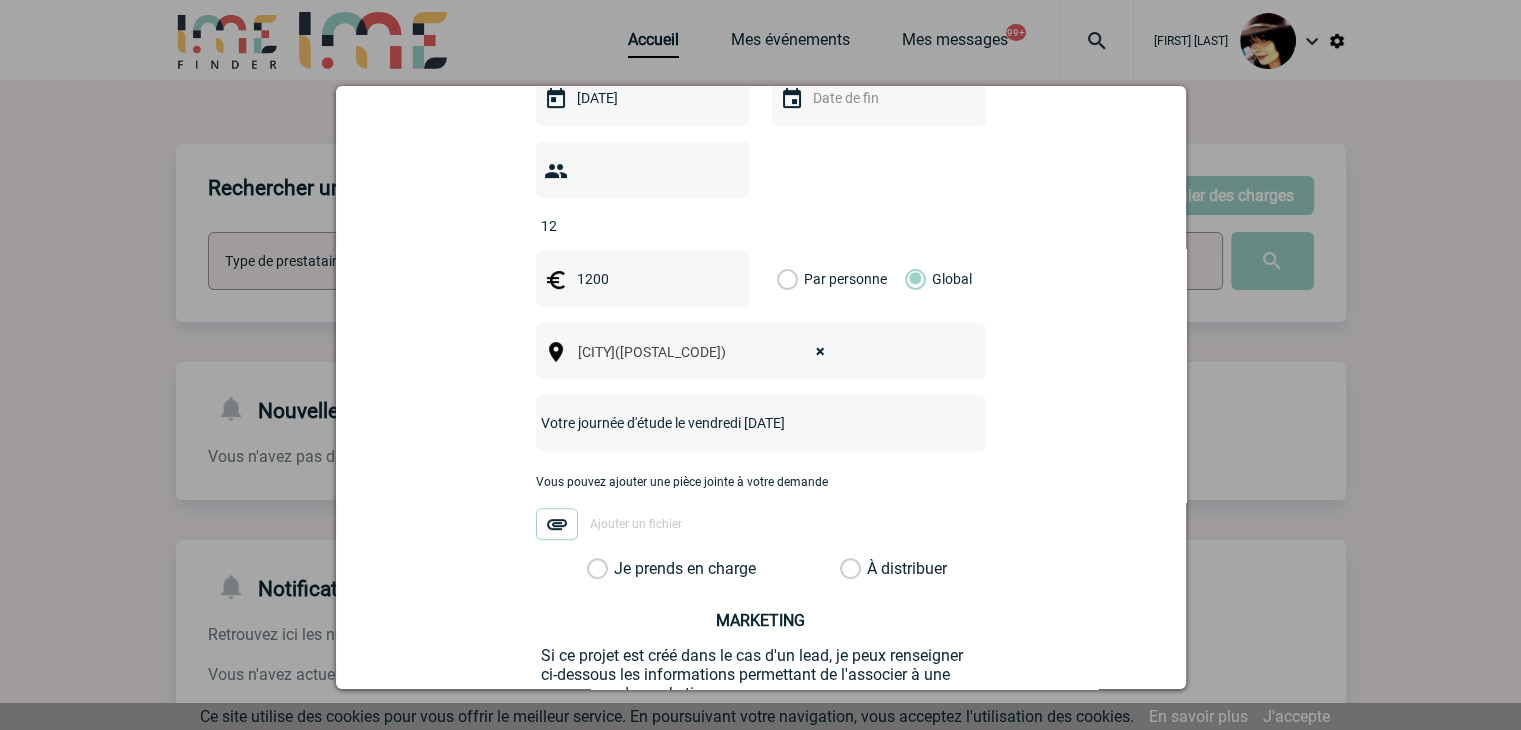 type on "Votre journée d'étude le vendredi 5 septembre" 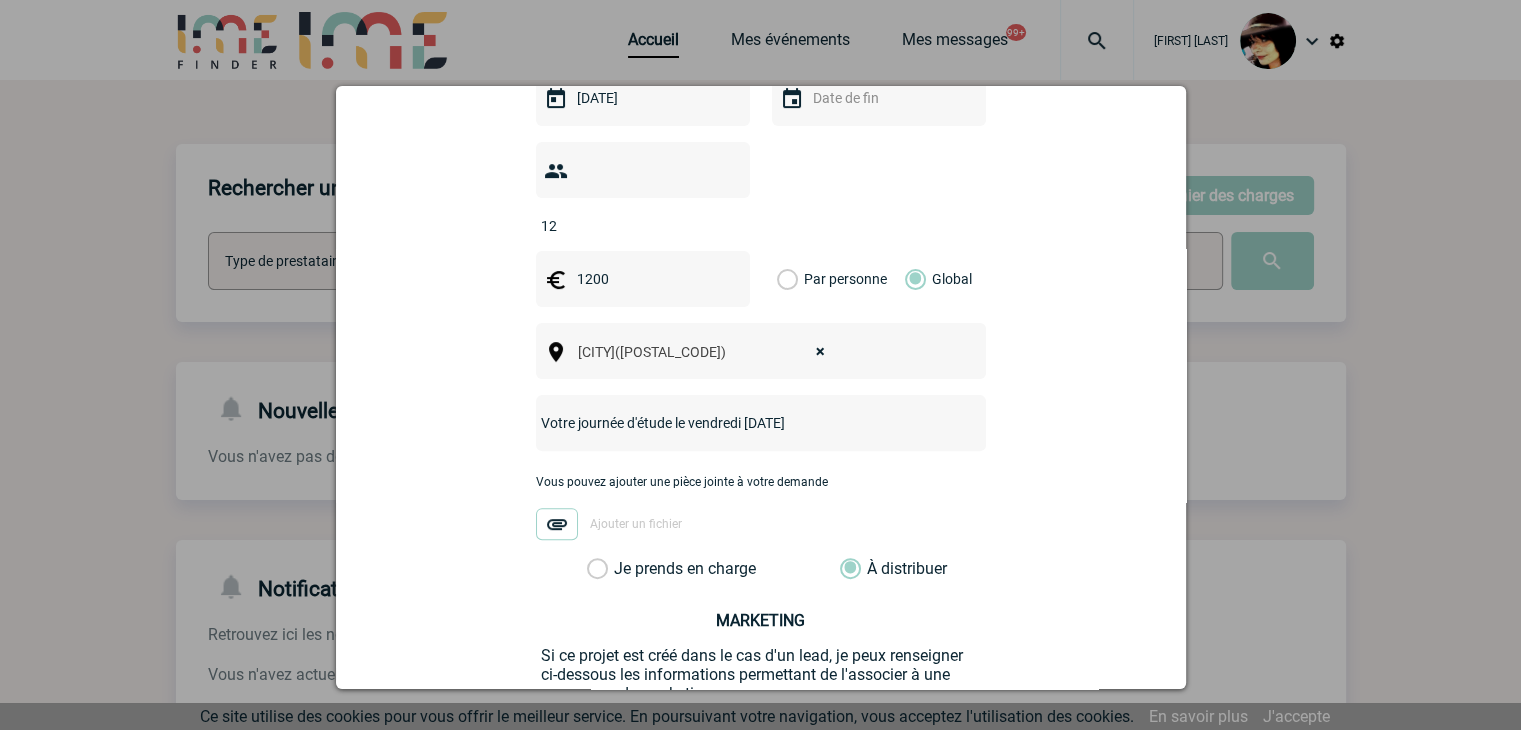 scroll, scrollTop: 752, scrollLeft: 0, axis: vertical 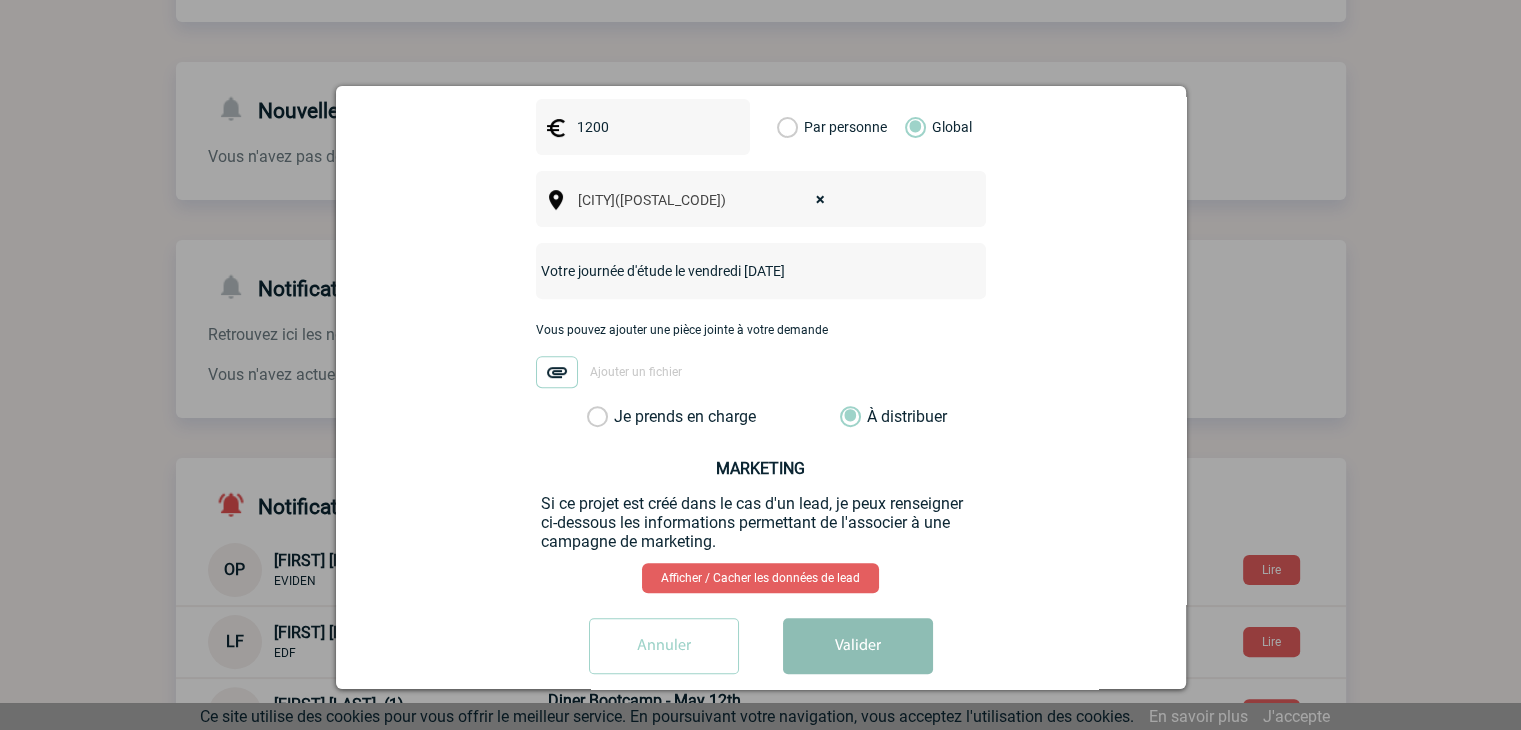 click on "Valider" at bounding box center [858, 646] 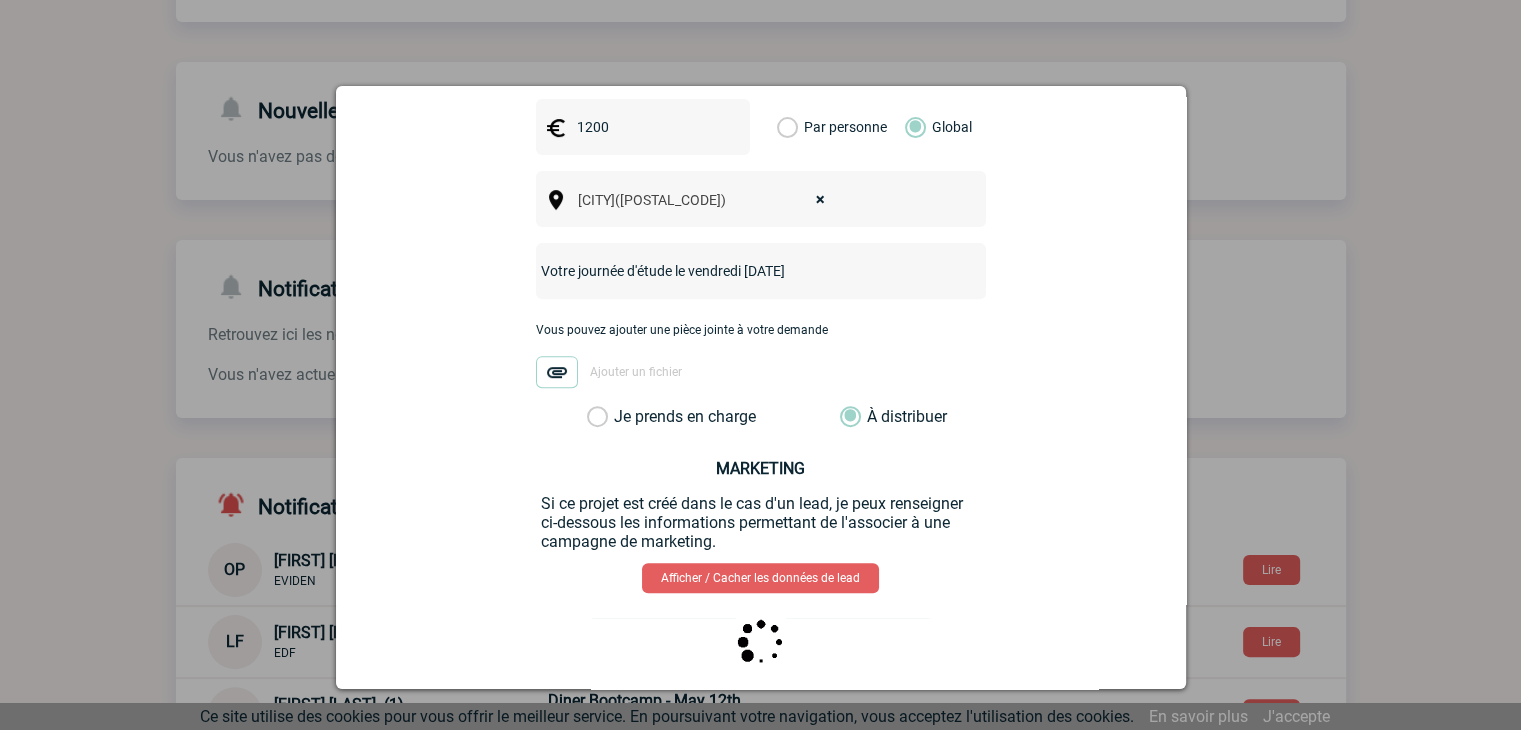 scroll, scrollTop: 0, scrollLeft: 0, axis: both 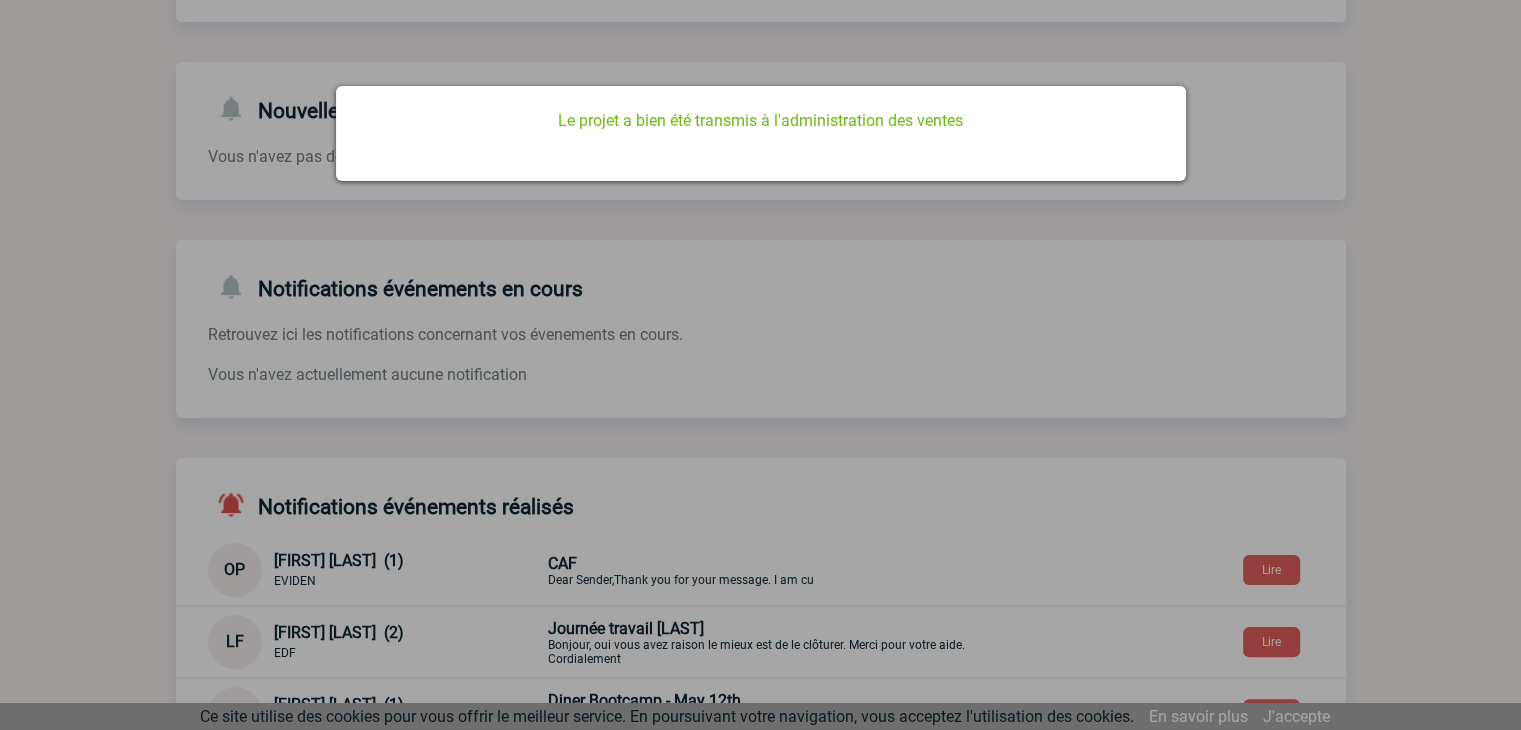 click at bounding box center [760, 365] 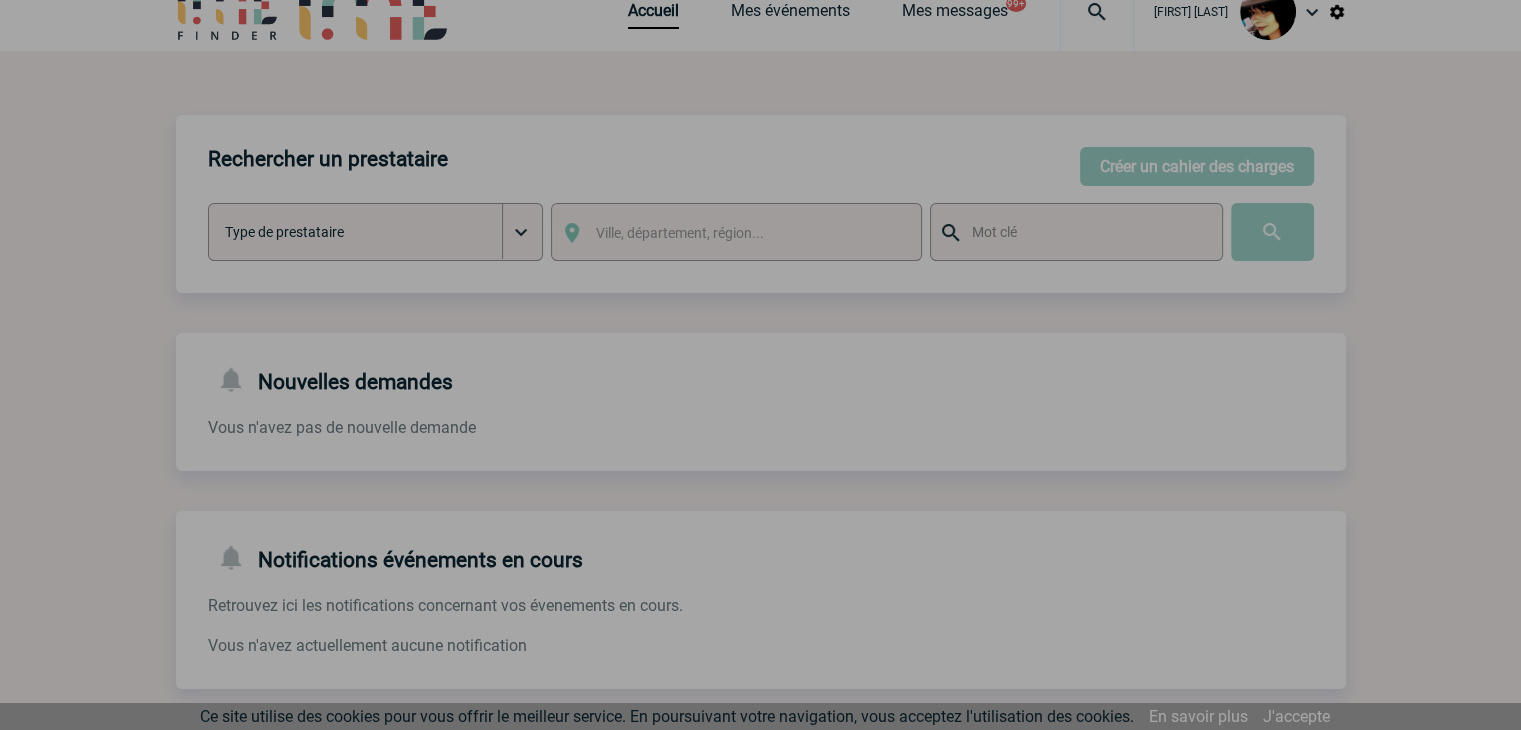 scroll, scrollTop: 0, scrollLeft: 0, axis: both 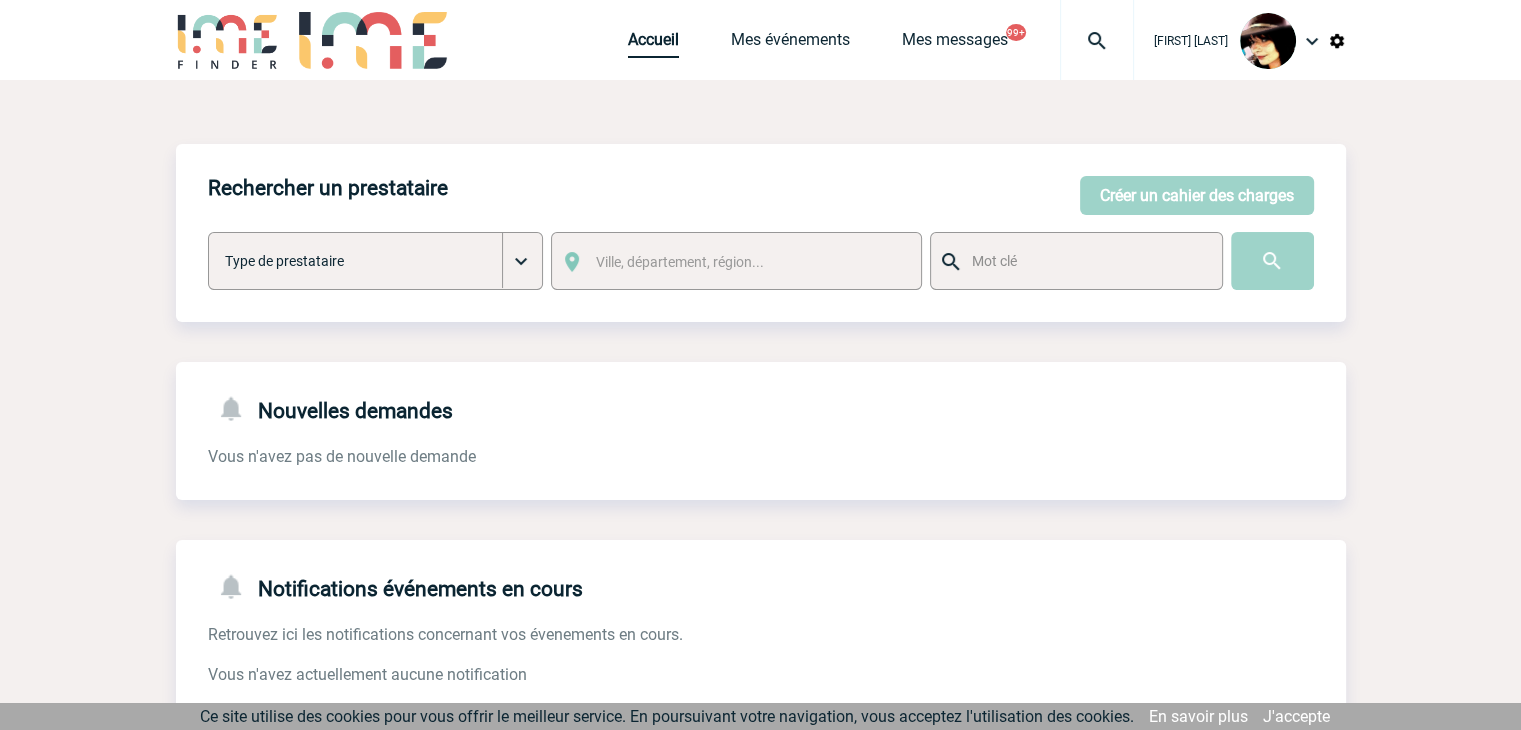 click on "Accueil" at bounding box center (653, 44) 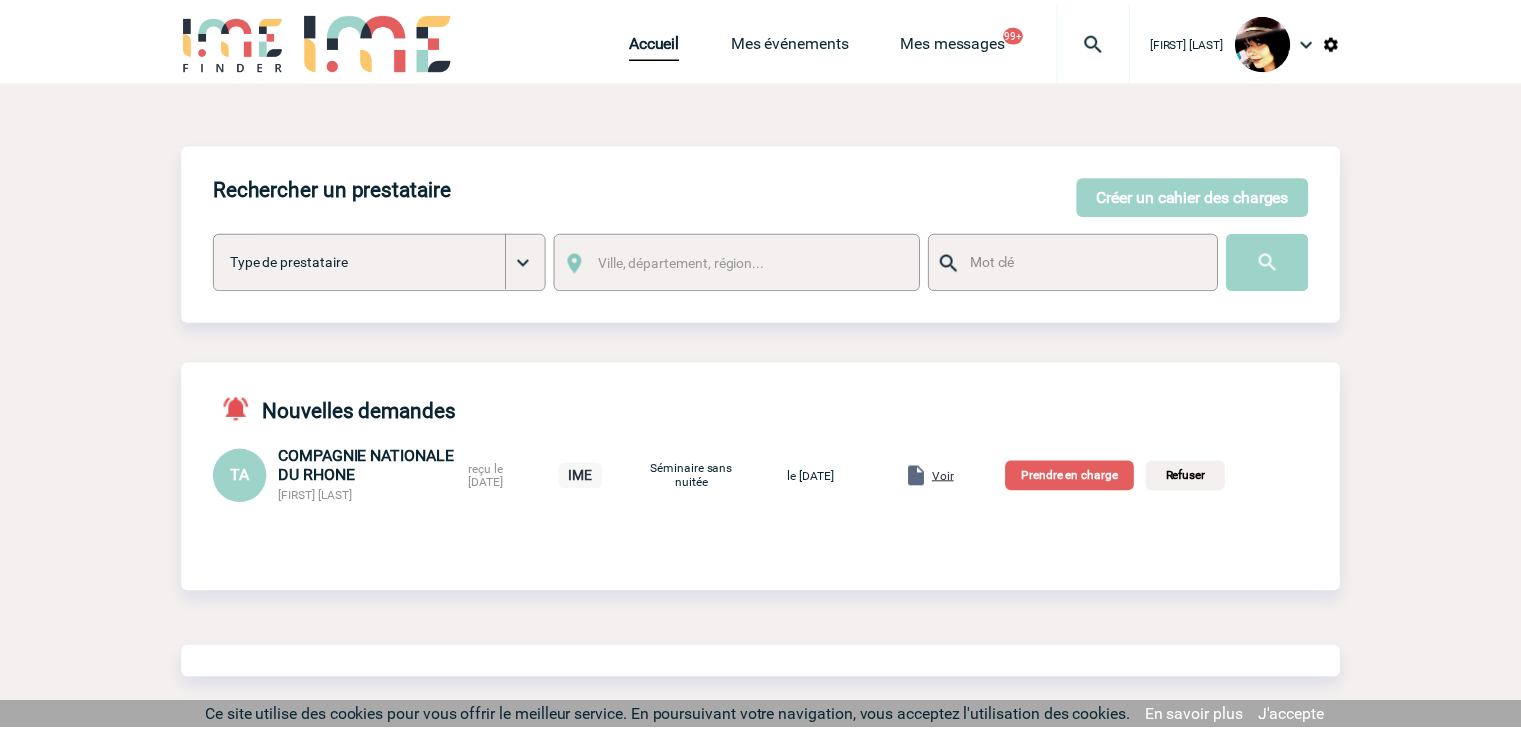 scroll, scrollTop: 0, scrollLeft: 0, axis: both 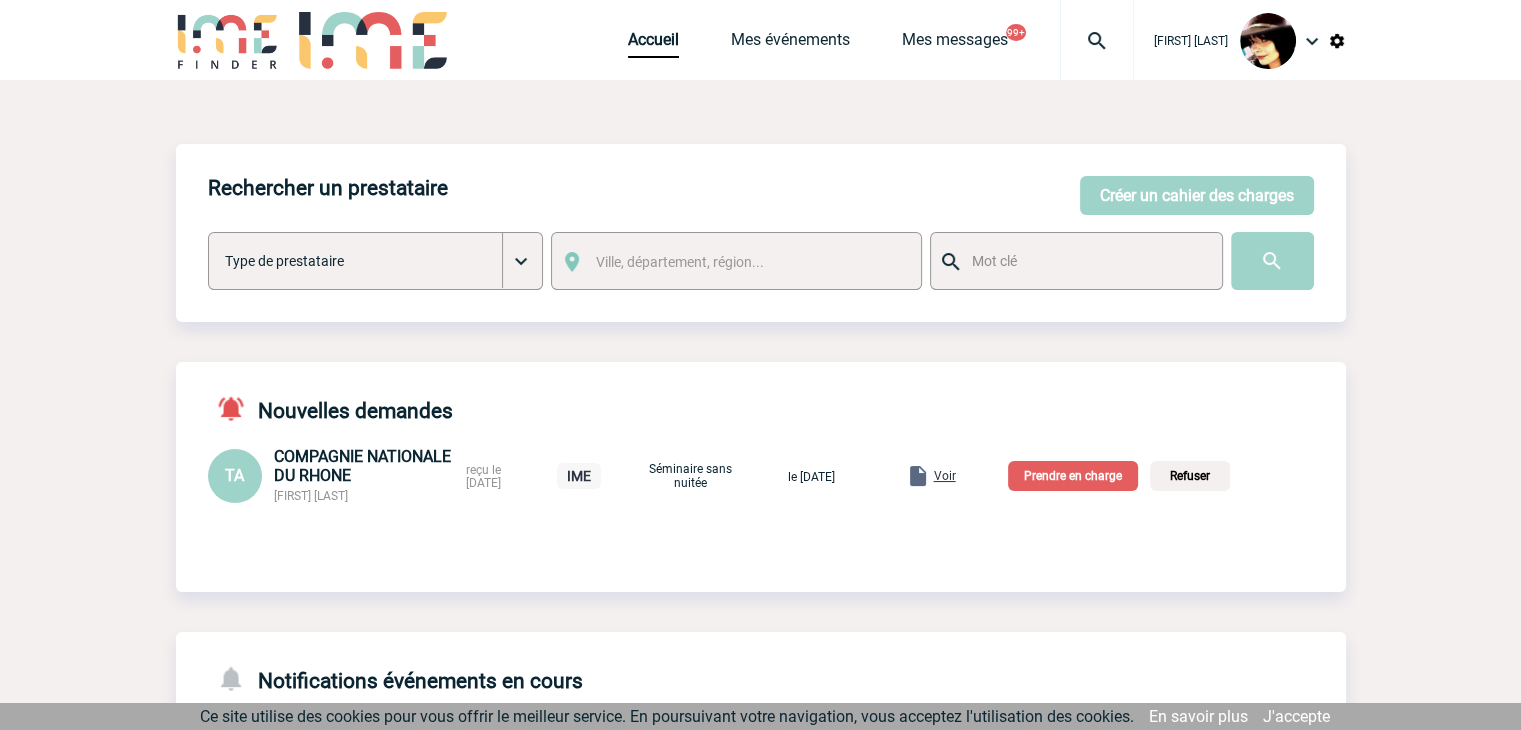 click on "Voir" at bounding box center [945, 476] 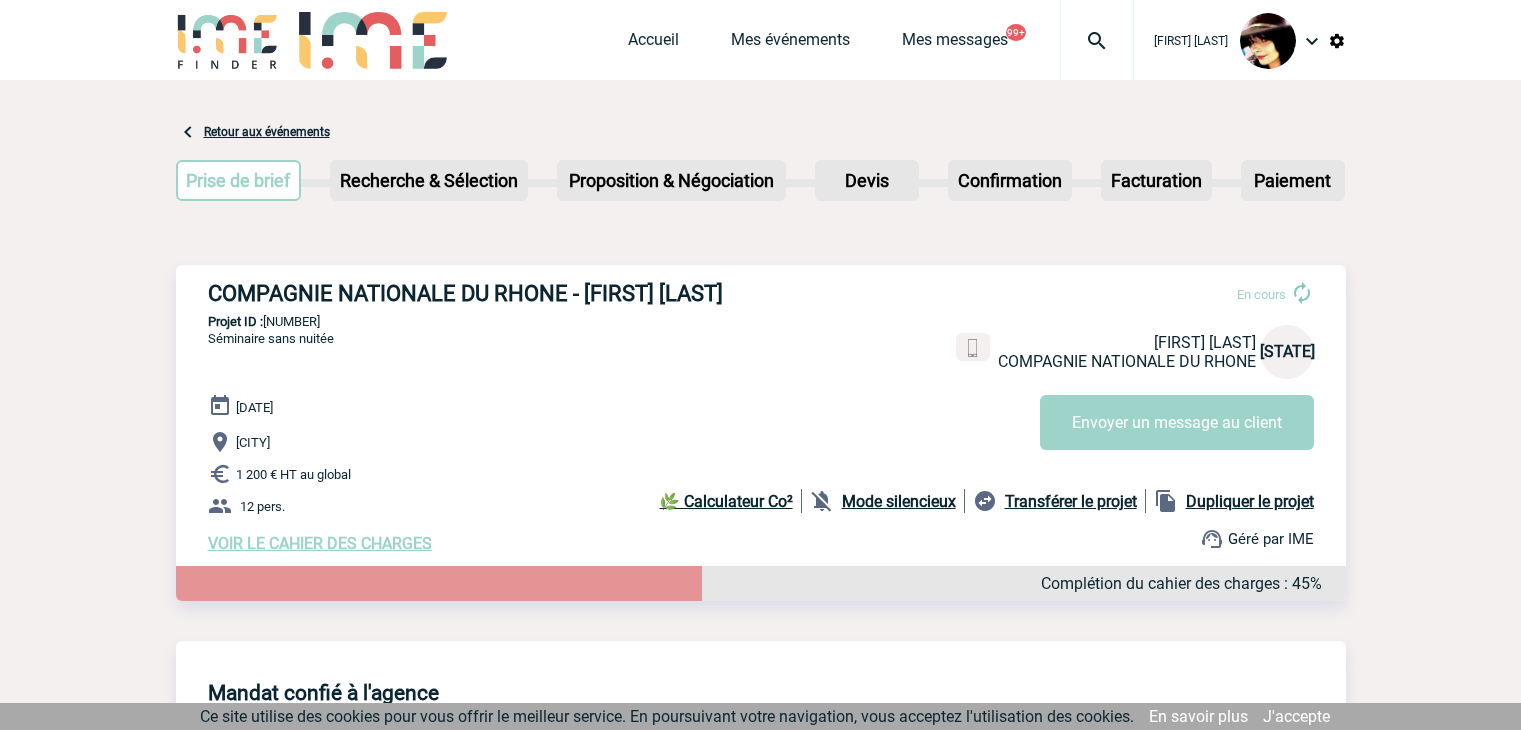 scroll, scrollTop: 0, scrollLeft: 0, axis: both 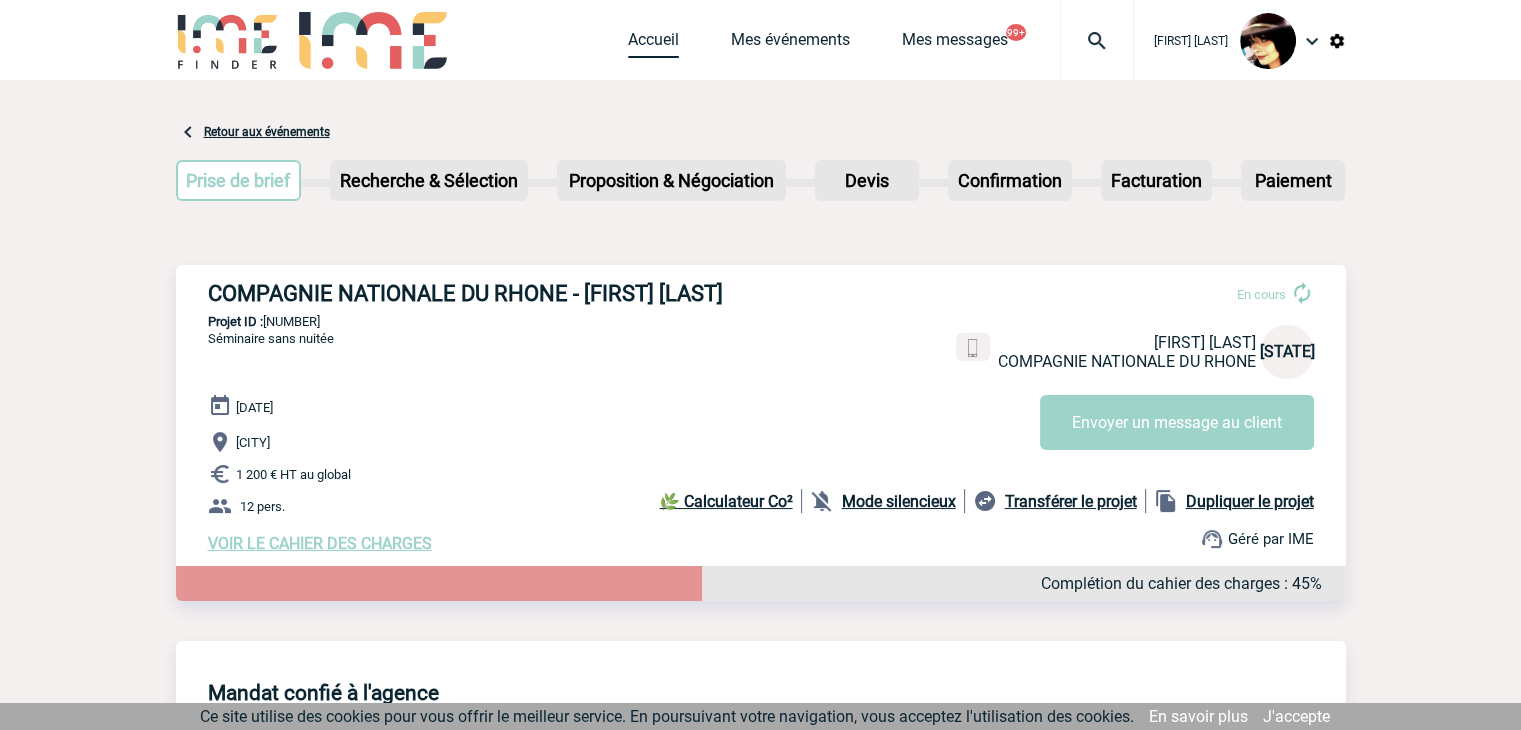 click on "Accueil" at bounding box center [653, 44] 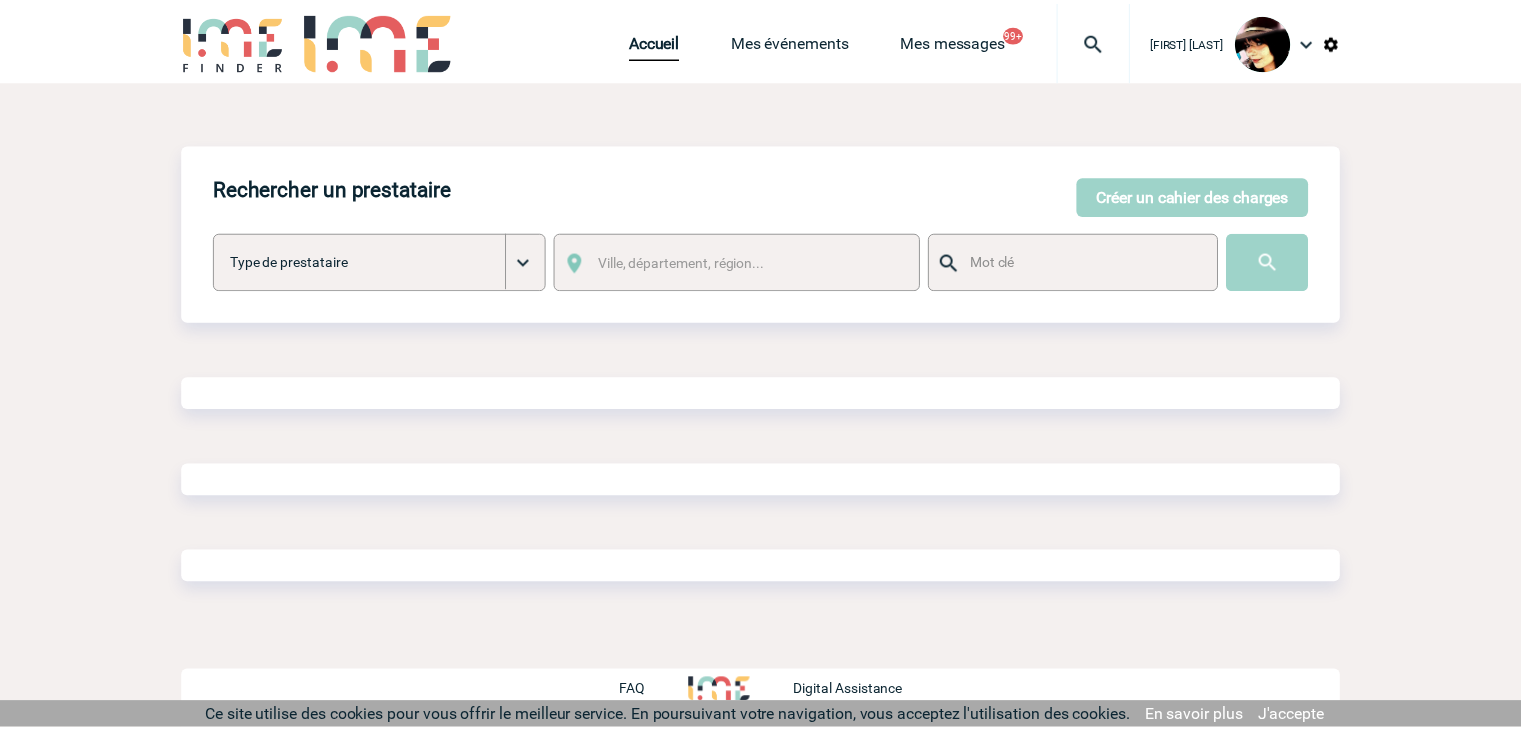 scroll, scrollTop: 0, scrollLeft: 0, axis: both 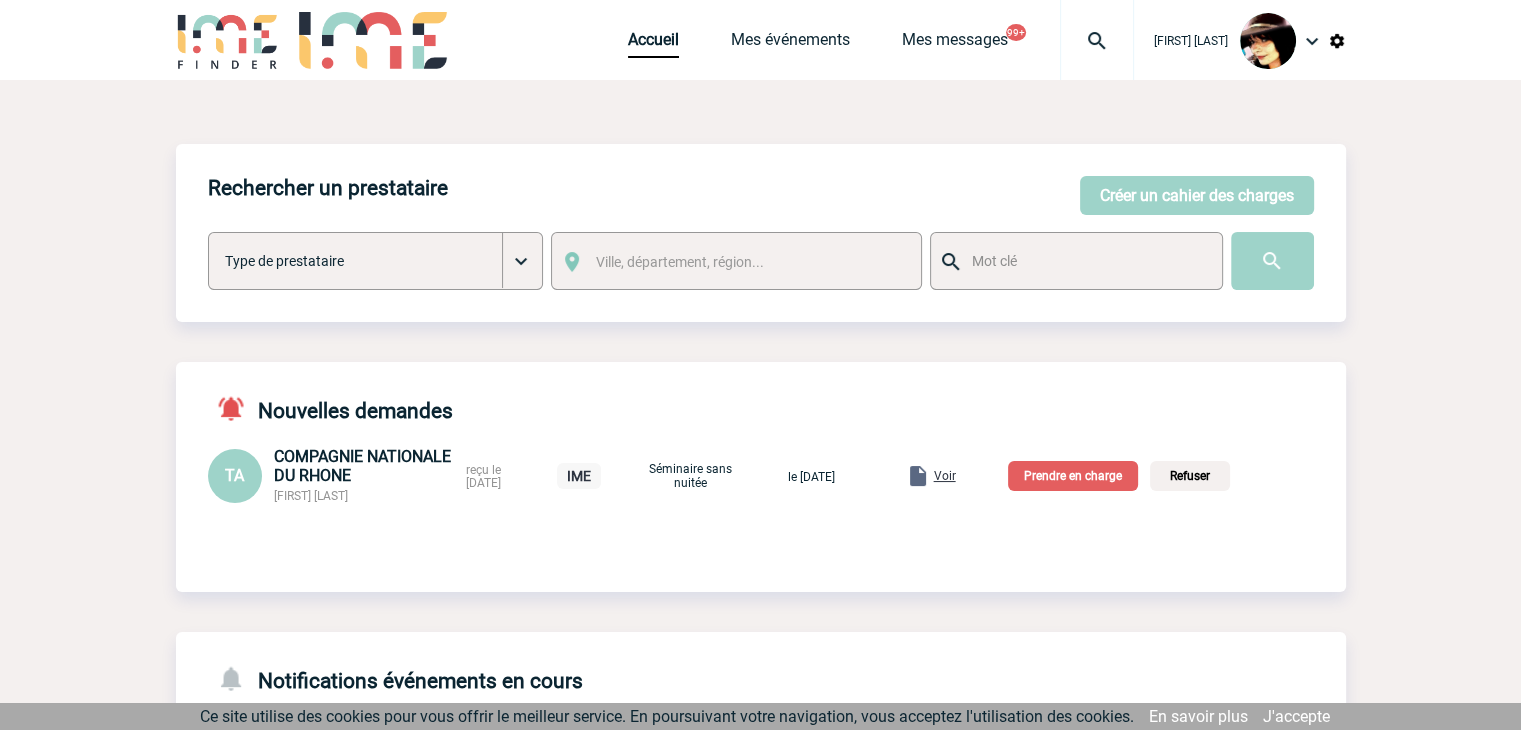 click on "Prendre en charge" at bounding box center (1073, 476) 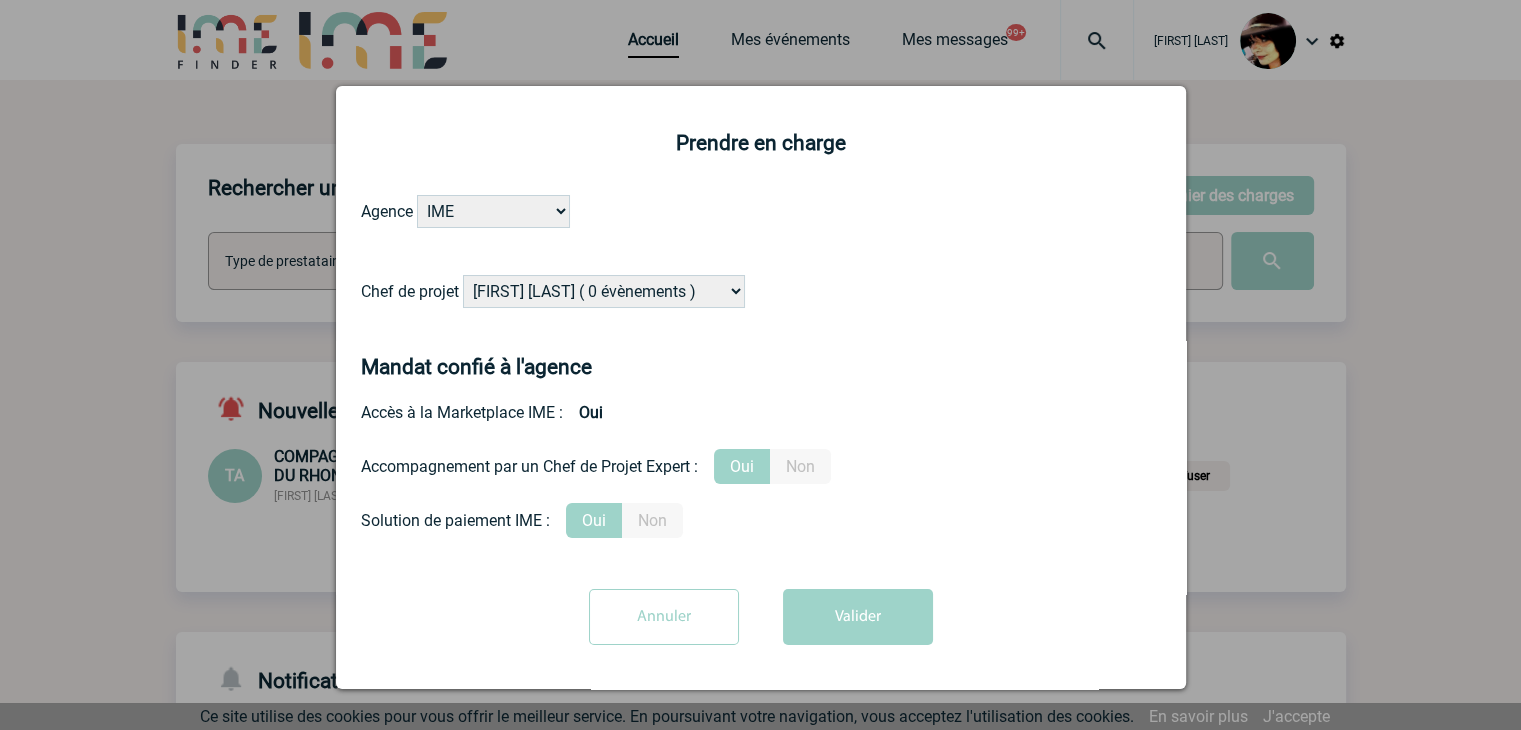 click on "Alizée VERLAGUET ( 0 évènements )
Anne GIRAUD ( 1196 évènements )
Anne-Françoise BONHOMME ( 169 évènements )
Anne-Sophie DELION ( 0 évènements )
Baptiste FEYEUX ( 0 évènements )
Benjamin ROLAND ( 1046 évènements )
Bérengère LEMONNIER ( 1005 évènements )
Caroline BAATZ ( 0 évènements )
Caroline CORNU ( 14 évènements )
Céline MERCIER ( 5 évènements )
Céline THIENOT ( 0 évènements )" at bounding box center [604, 291] 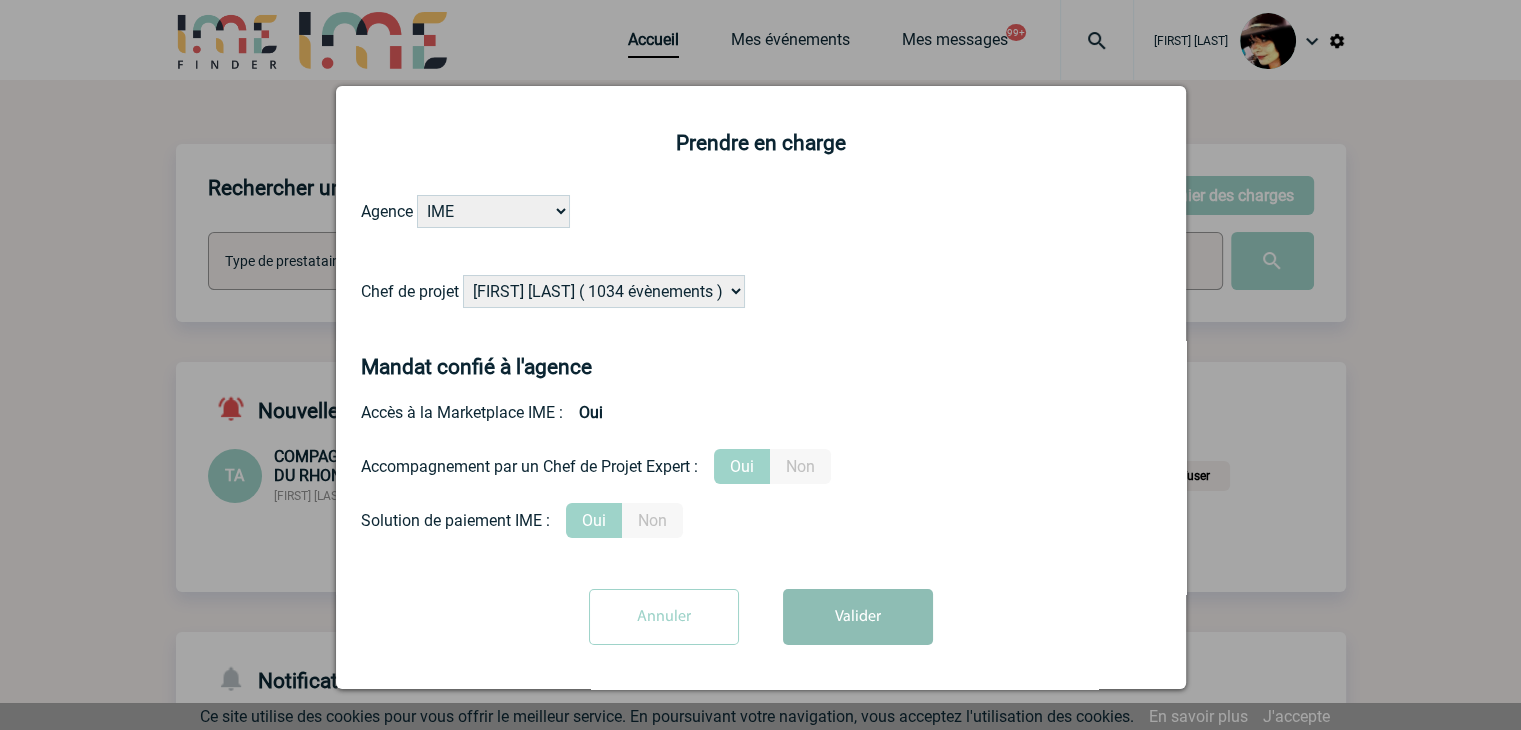 click on "Valider" at bounding box center [858, 617] 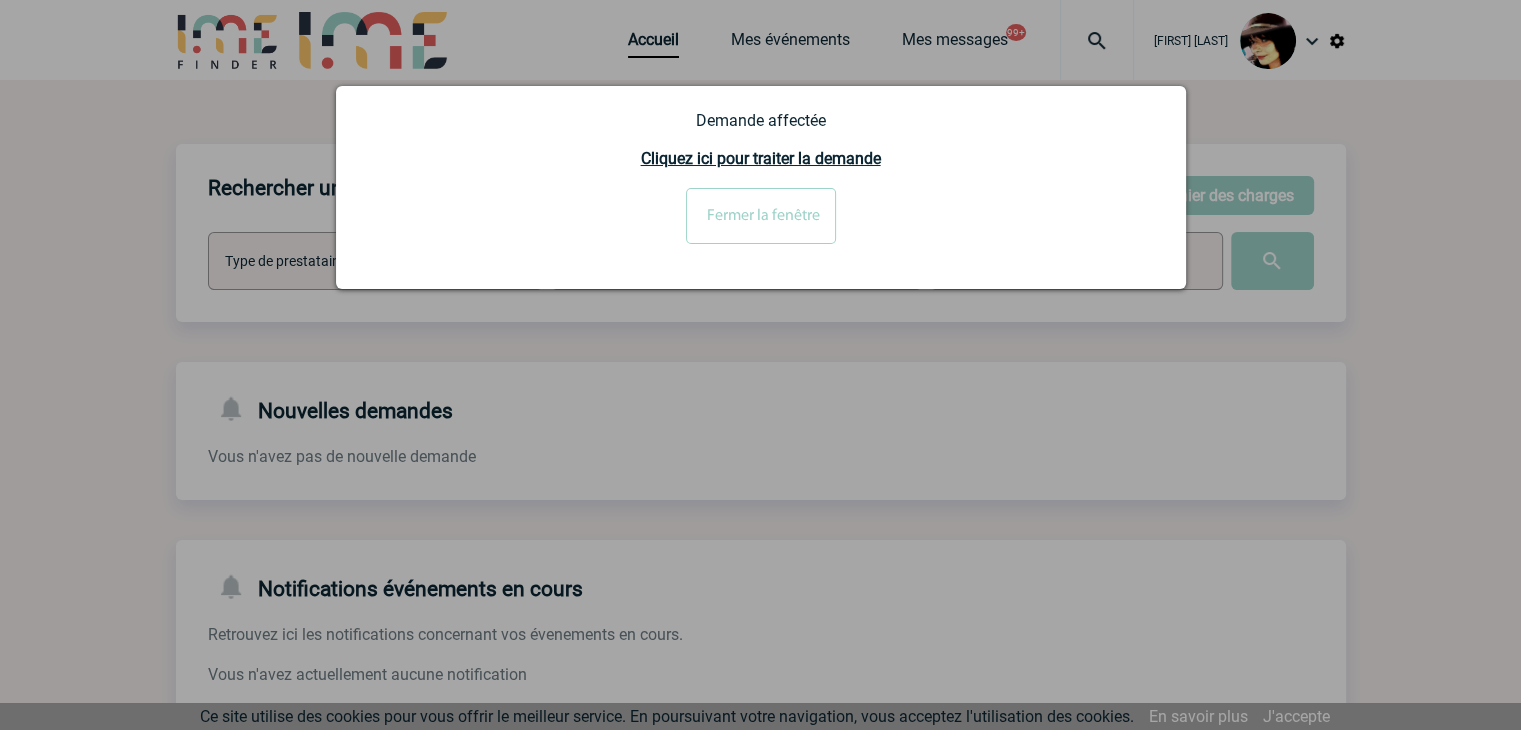 click at bounding box center [760, 365] 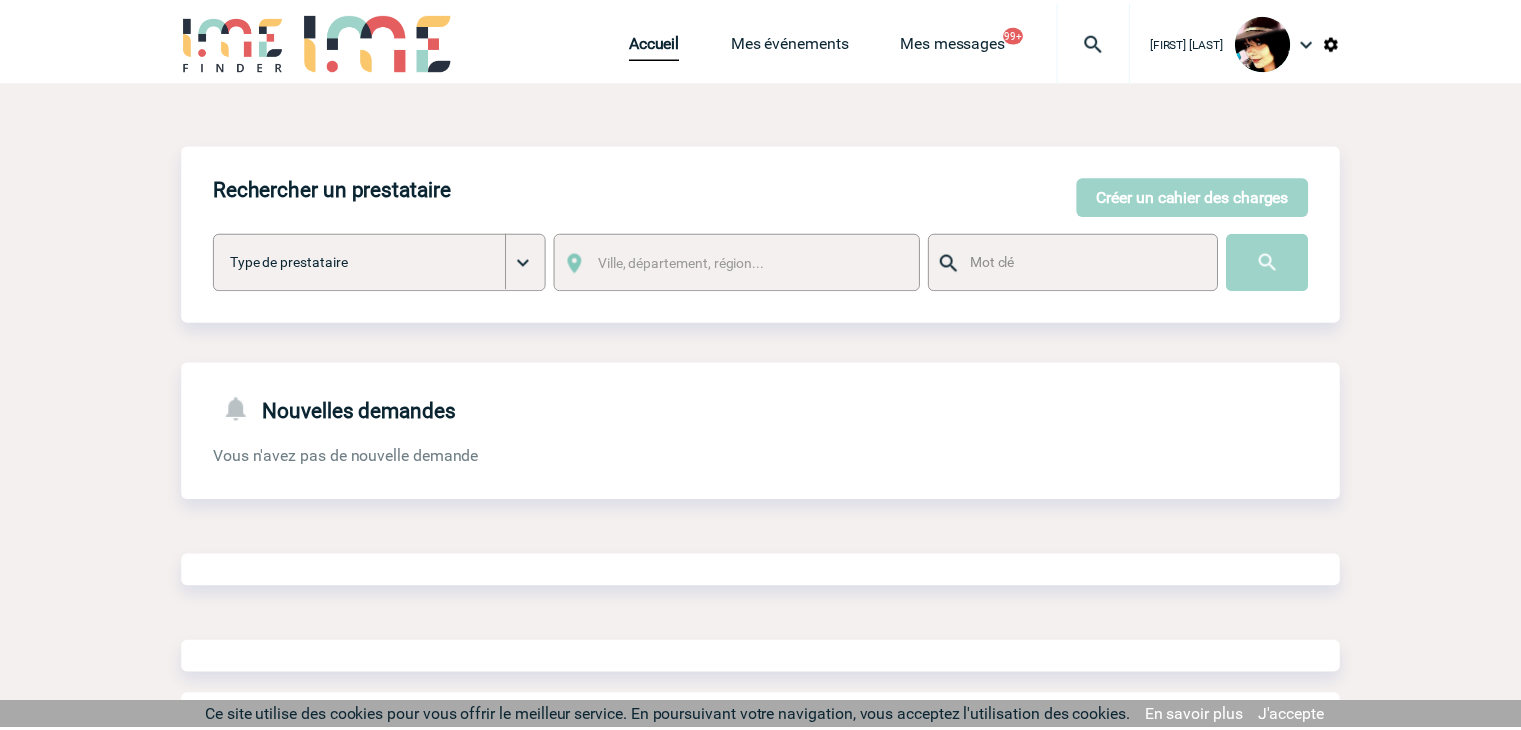 scroll, scrollTop: 0, scrollLeft: 0, axis: both 